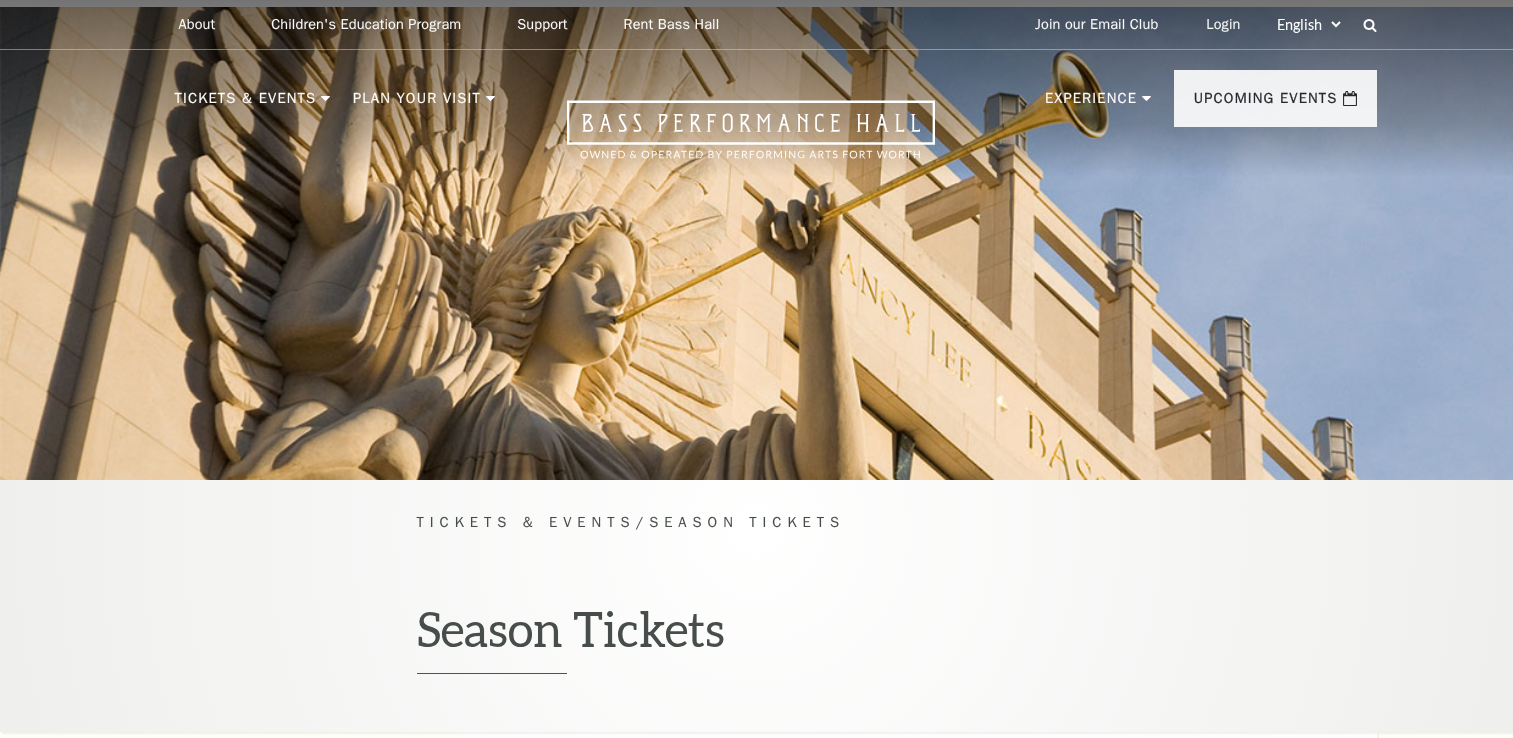 scroll, scrollTop: 0, scrollLeft: 0, axis: both 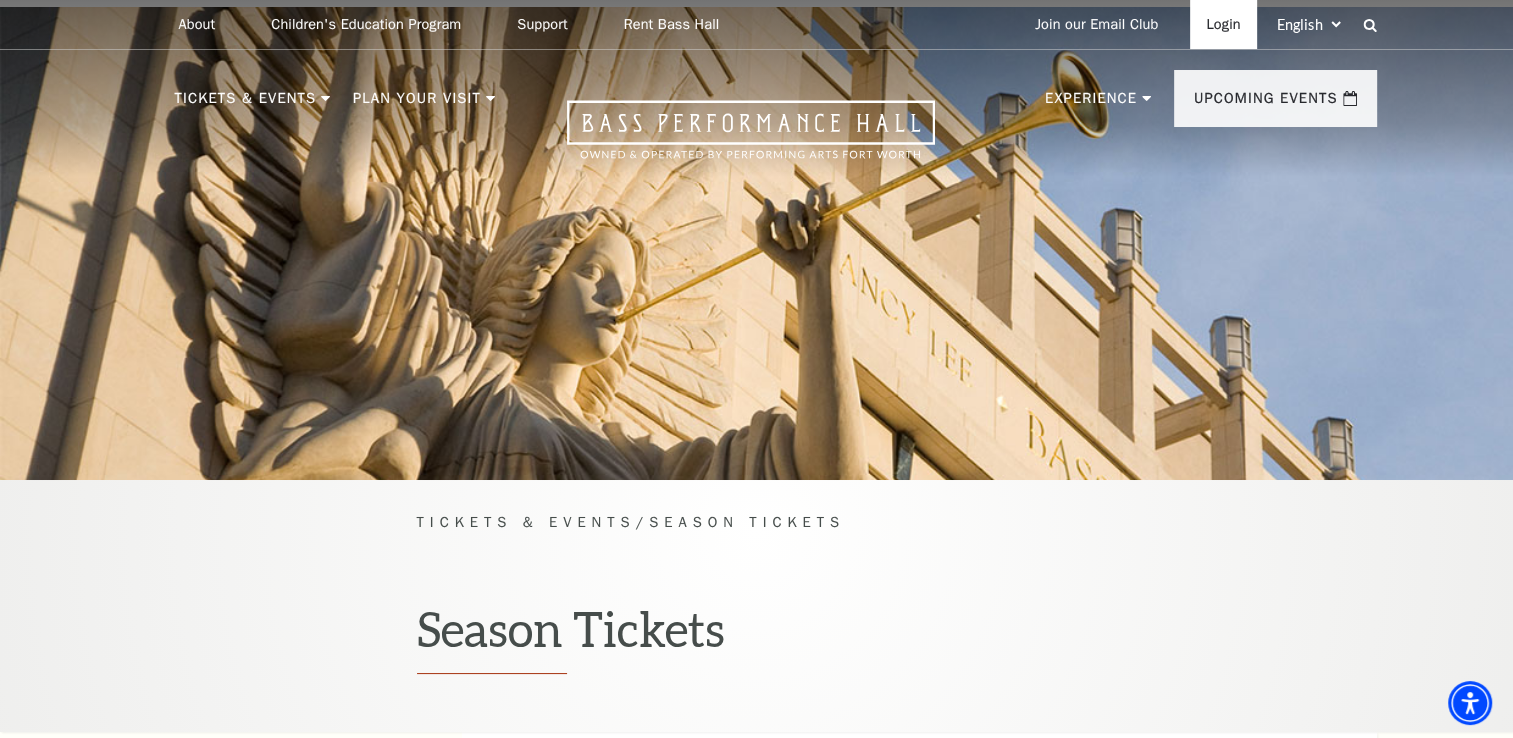click on "Login" at bounding box center [1223, 24] 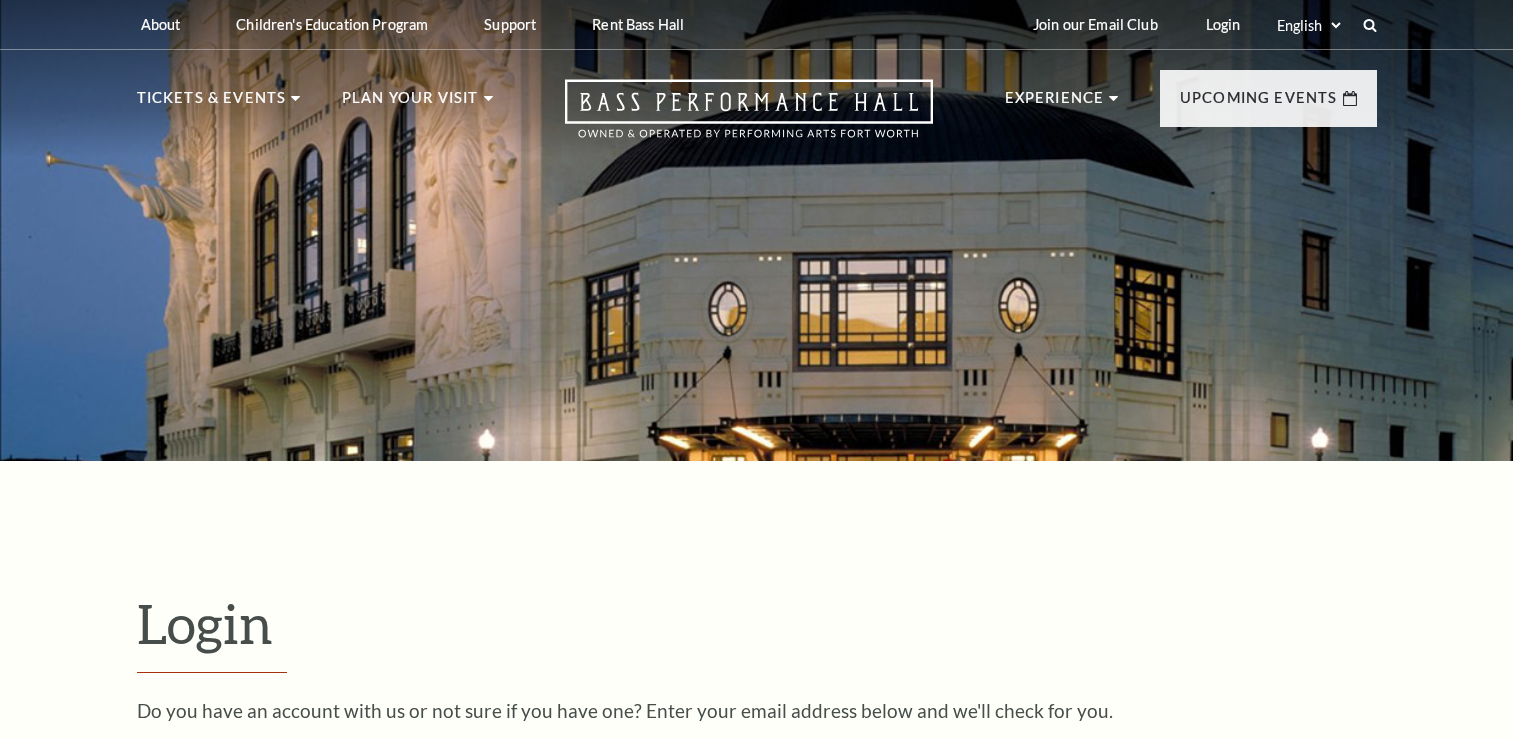 scroll, scrollTop: 590, scrollLeft: 0, axis: vertical 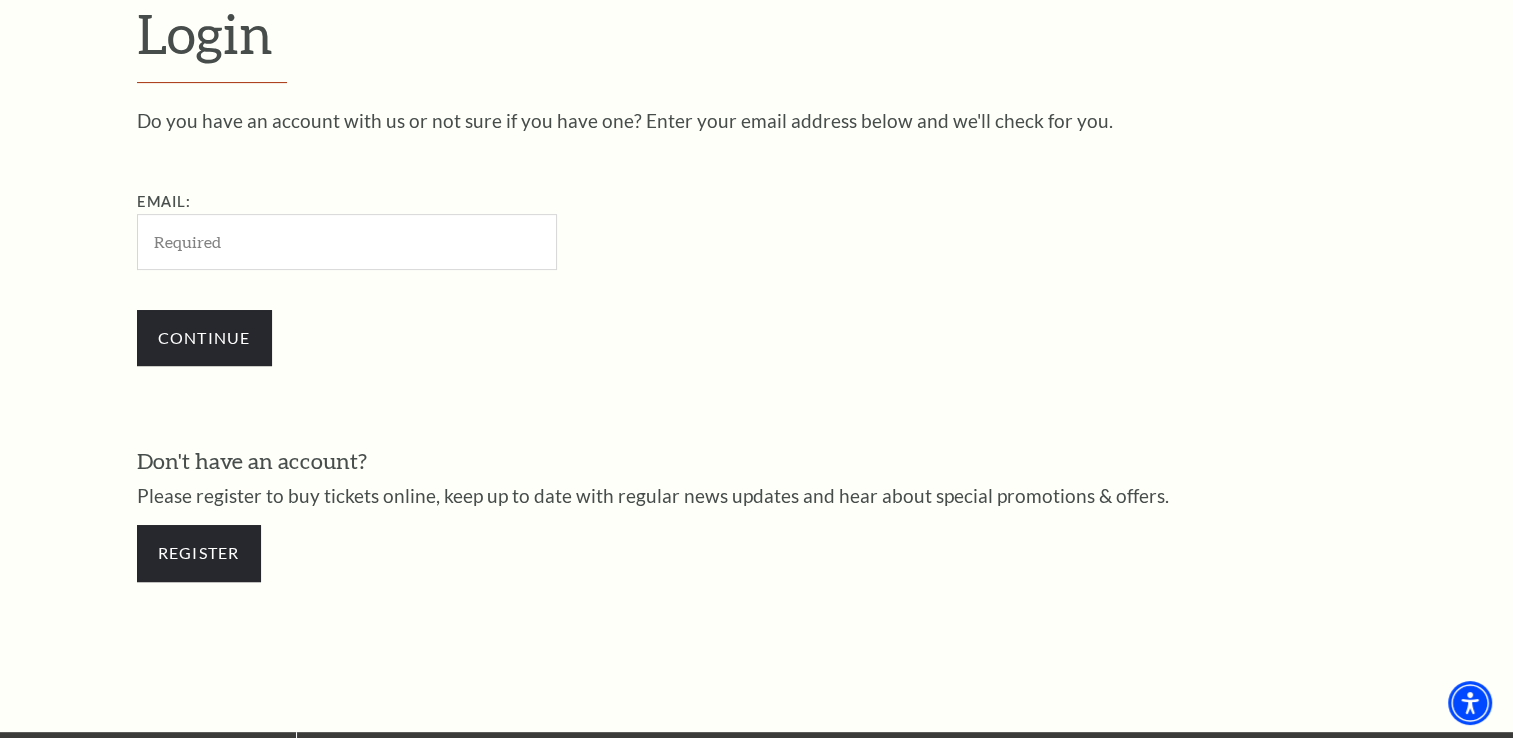 click on "Email:" at bounding box center [347, 241] 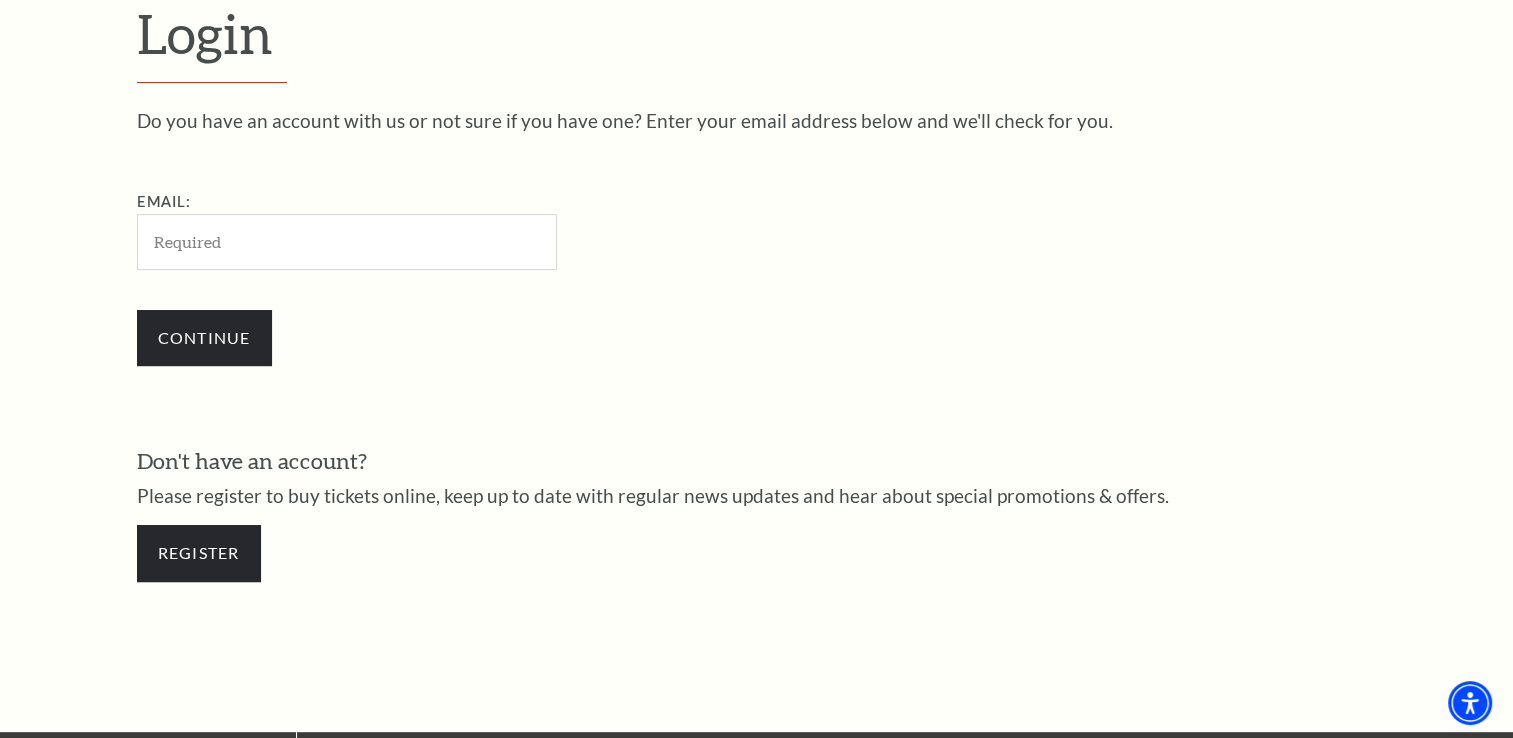 type on "[EMAIL]" 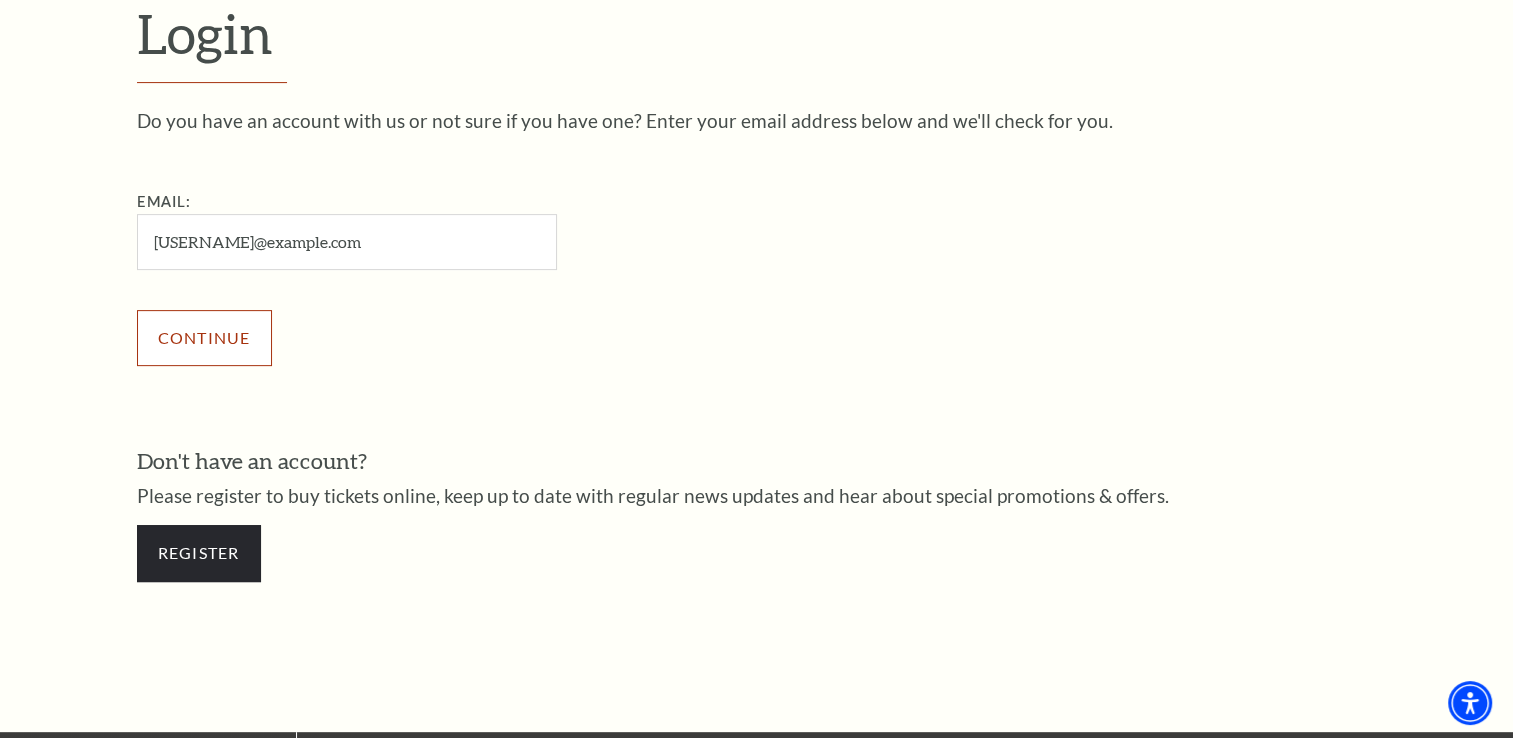 click on "Continue" at bounding box center (204, 338) 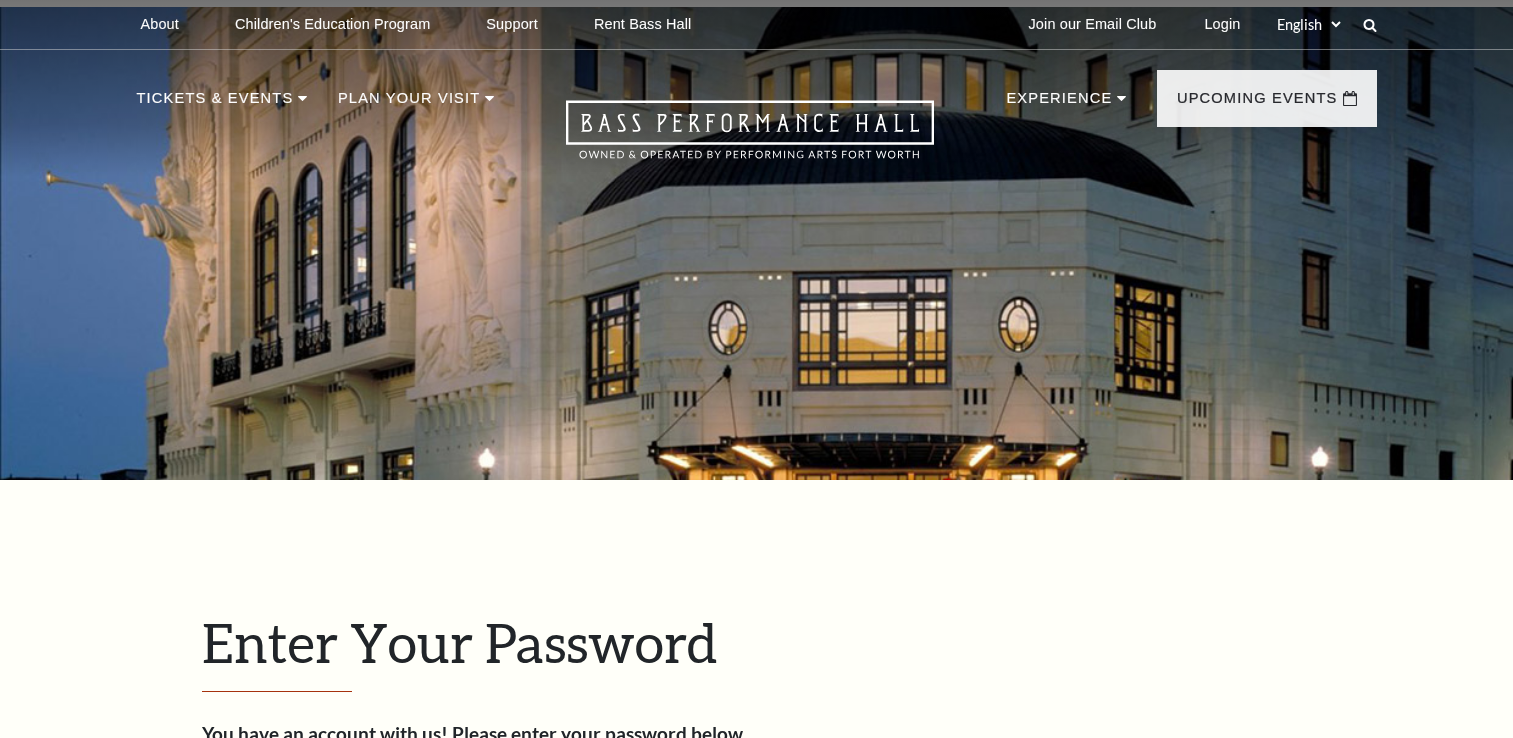 scroll, scrollTop: 608, scrollLeft: 0, axis: vertical 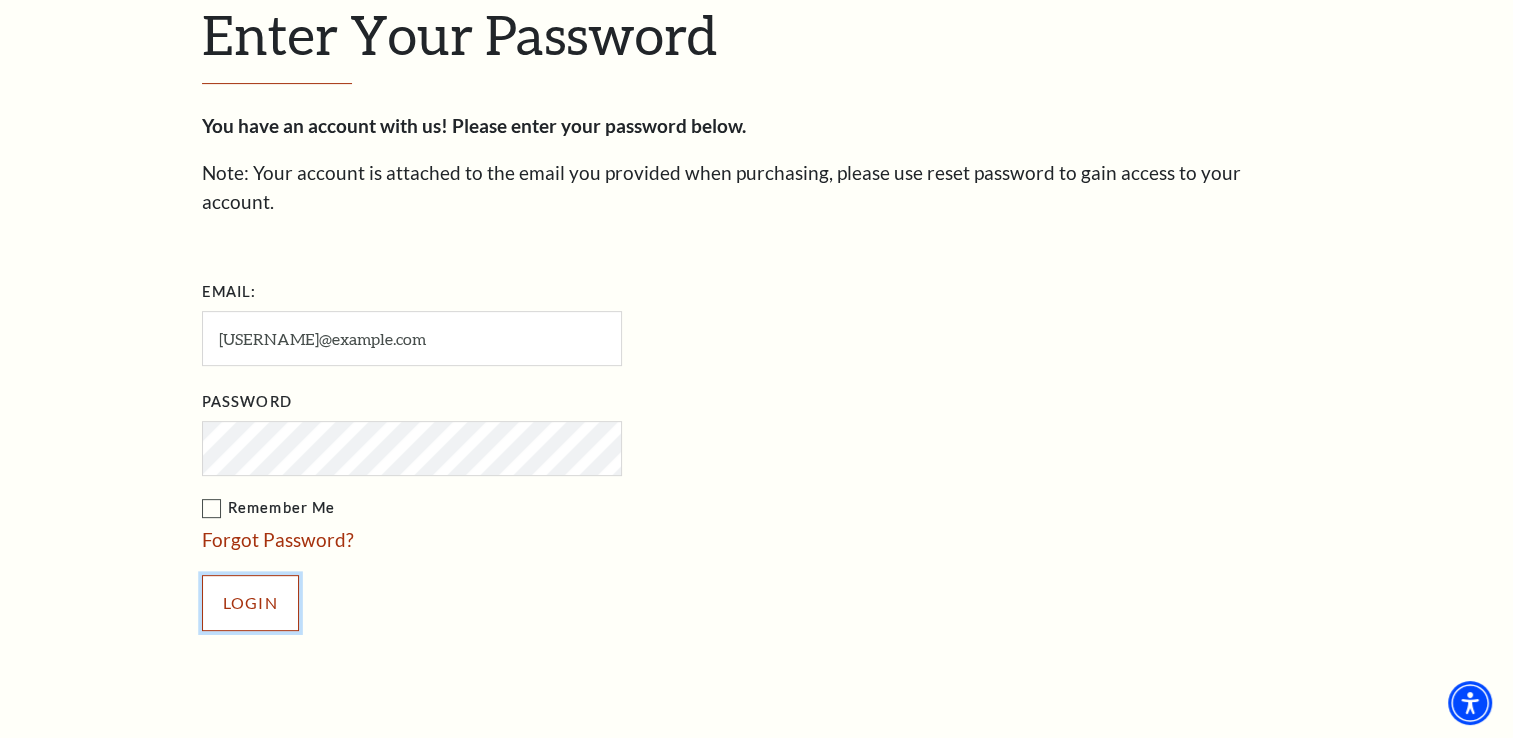 click on "Login" at bounding box center (250, 603) 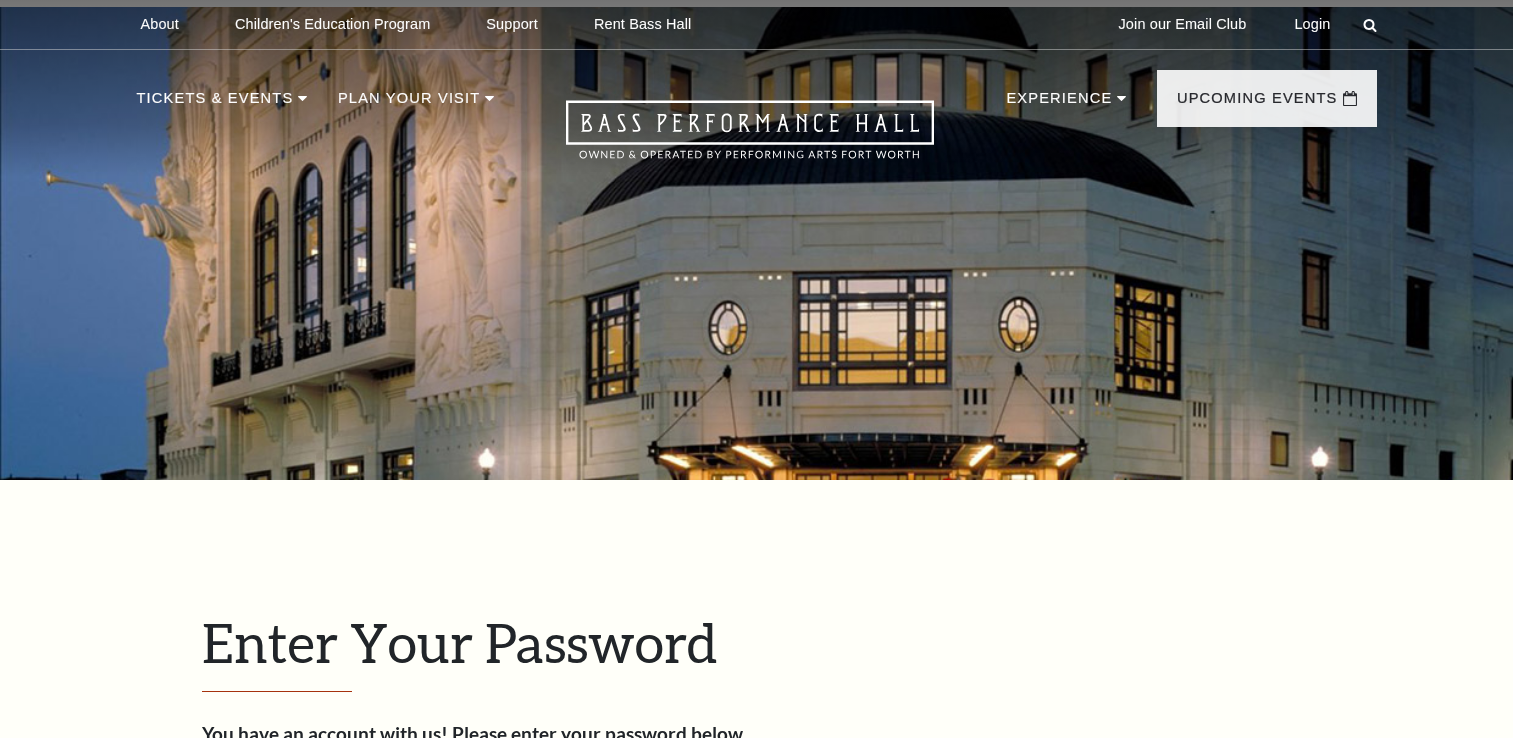 scroll, scrollTop: 684, scrollLeft: 0, axis: vertical 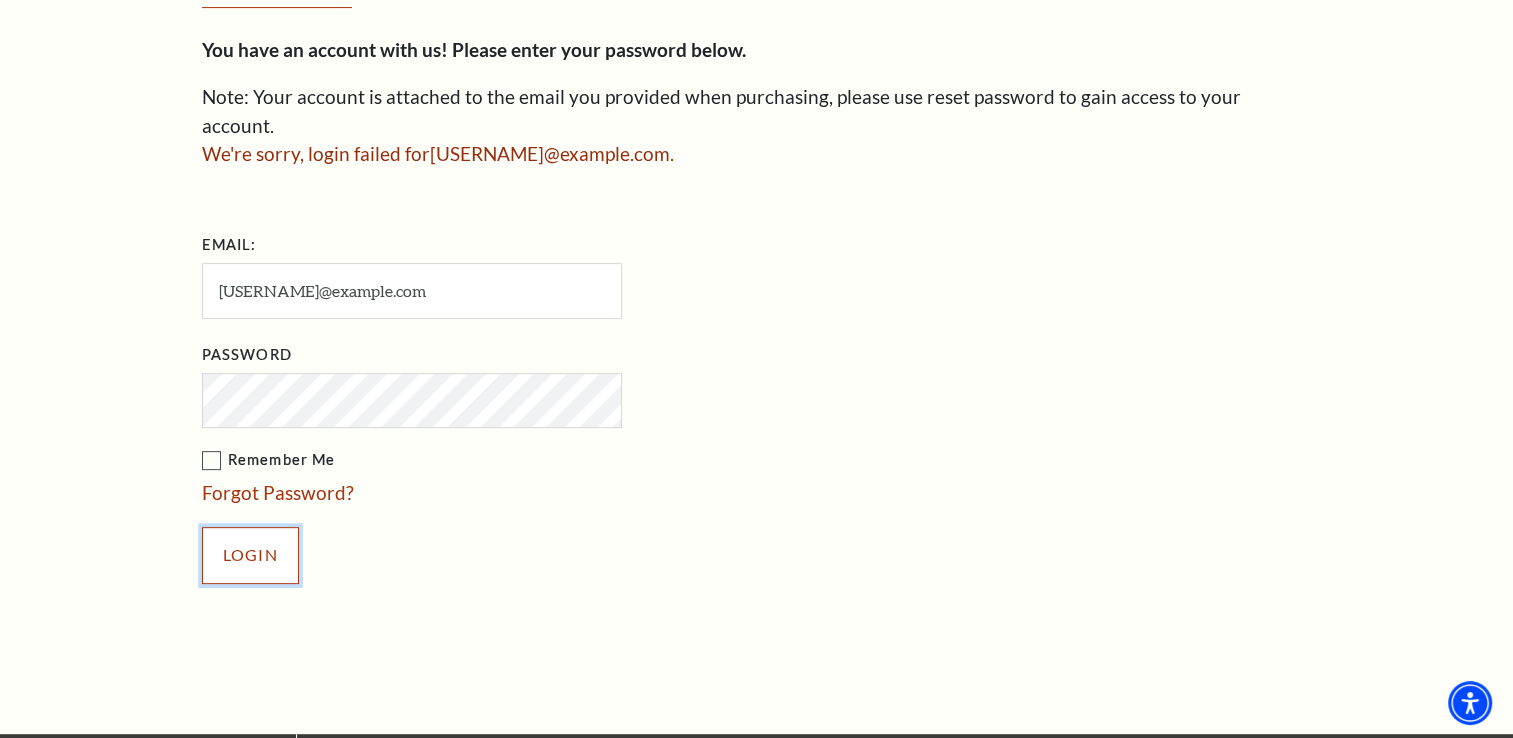 click on "Login" at bounding box center (250, 555) 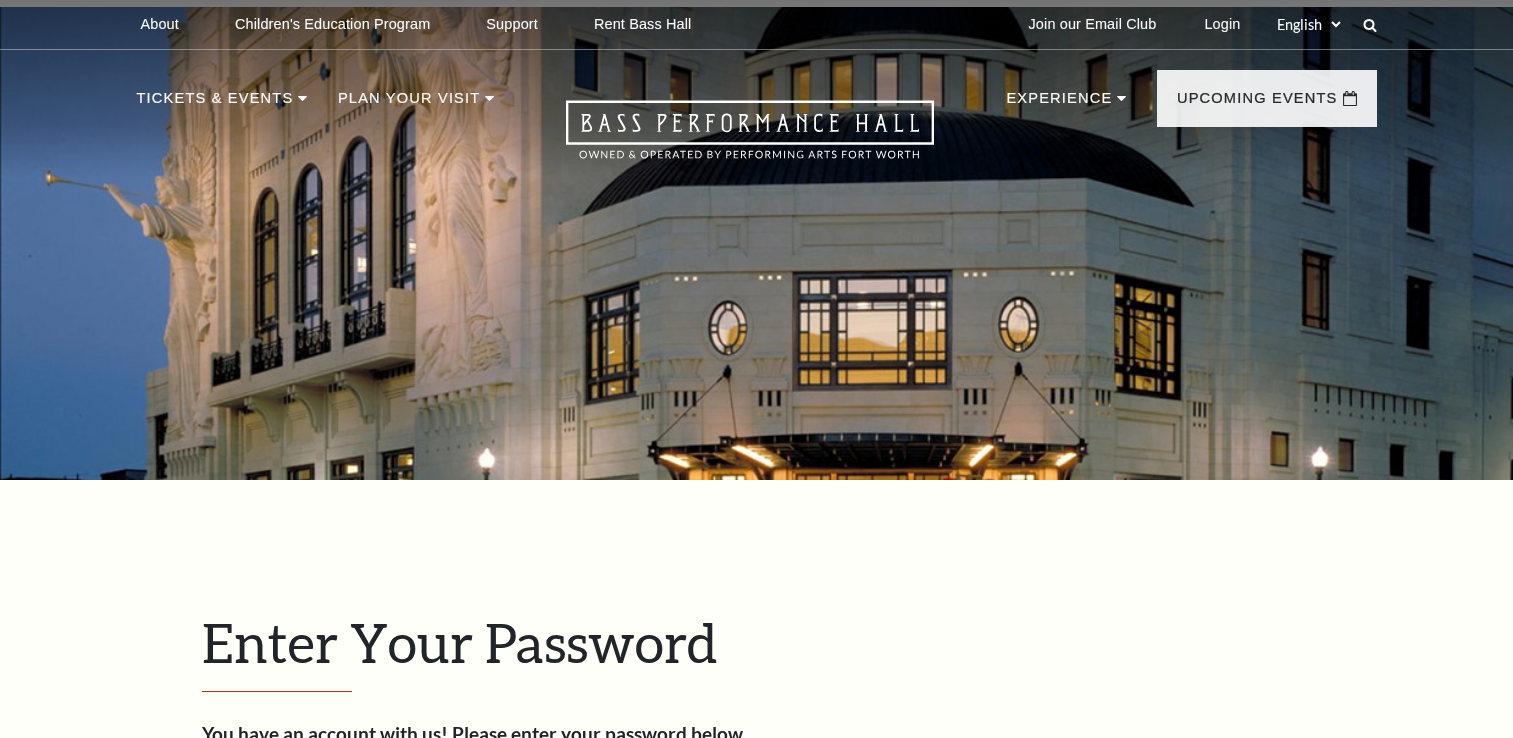 scroll, scrollTop: 684, scrollLeft: 0, axis: vertical 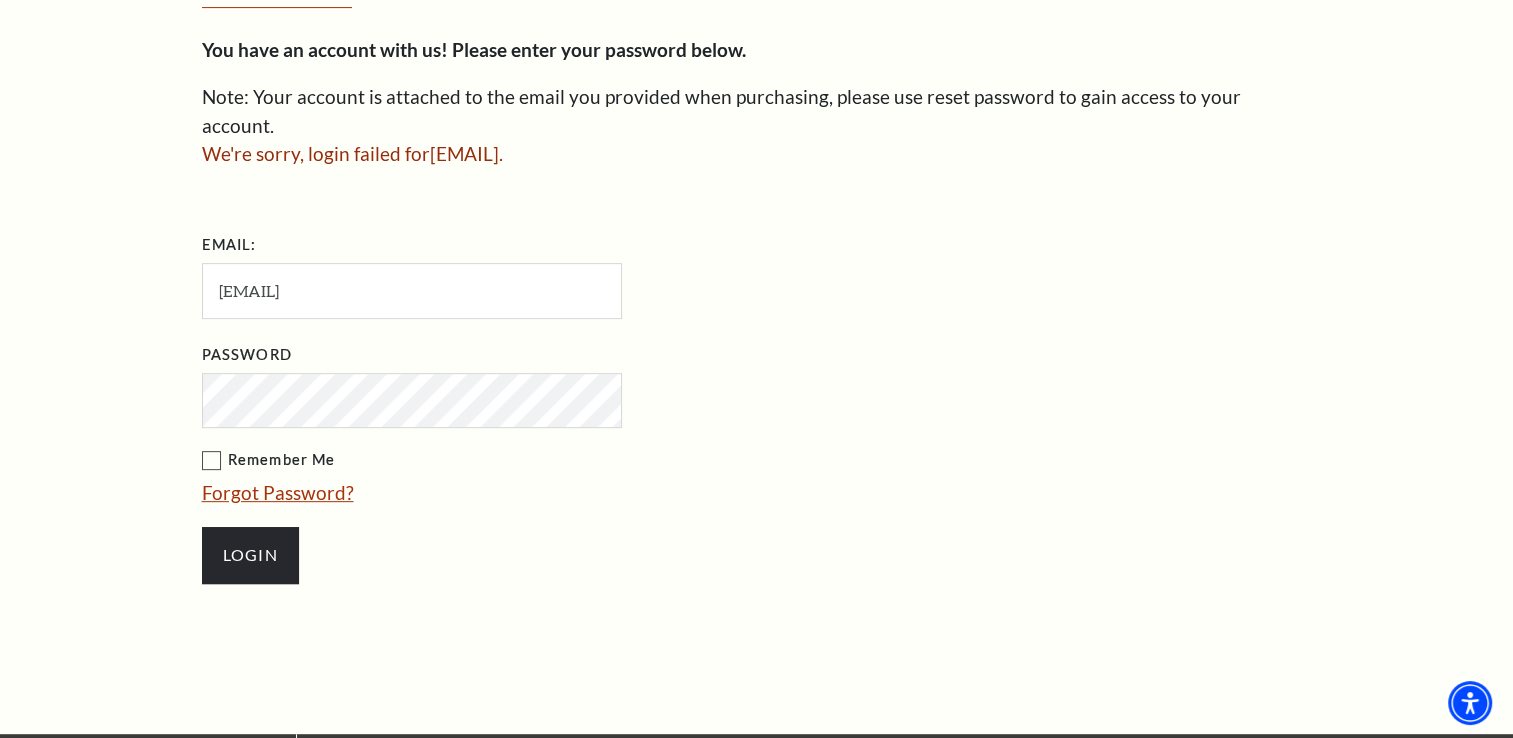 click on "Forgot Password?" at bounding box center [278, 492] 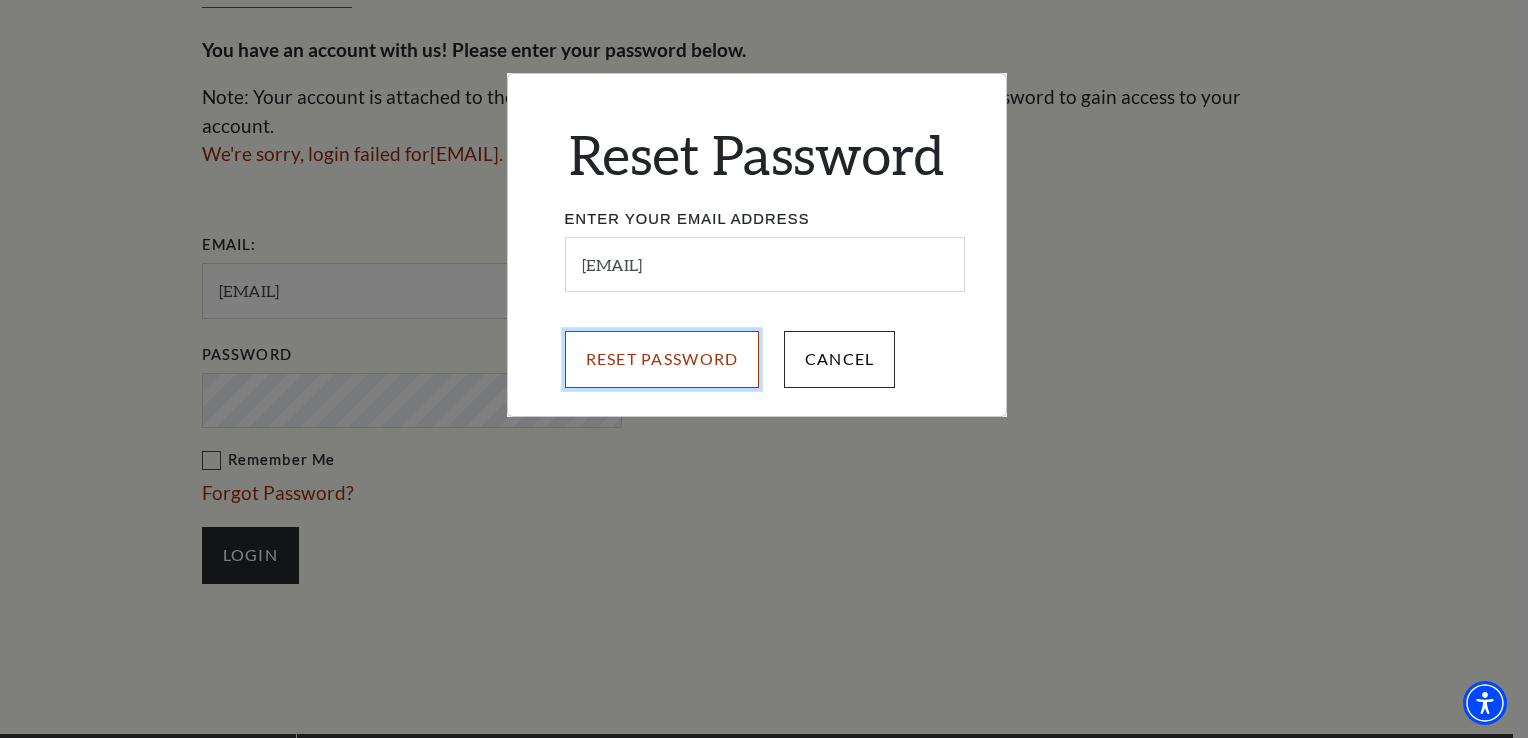 click on "Reset Password" at bounding box center (662, 359) 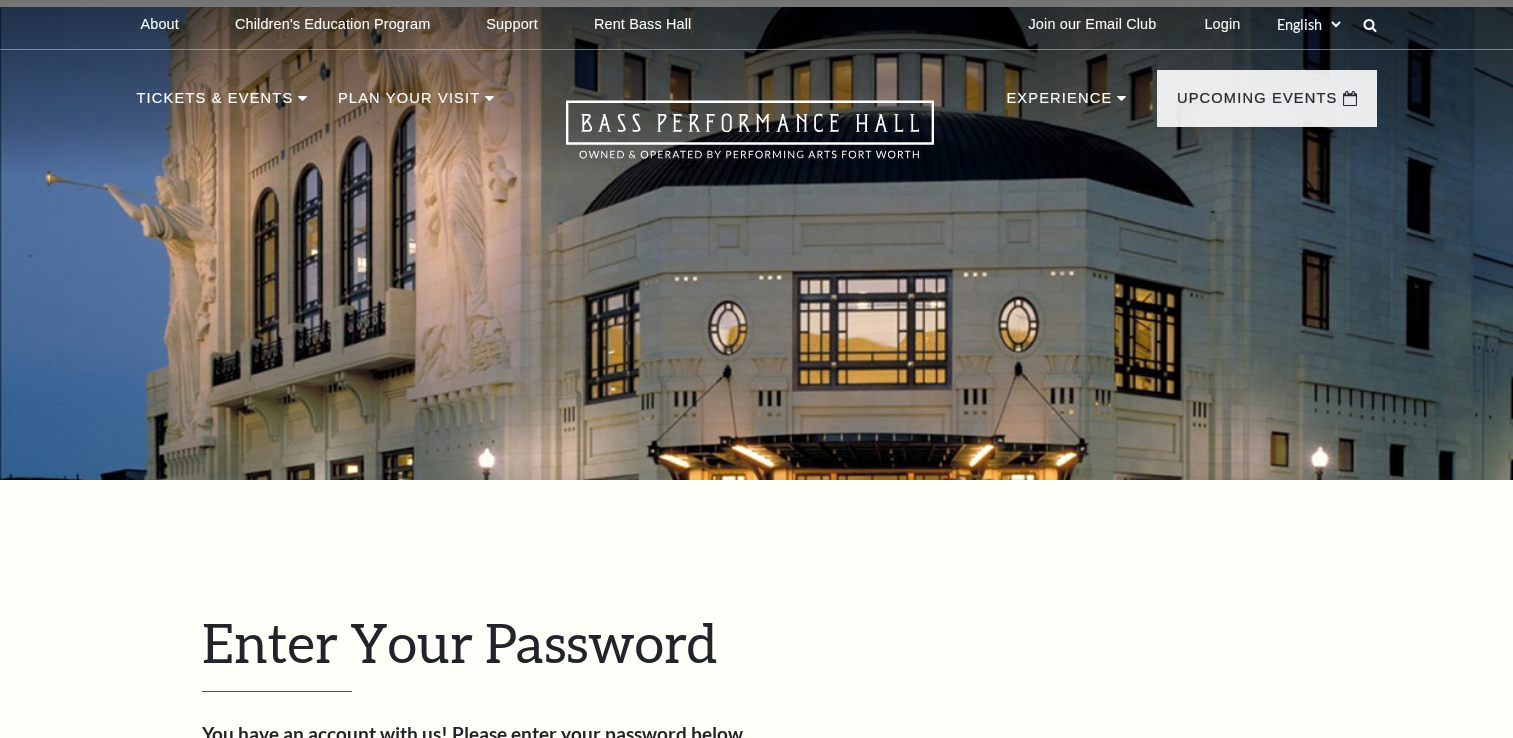 scroll, scrollTop: 684, scrollLeft: 0, axis: vertical 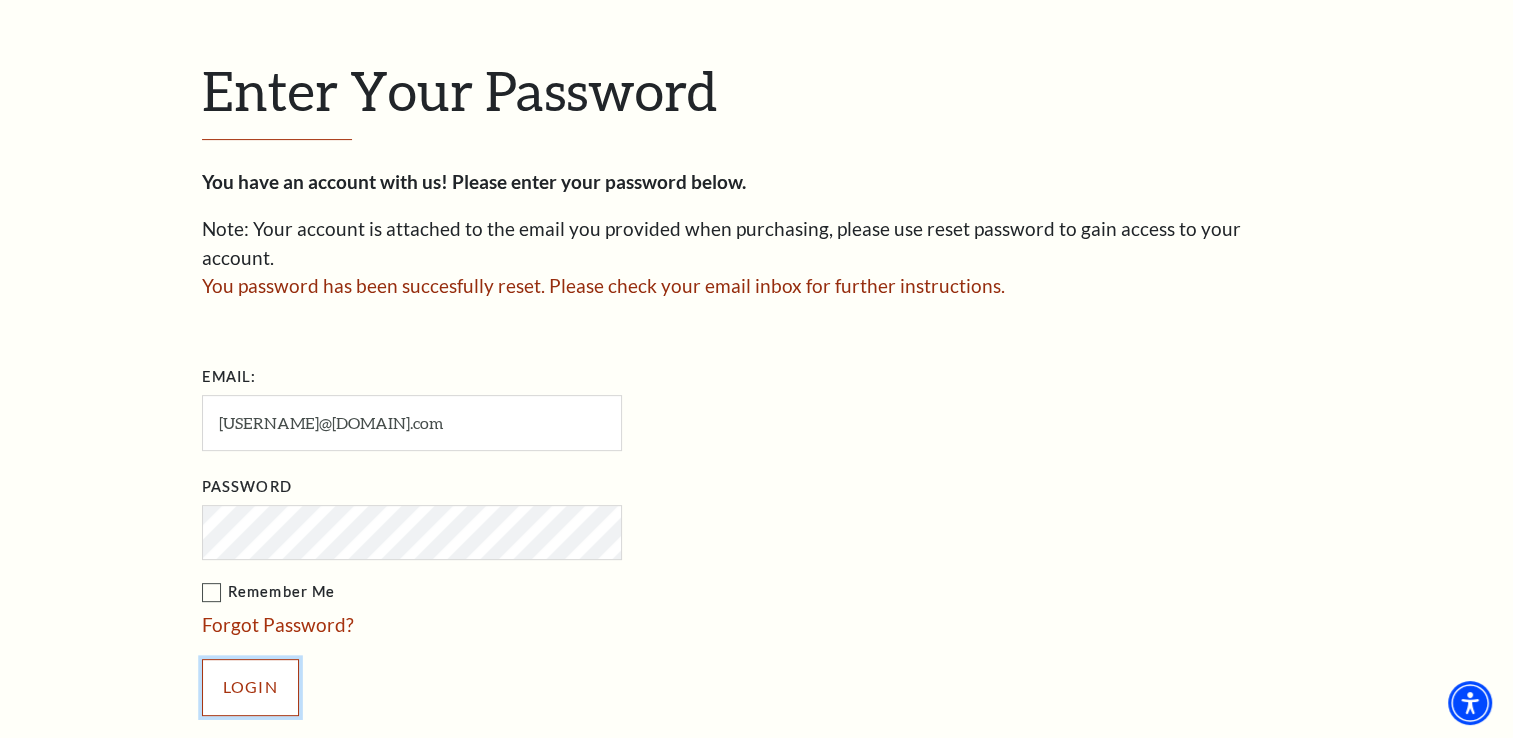 click on "Login" at bounding box center (250, 687) 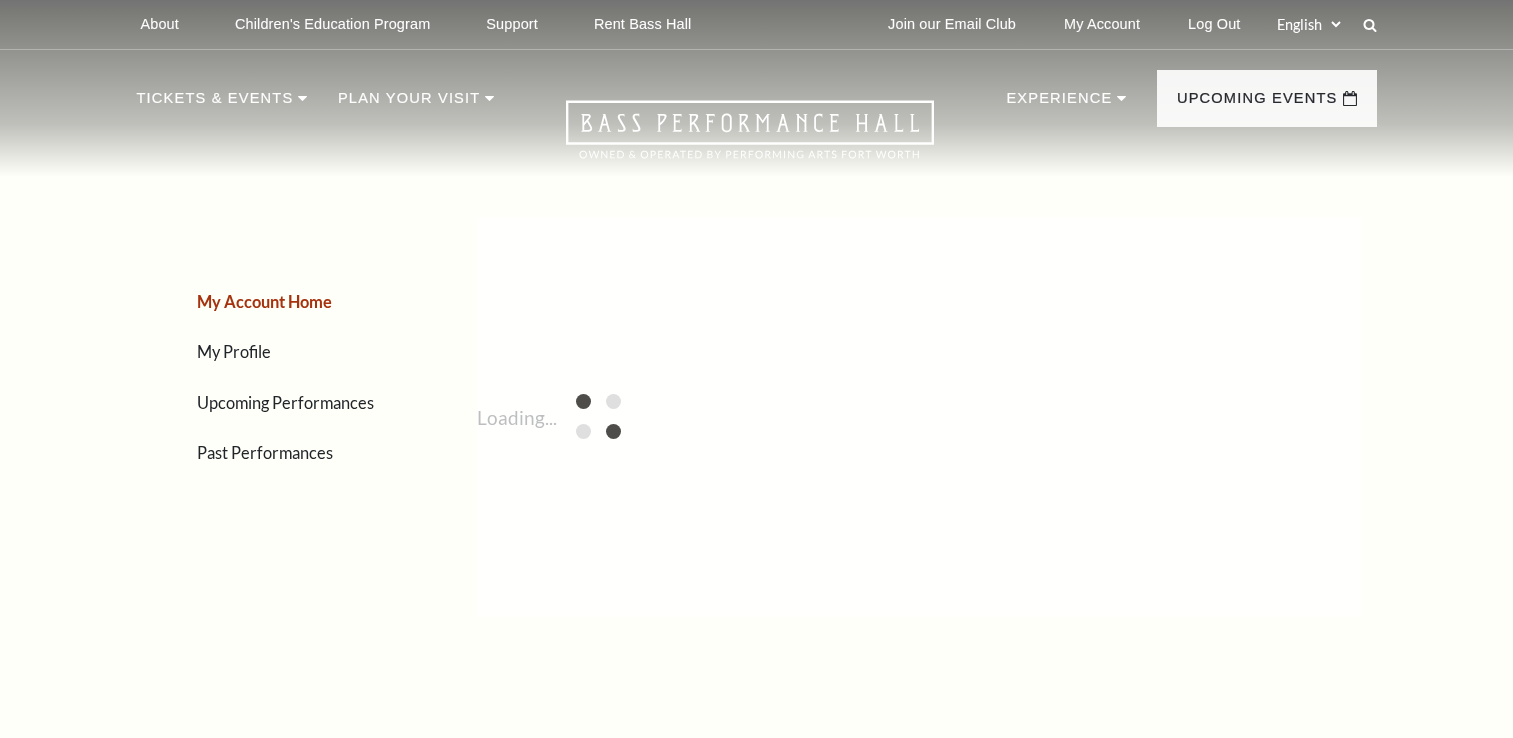 scroll, scrollTop: 0, scrollLeft: 0, axis: both 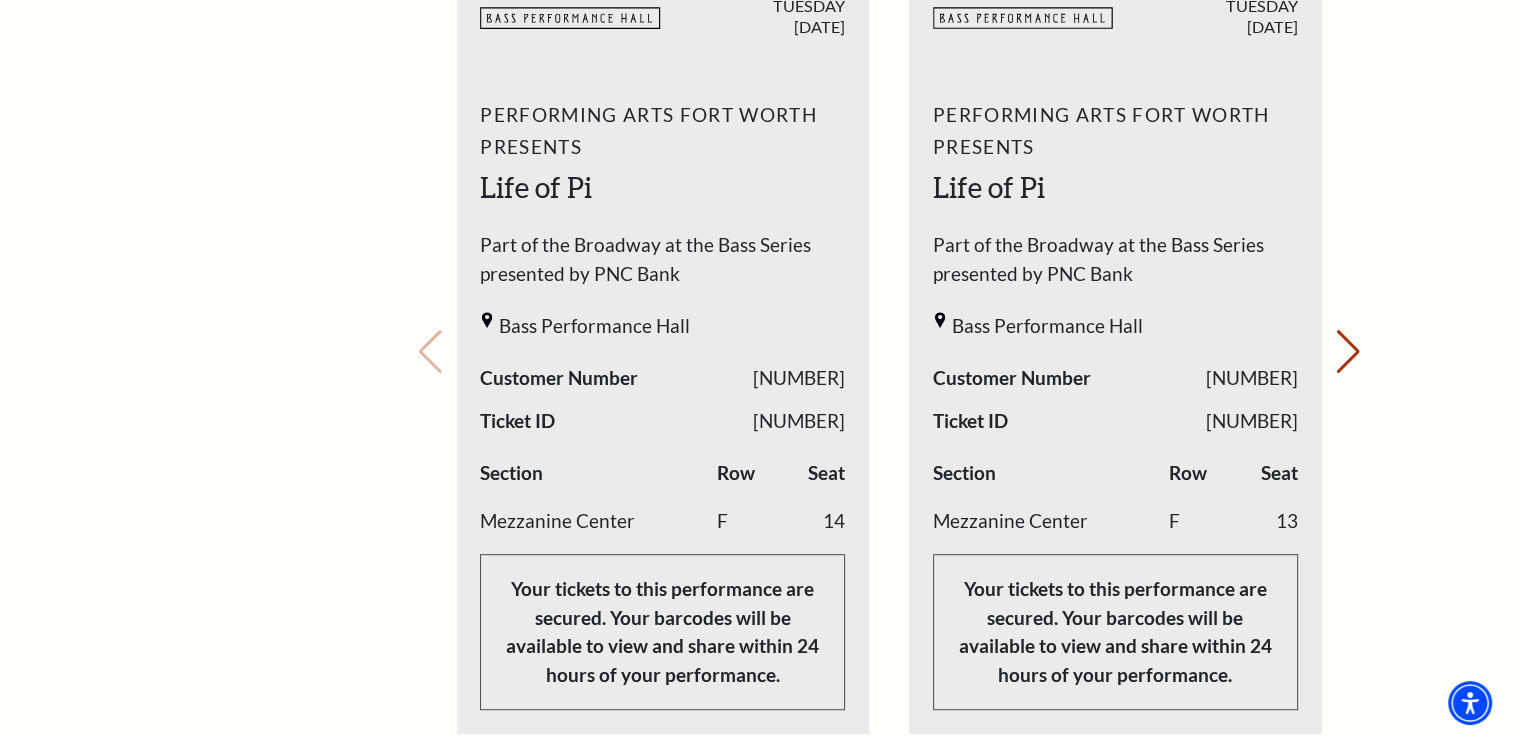 click on "Loading...
My Account
Hi Theresa, Welcome back!
My Account Home
My Profile
Upcoming Performances
Past Performances
Season Tickets for the 2025-2026 Broadway at the Bass Season presented by PNC Bank are on sale now! The new season includes  Life of Pi ,  ," at bounding box center [889, 463] 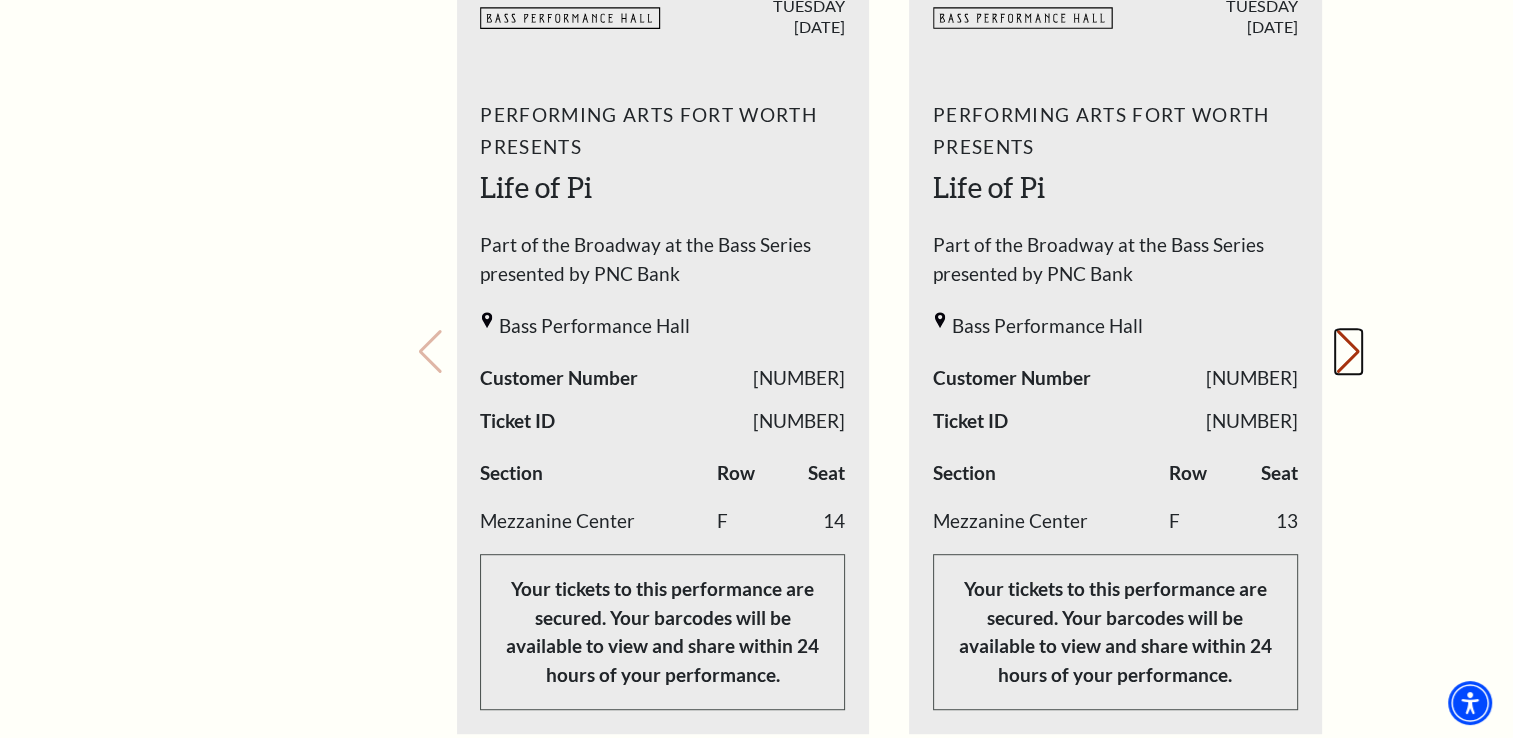 click on "Next slide." at bounding box center (1348, 352) 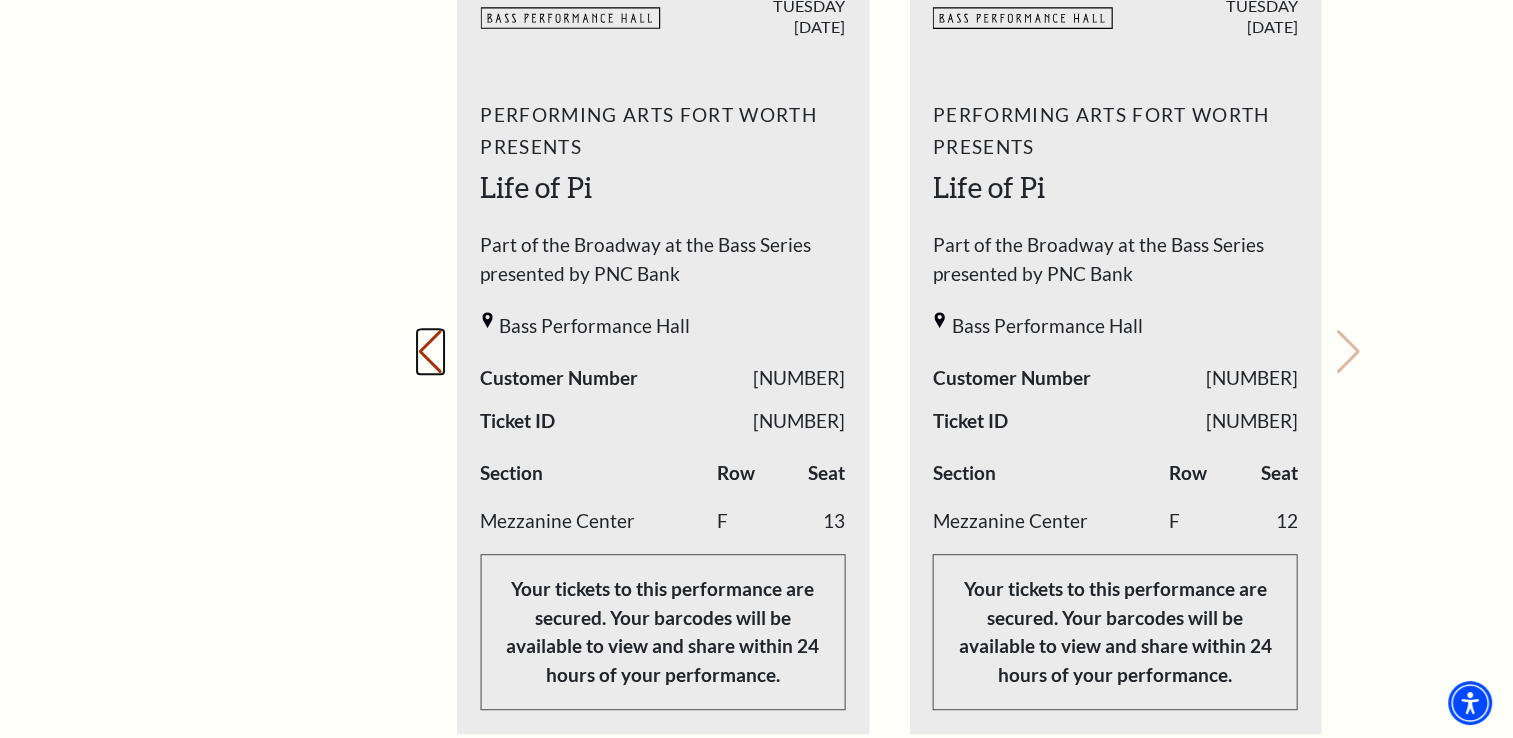 click on "Previous slide." at bounding box center [430, 352] 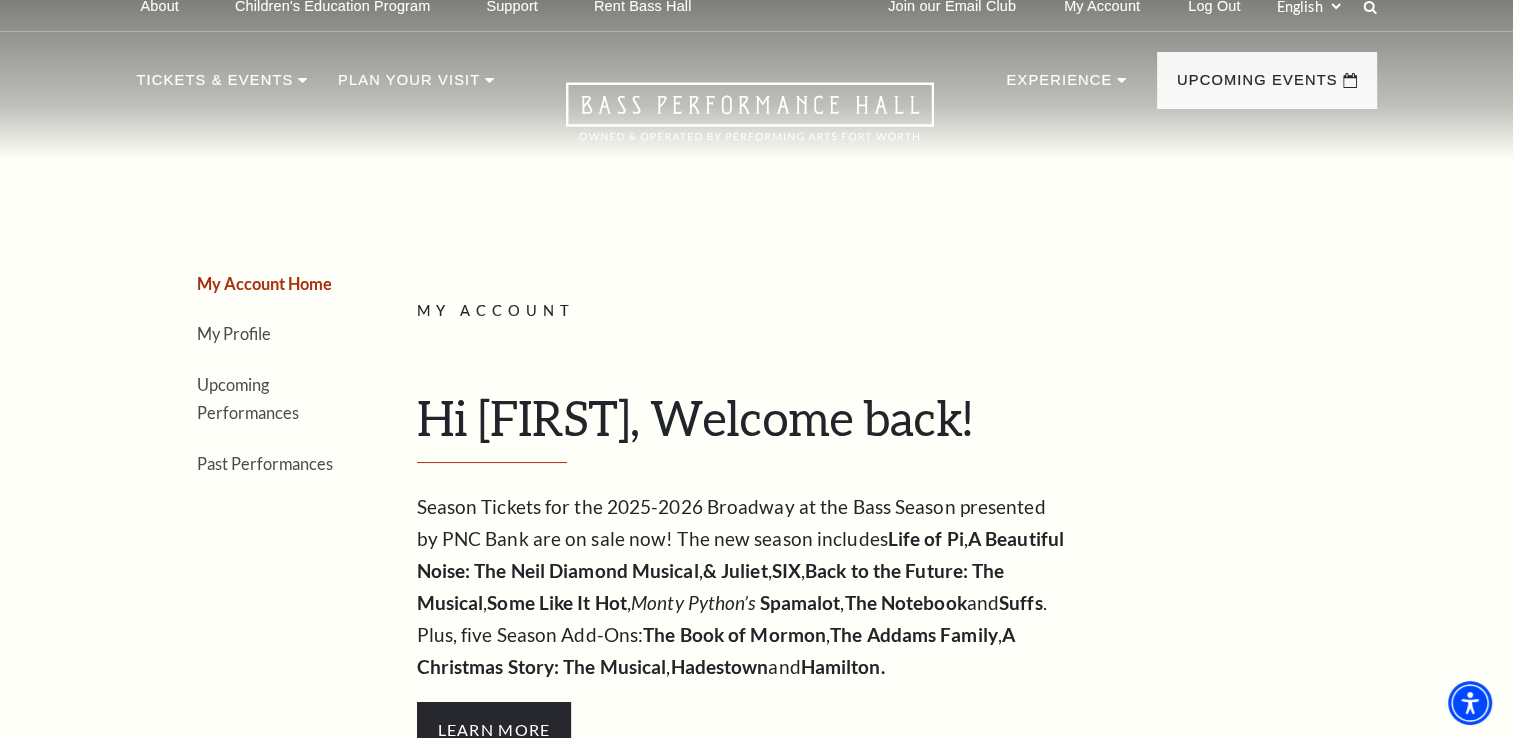 scroll, scrollTop: 16, scrollLeft: 0, axis: vertical 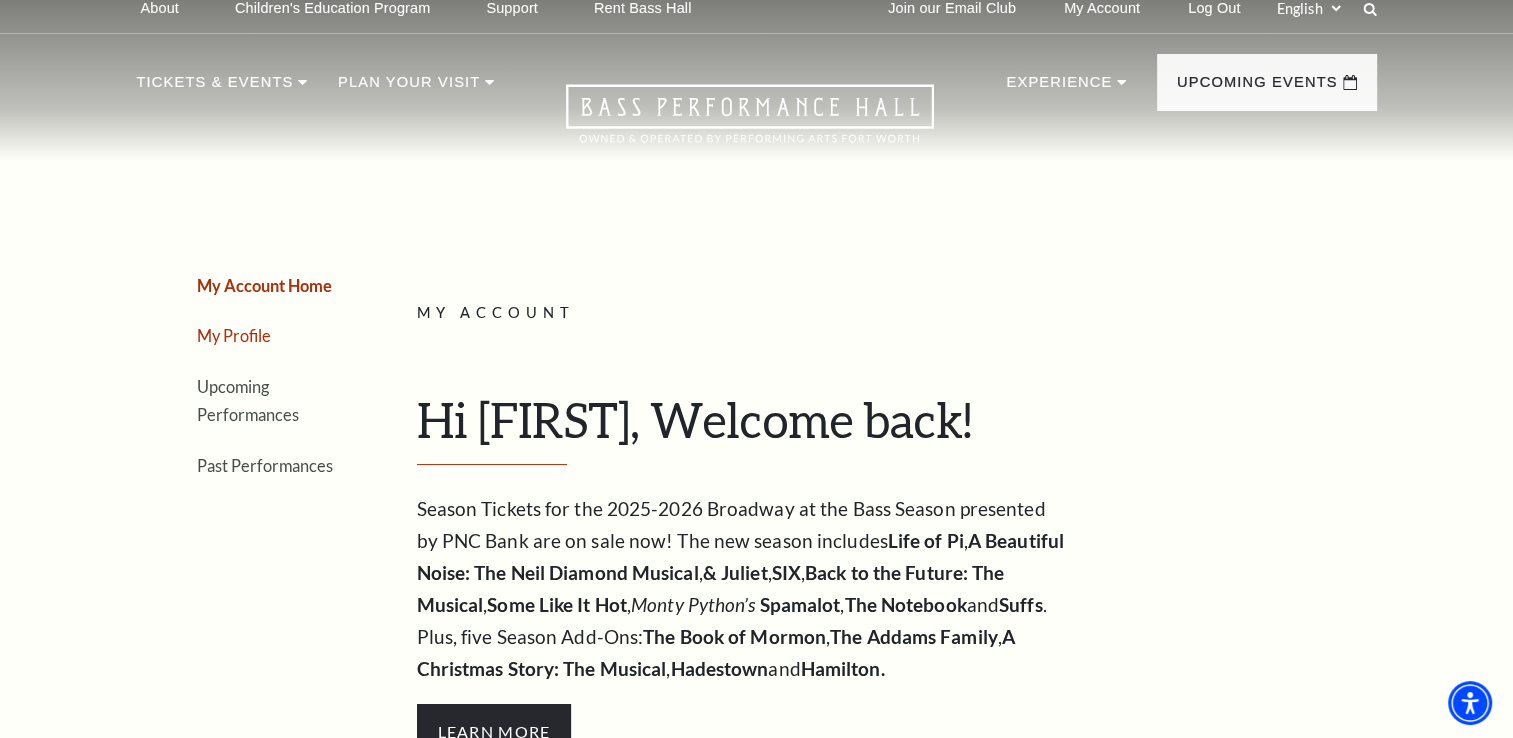 click on "My Profile" at bounding box center [234, 335] 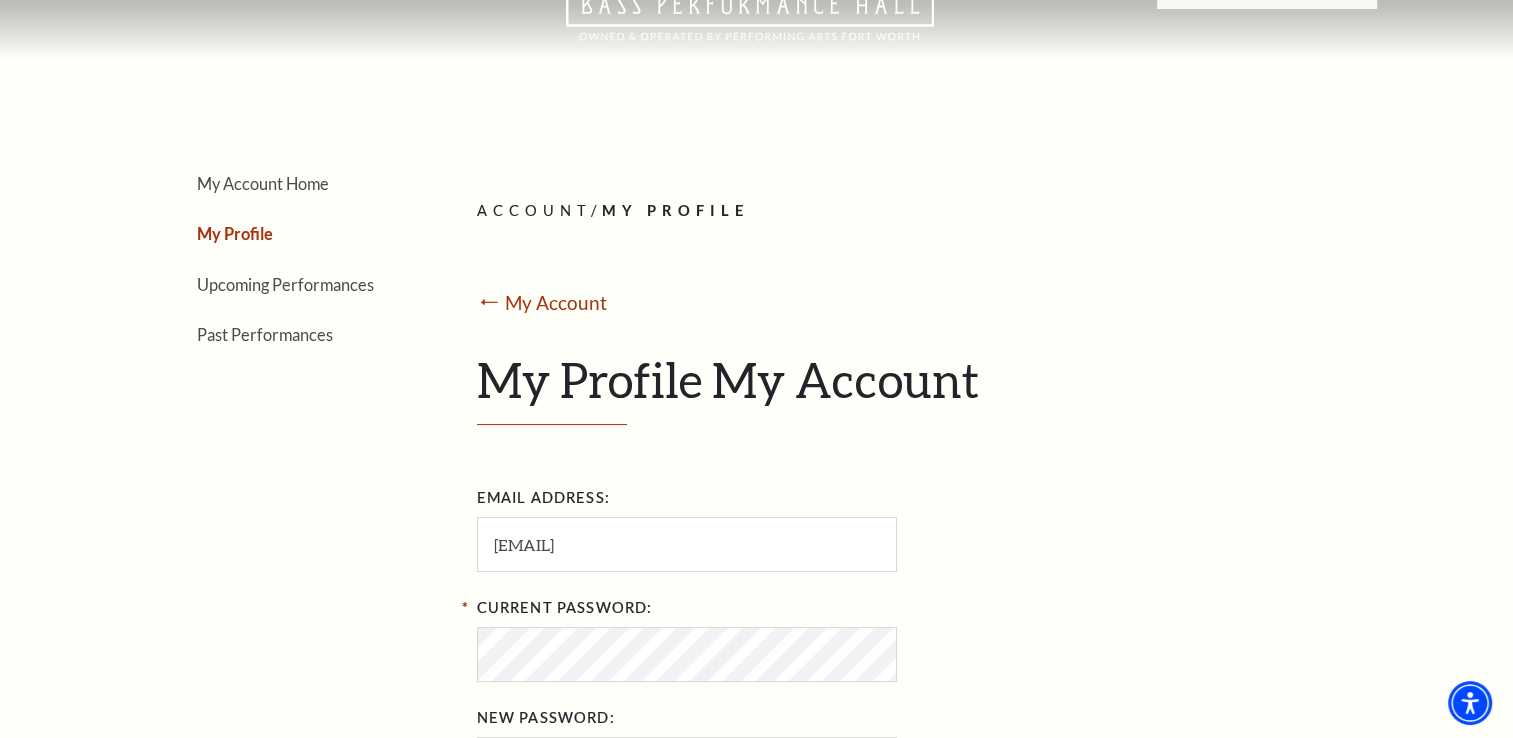 scroll, scrollTop: 0, scrollLeft: 0, axis: both 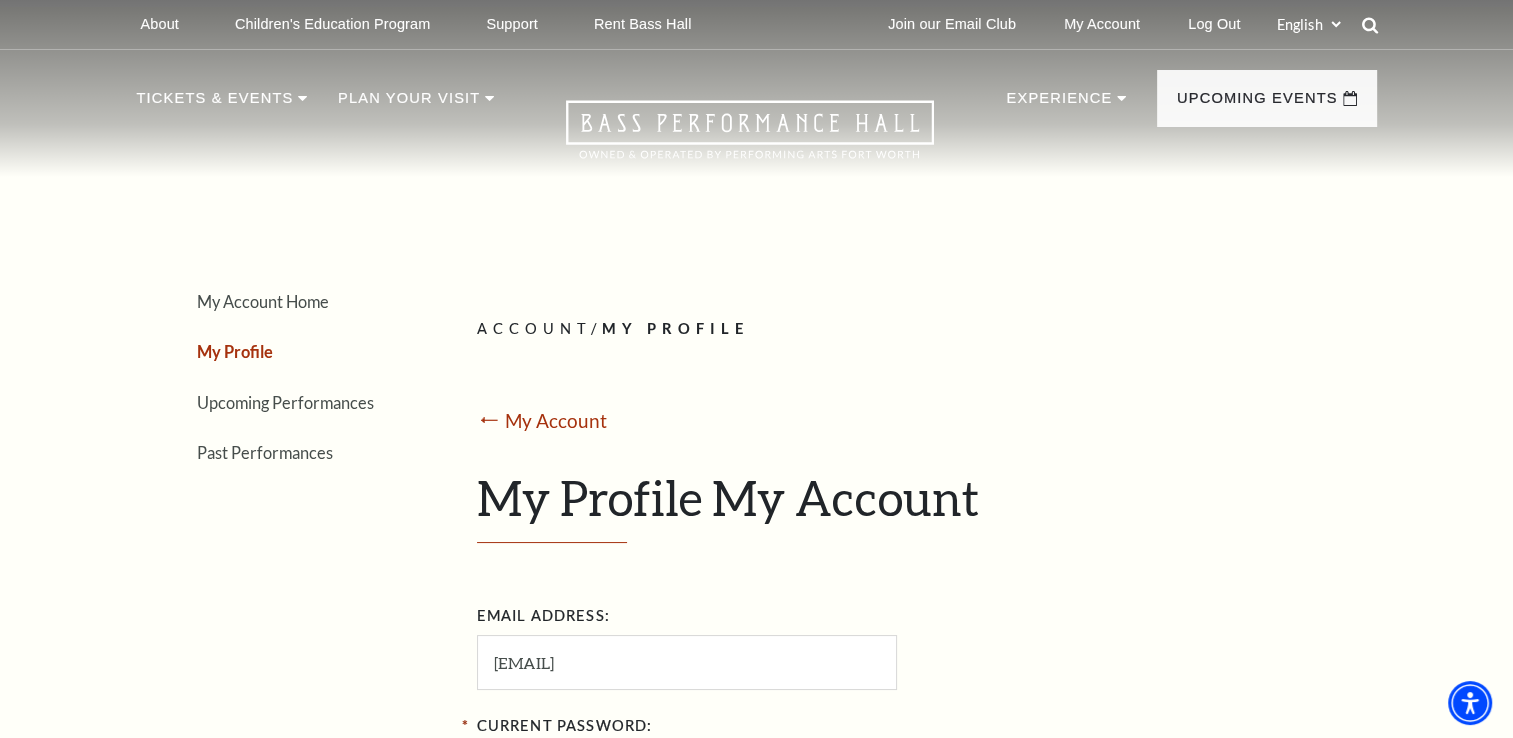 click 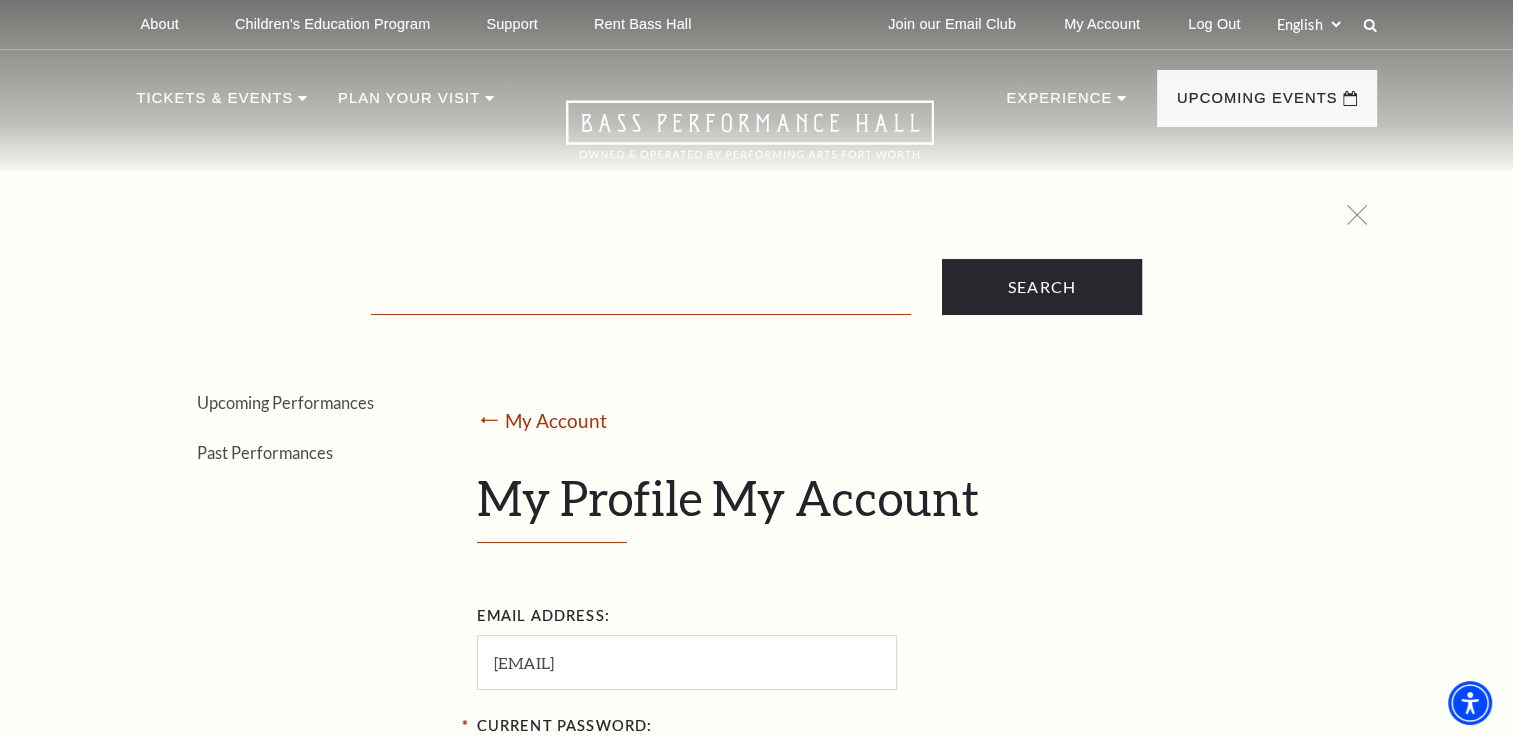 click at bounding box center [641, 294] 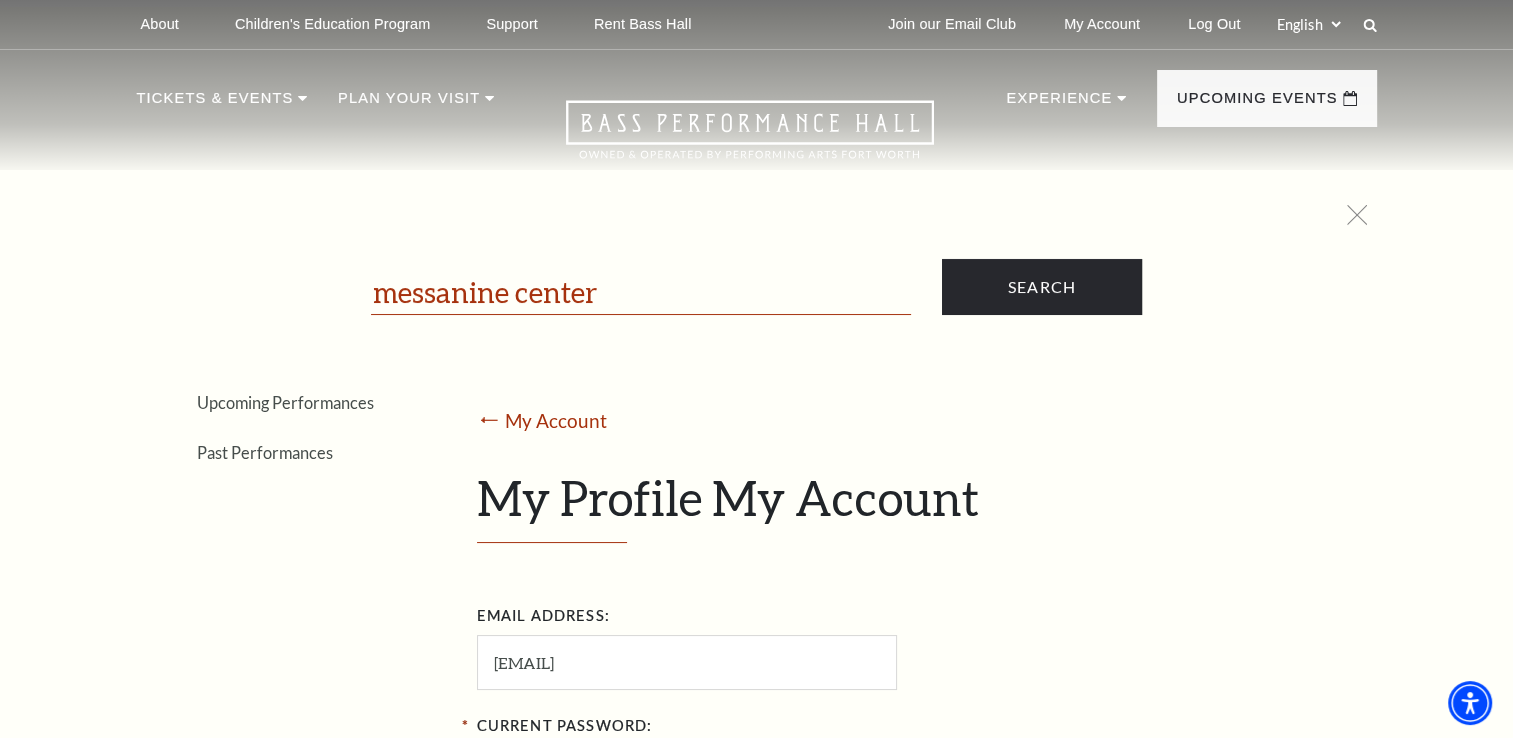 type on "messanine center" 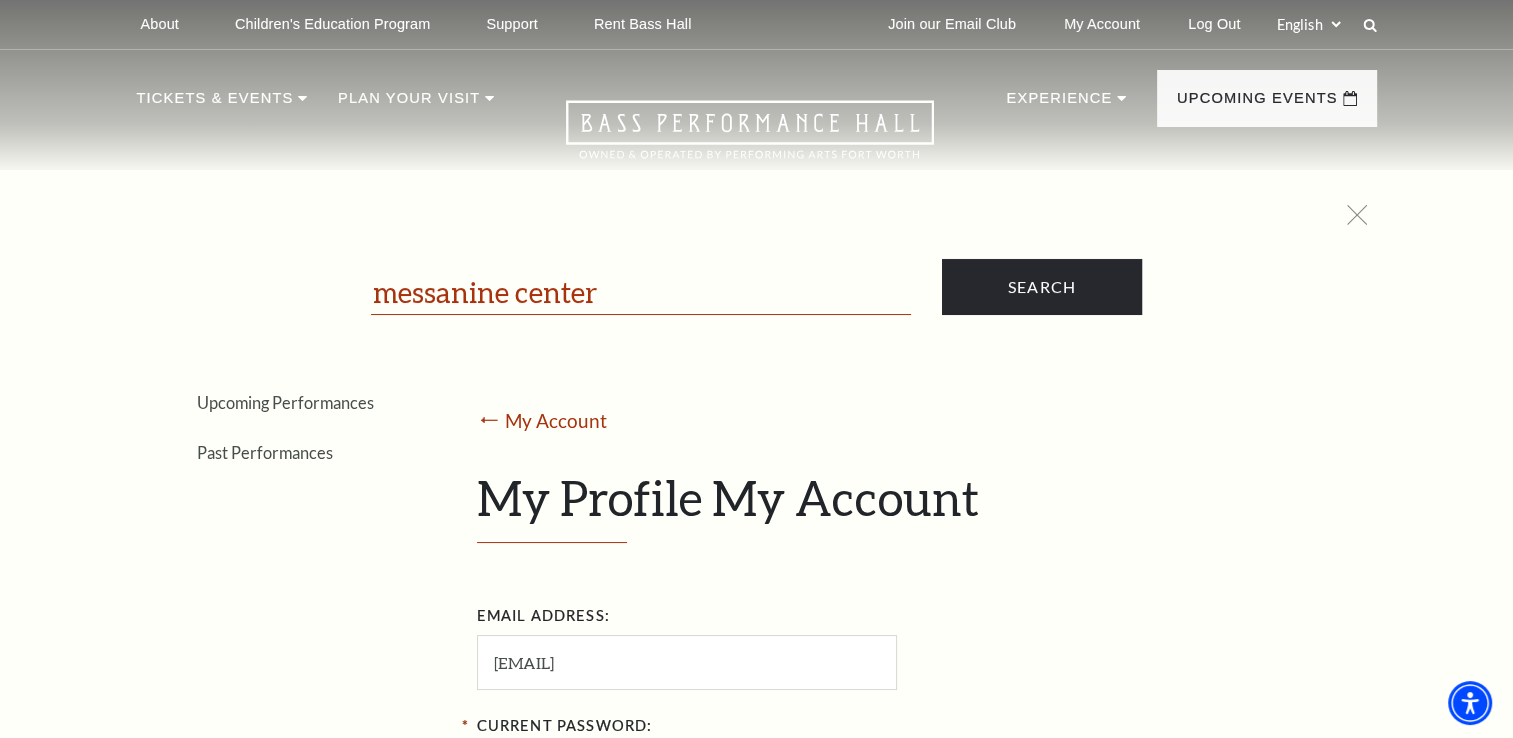 click on "Search" at bounding box center [1042, 287] 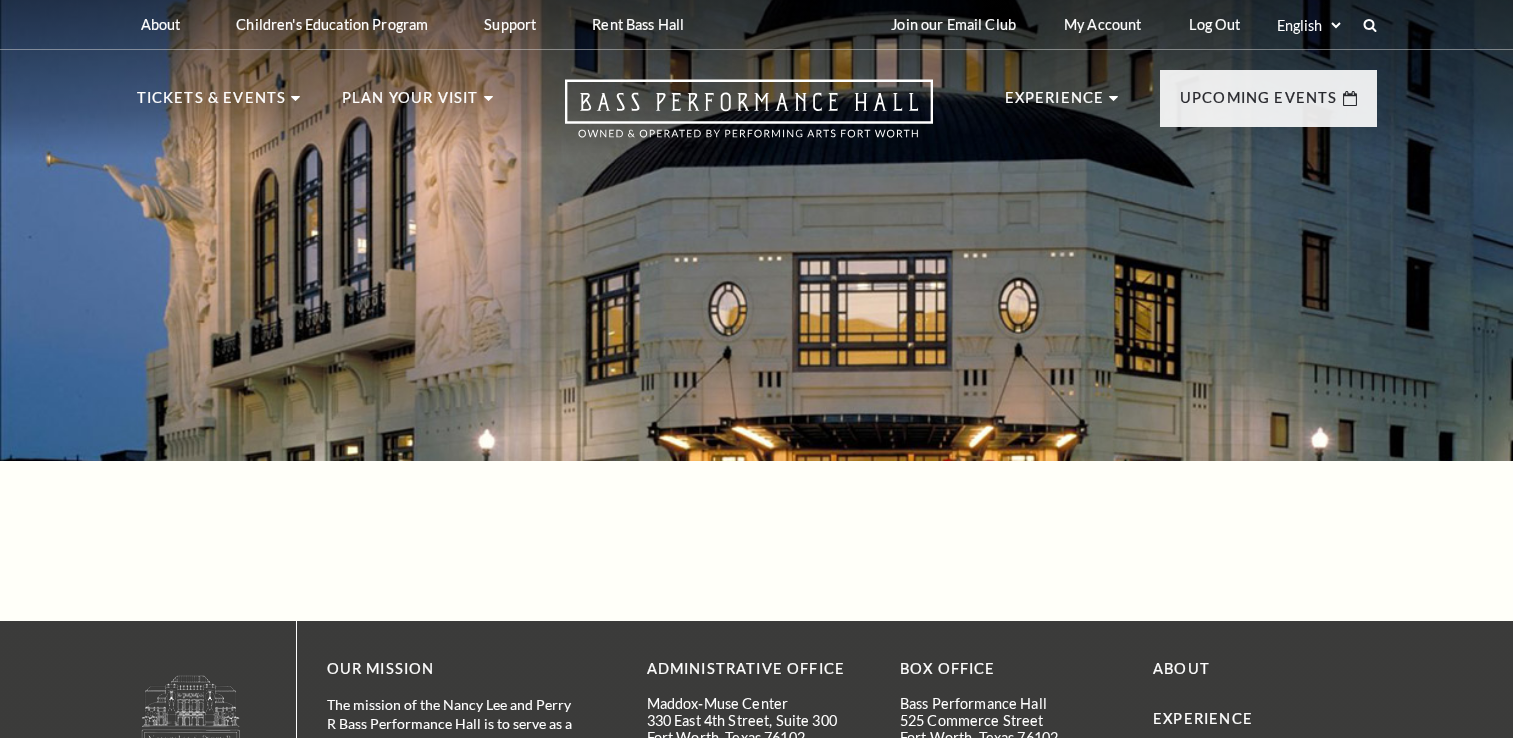 scroll, scrollTop: 0, scrollLeft: 0, axis: both 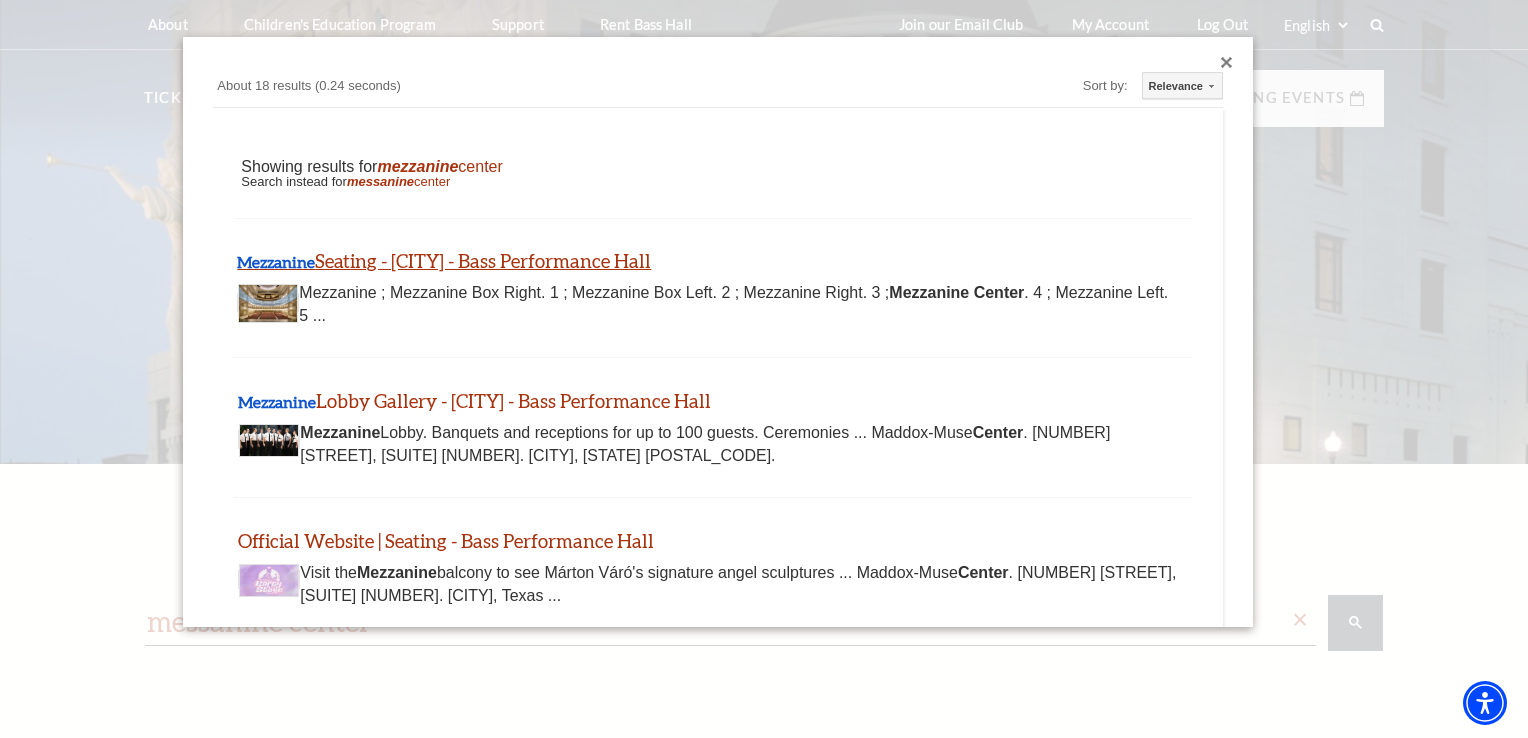 click on "Mezzanine  Seating - Fort Worth - Bass Performance Hall" at bounding box center (444, 260) 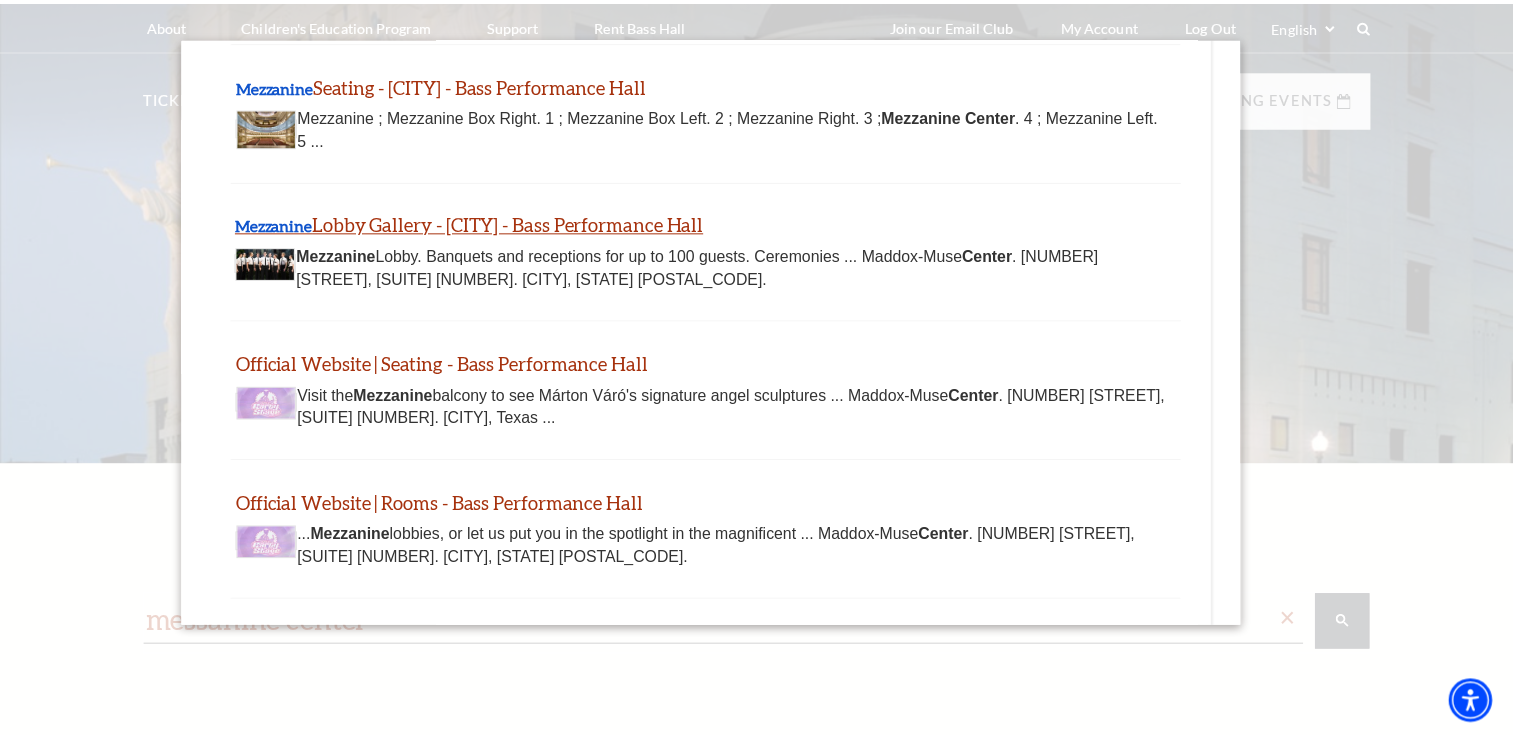 scroll, scrollTop: 0, scrollLeft: 0, axis: both 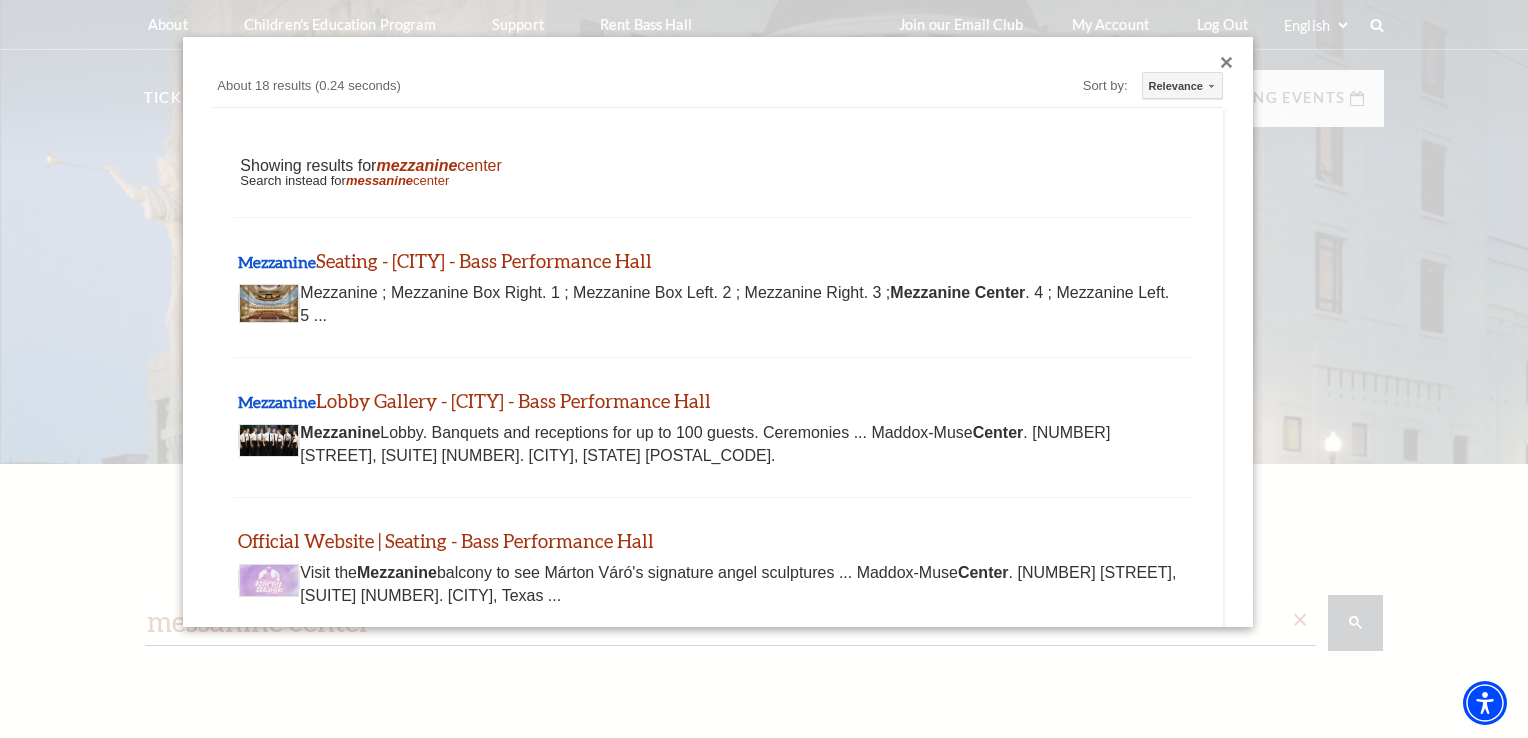 click on "Showing results for  mezzanine  center Search instead for  messanine  center" at bounding box center (713, 173) 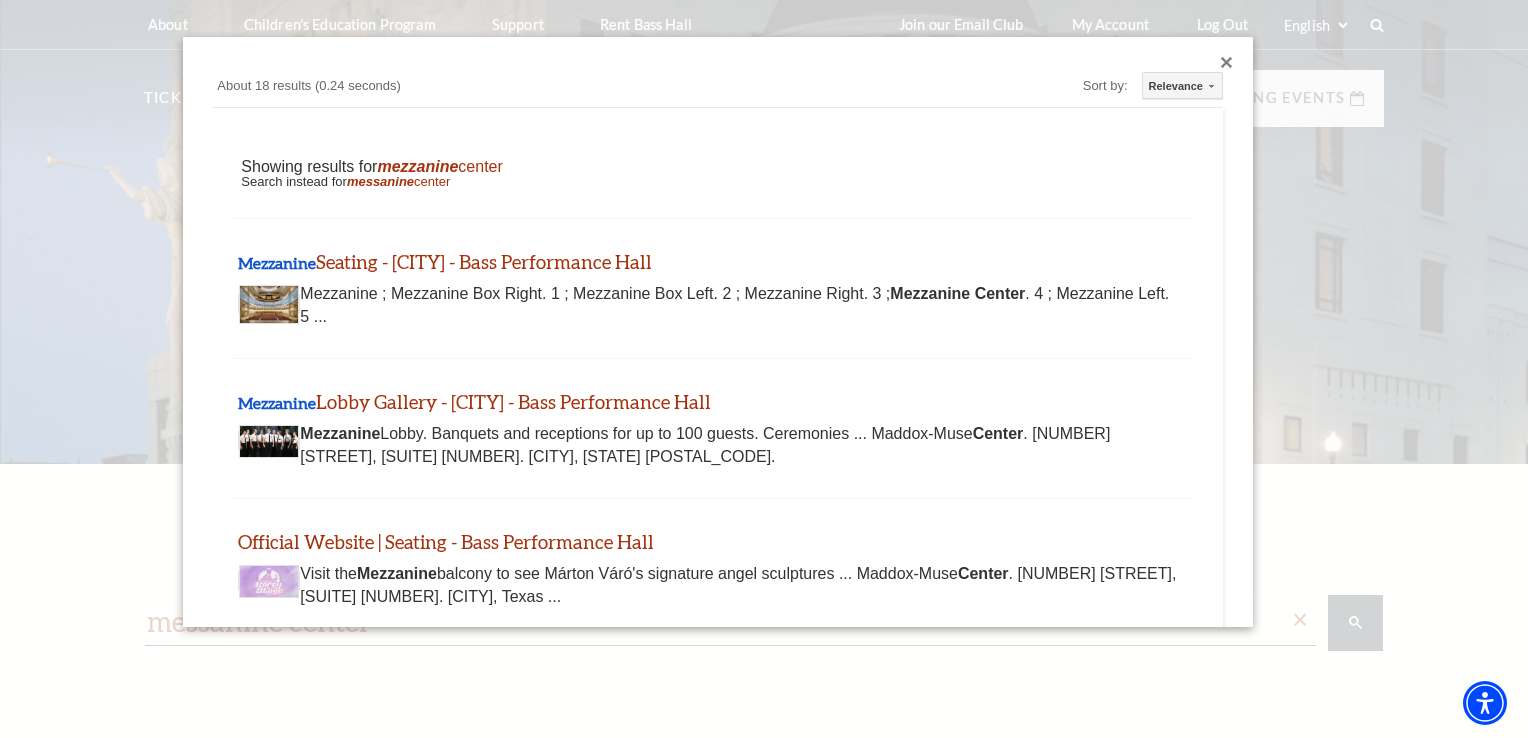 click at bounding box center [1227, 63] 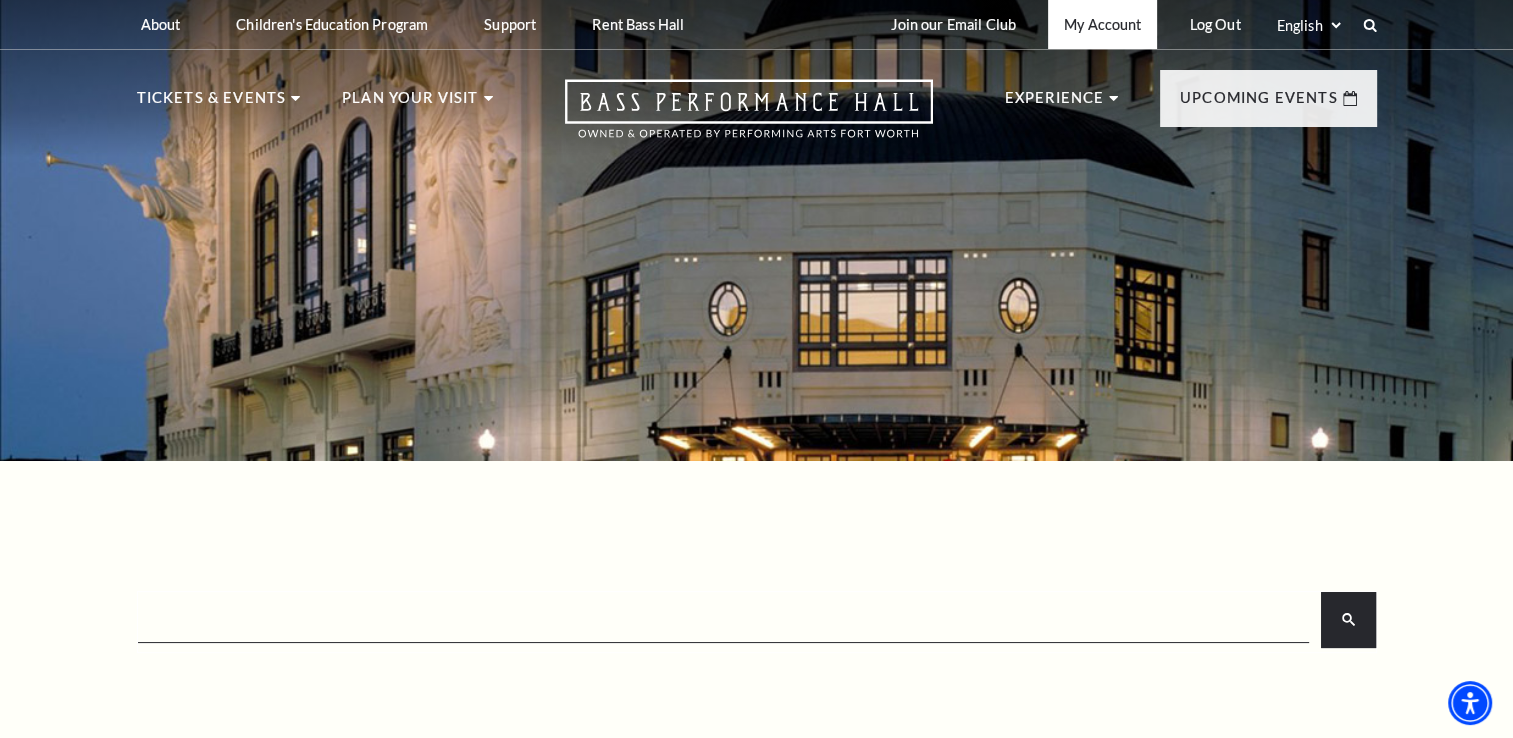 click on "My Account" at bounding box center [1102, 24] 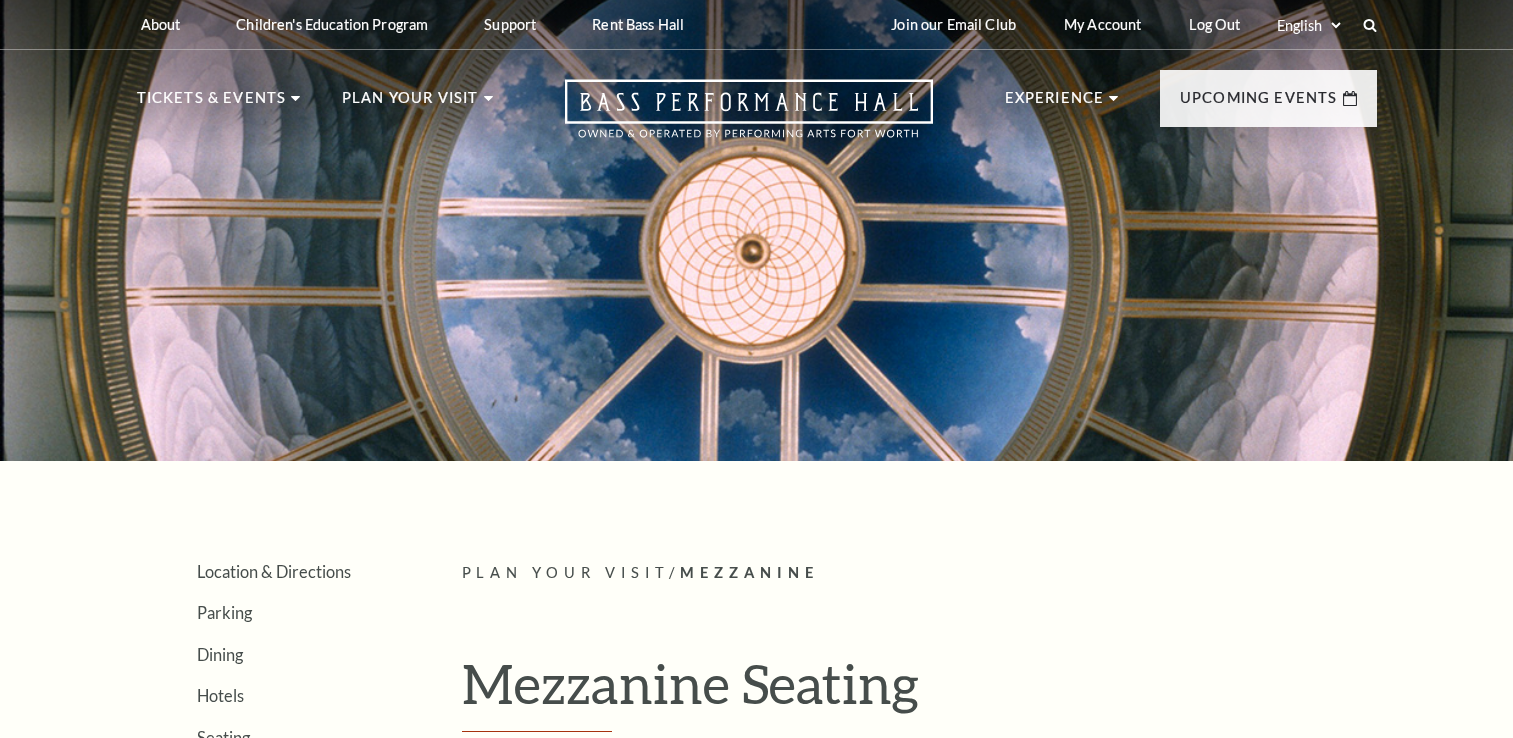 scroll, scrollTop: 0, scrollLeft: 0, axis: both 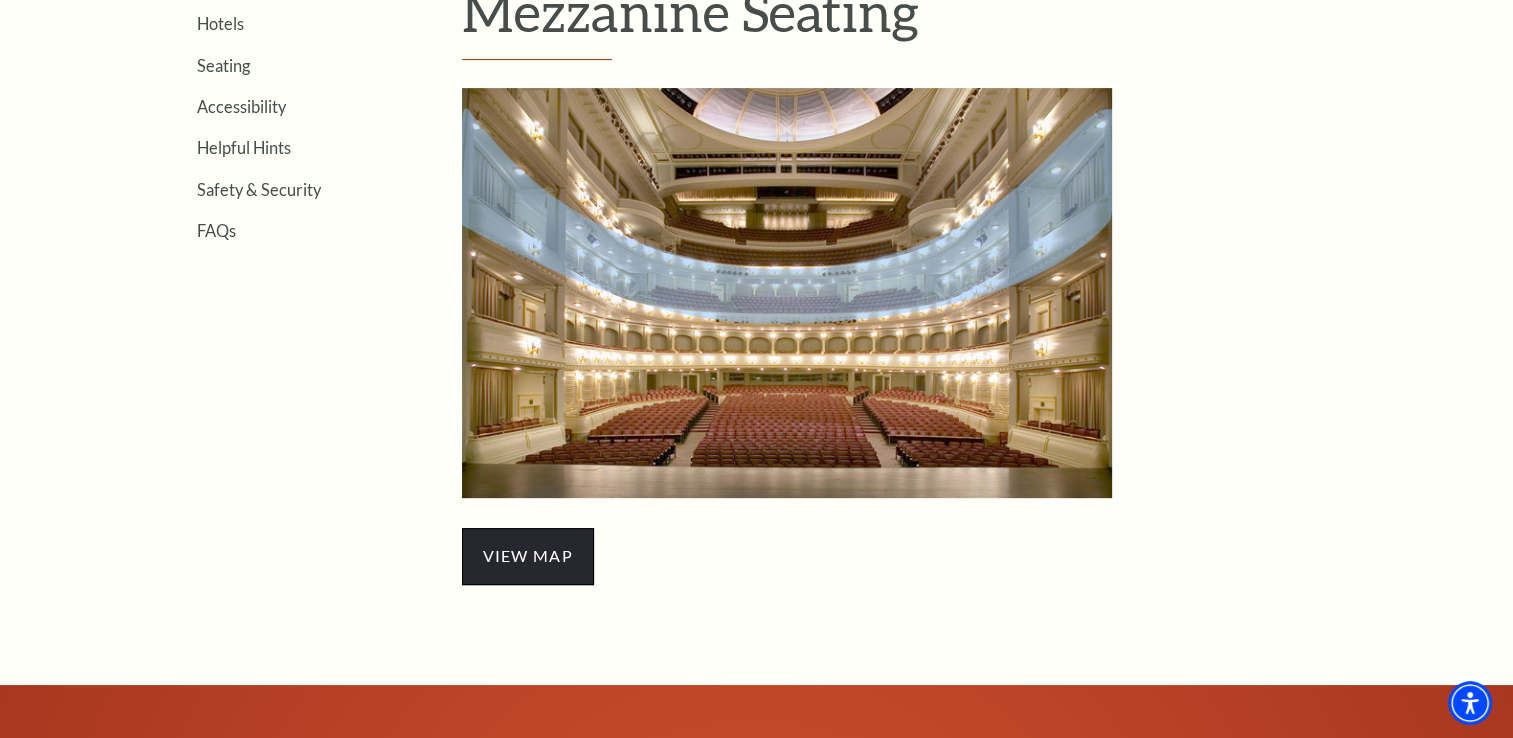 click on "view map" at bounding box center [528, 556] 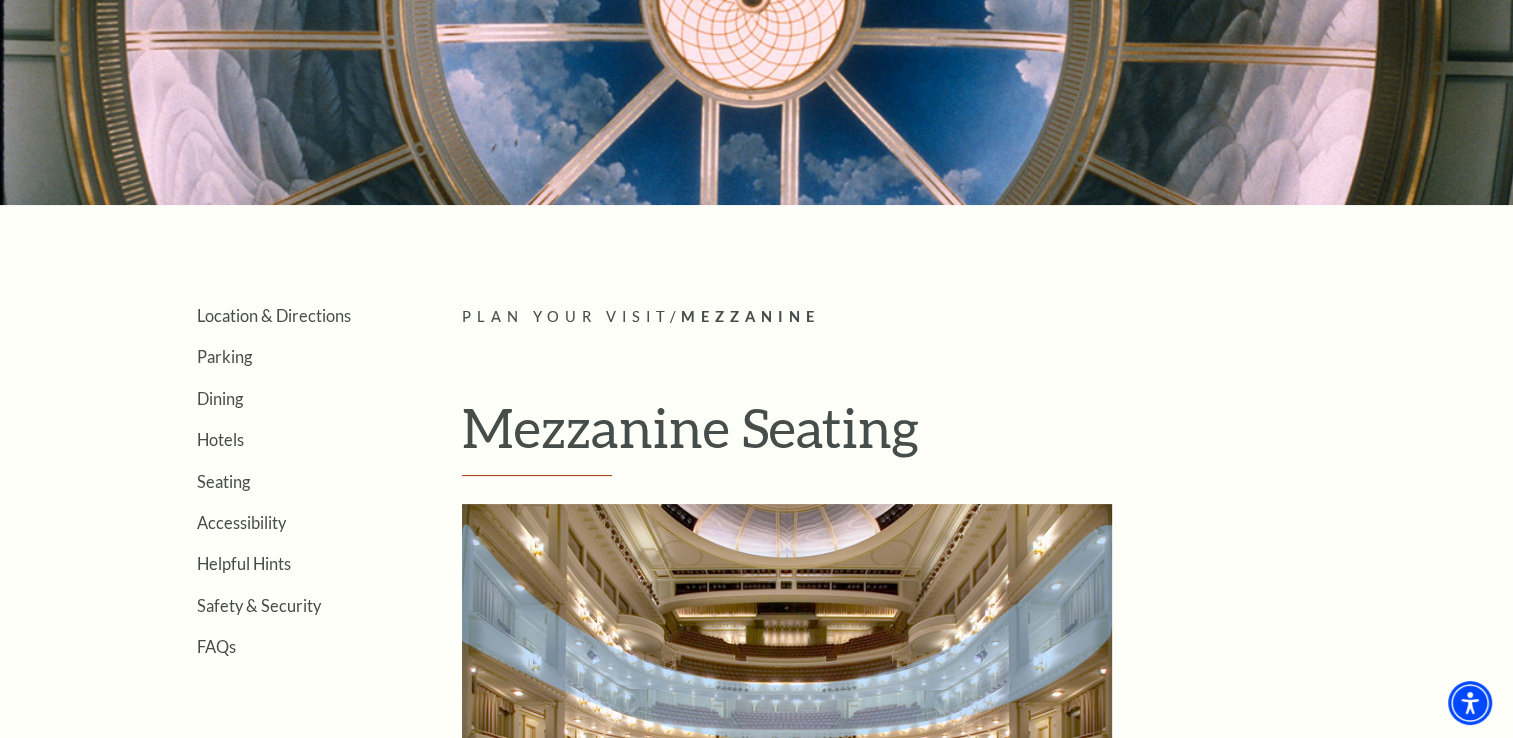 scroll, scrollTop: 256, scrollLeft: 0, axis: vertical 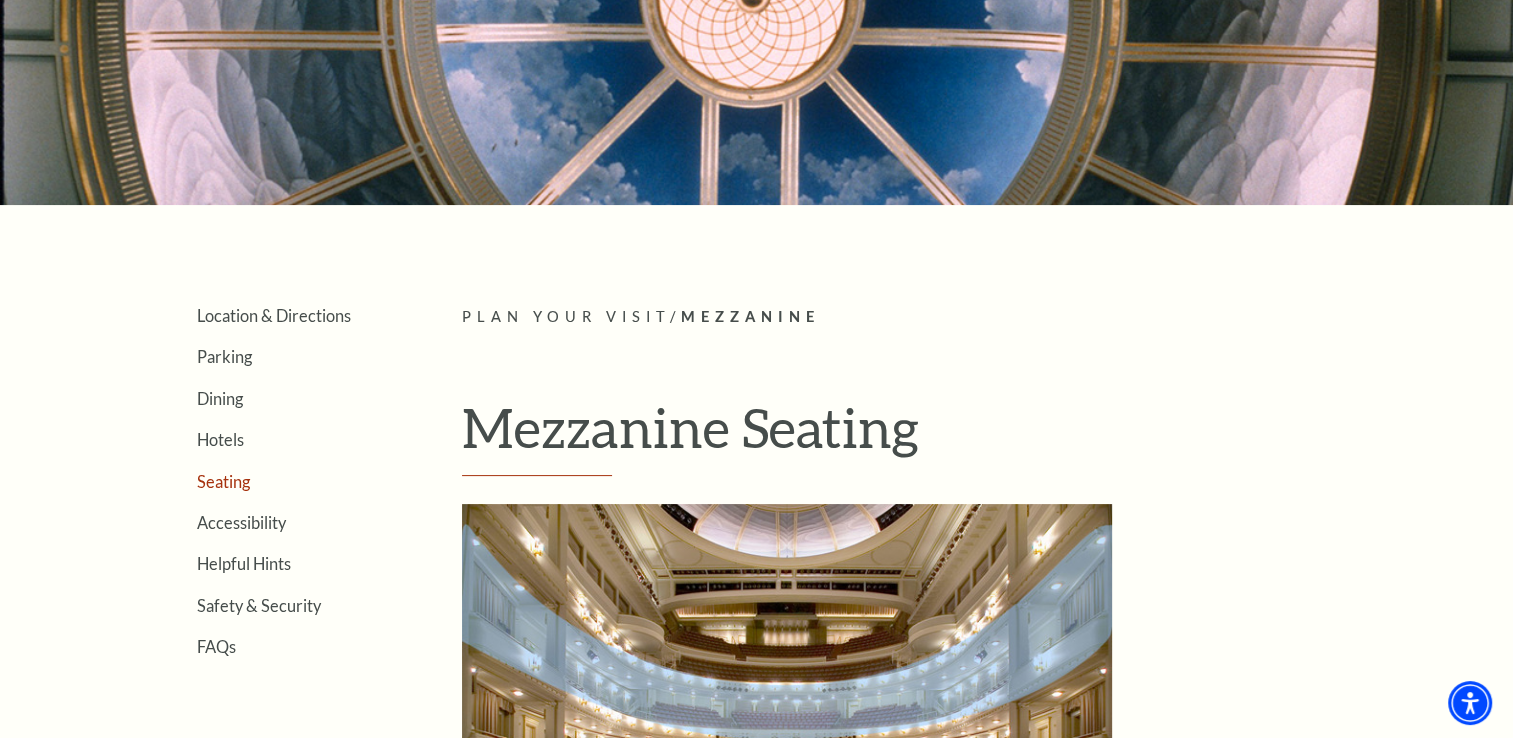 click on "Seating" at bounding box center [223, 481] 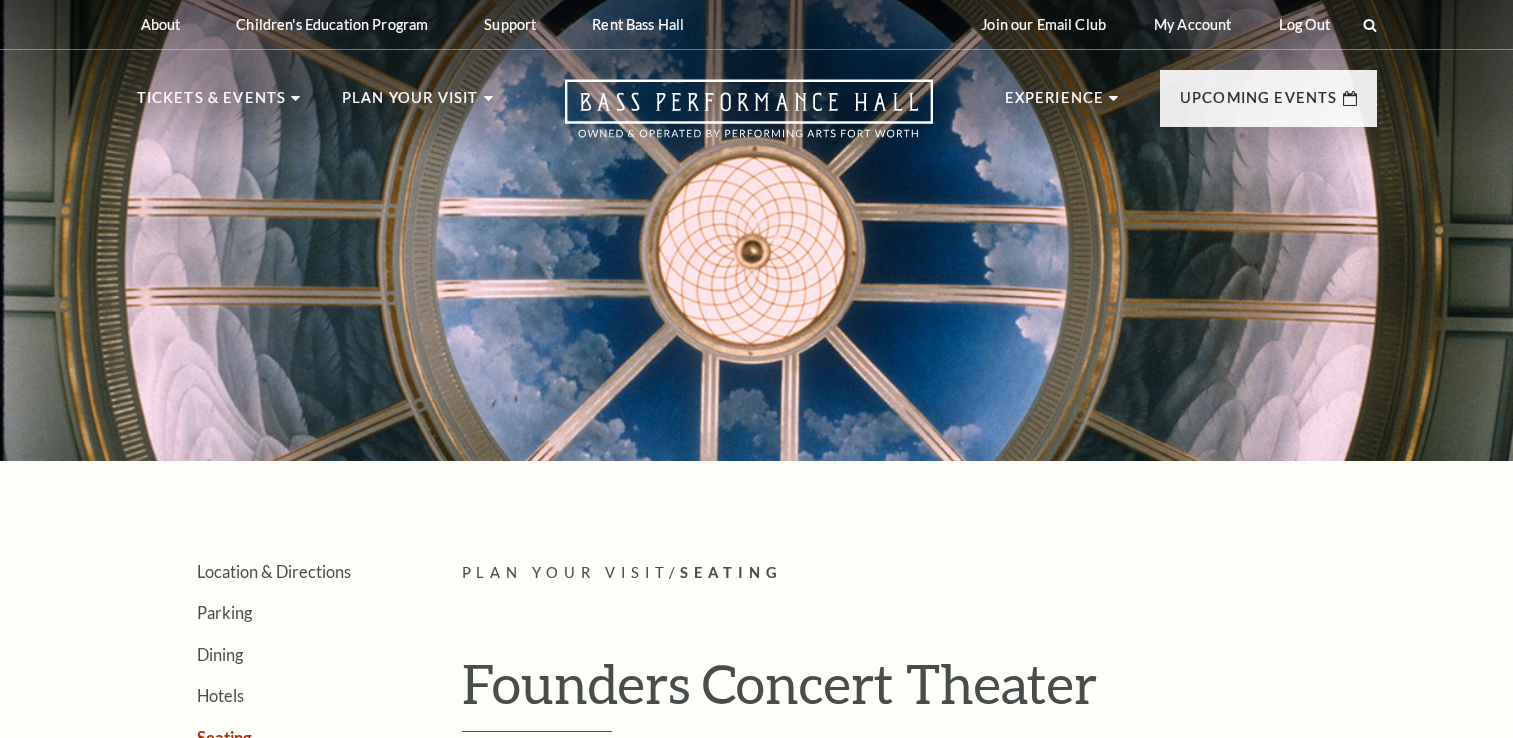 scroll, scrollTop: 0, scrollLeft: 0, axis: both 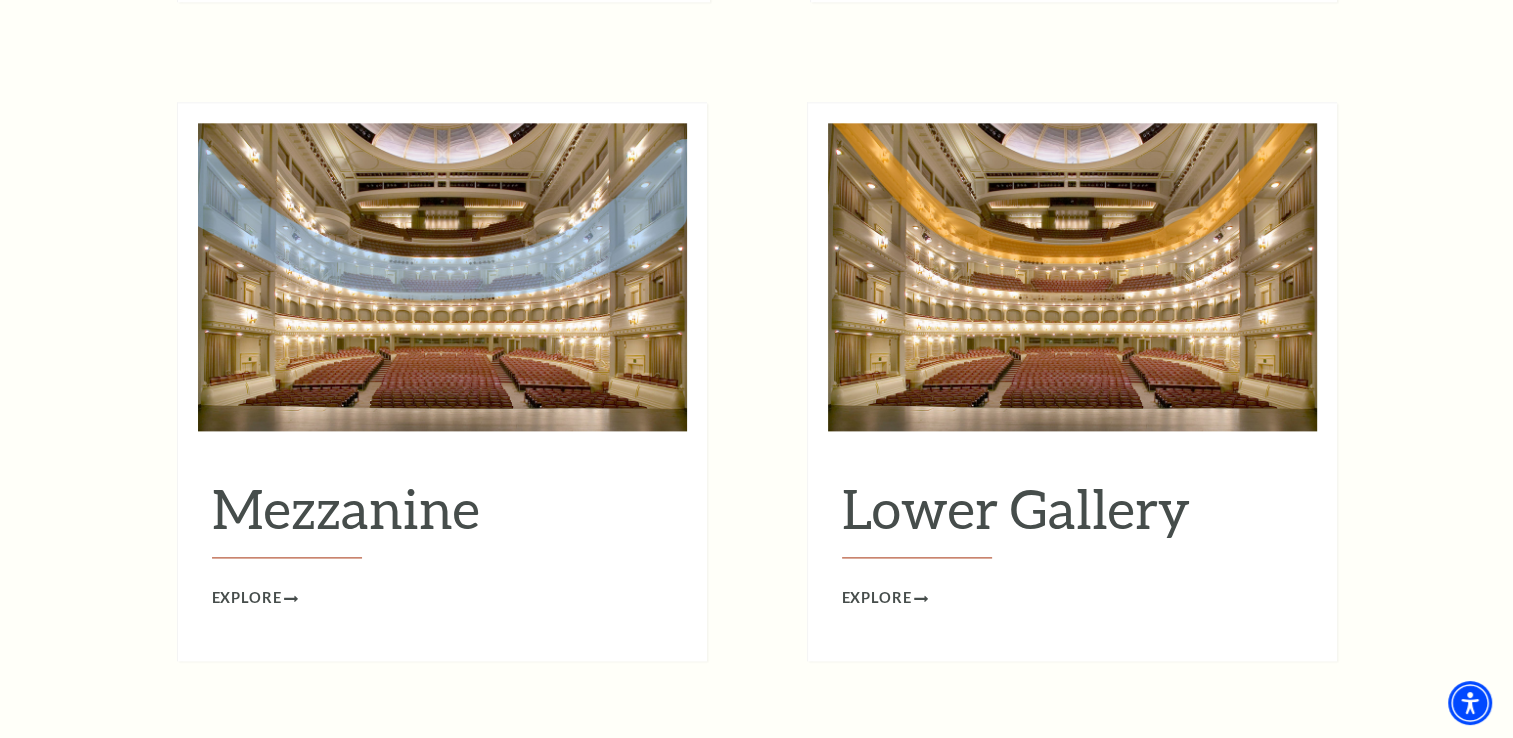 click at bounding box center [444, -447] 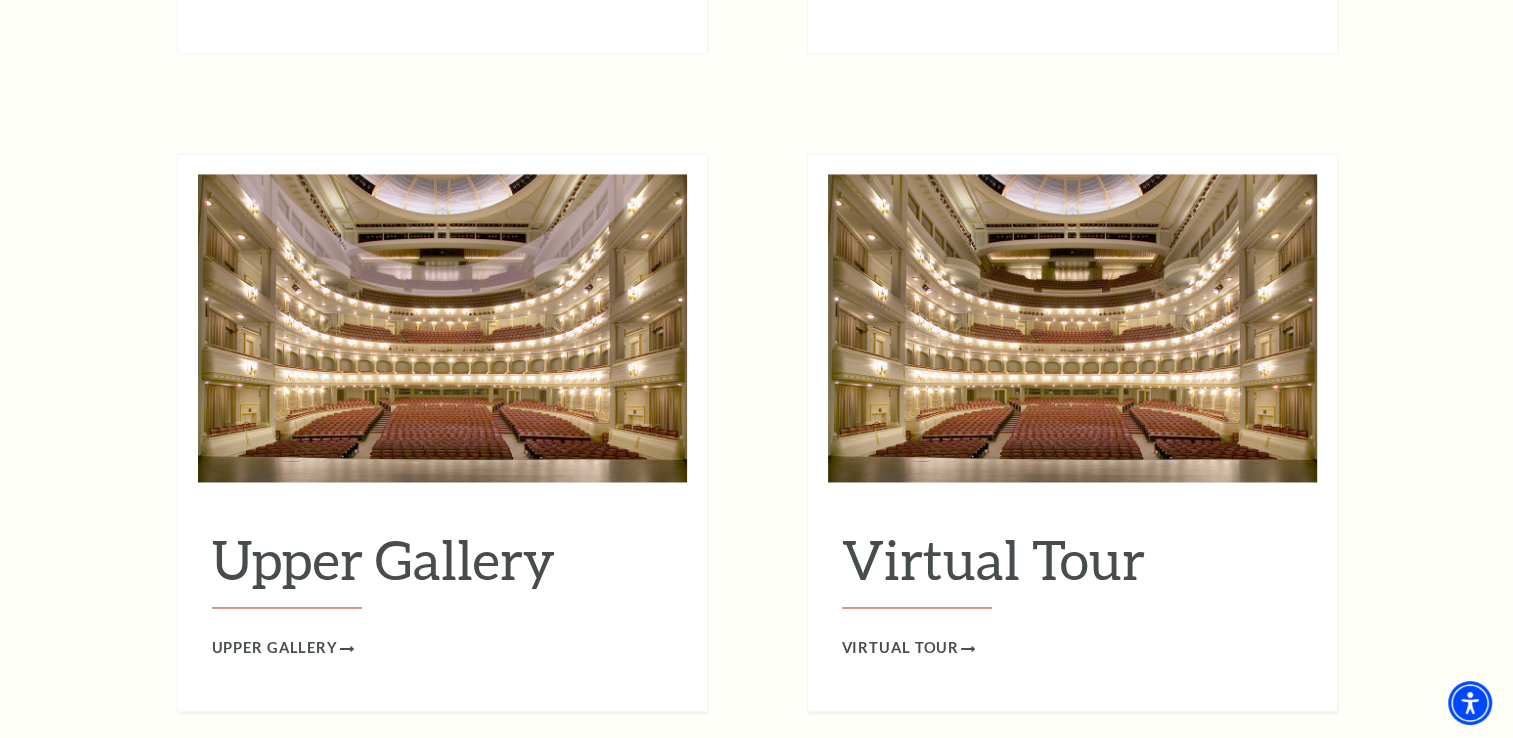 scroll, scrollTop: 3094, scrollLeft: 0, axis: vertical 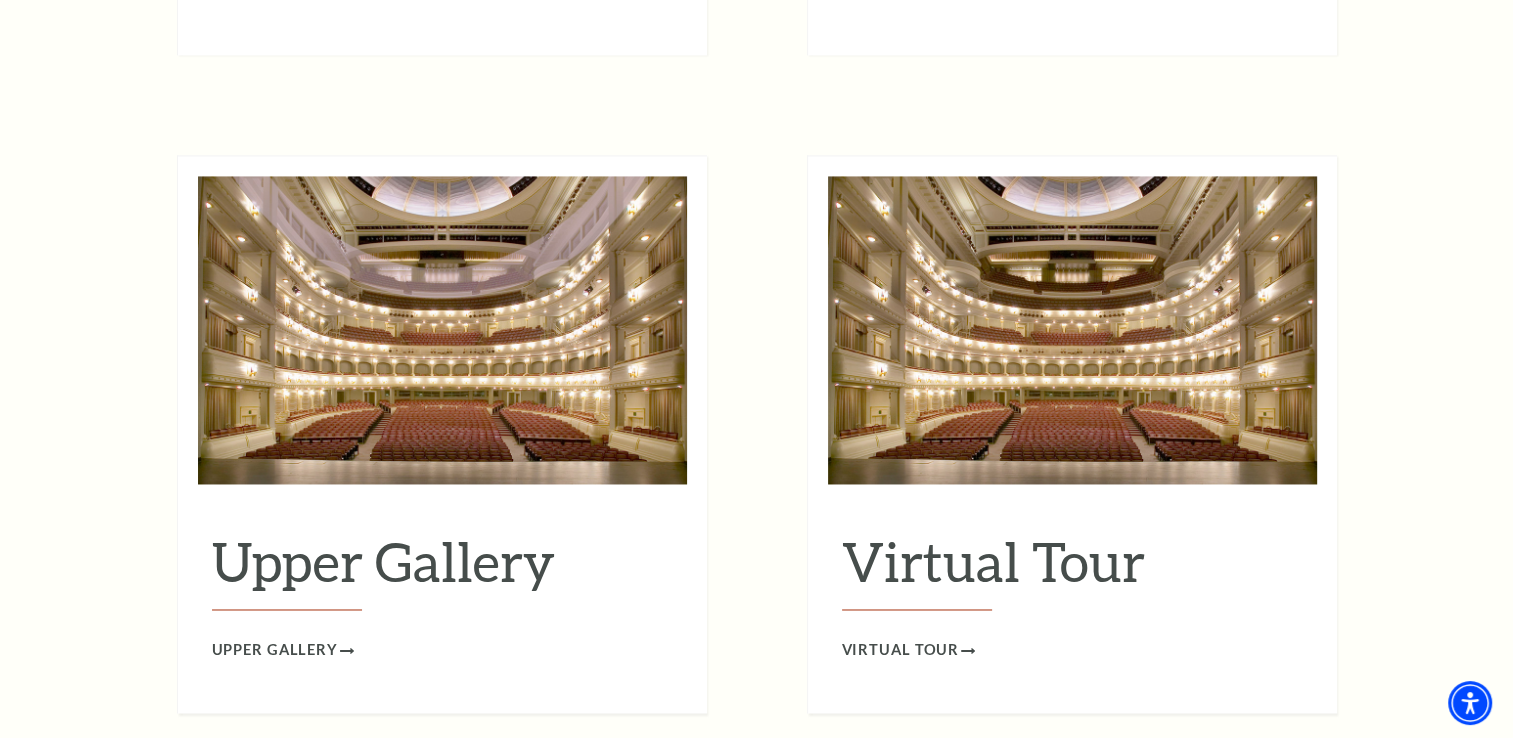 click at bounding box center (1074, -1055) 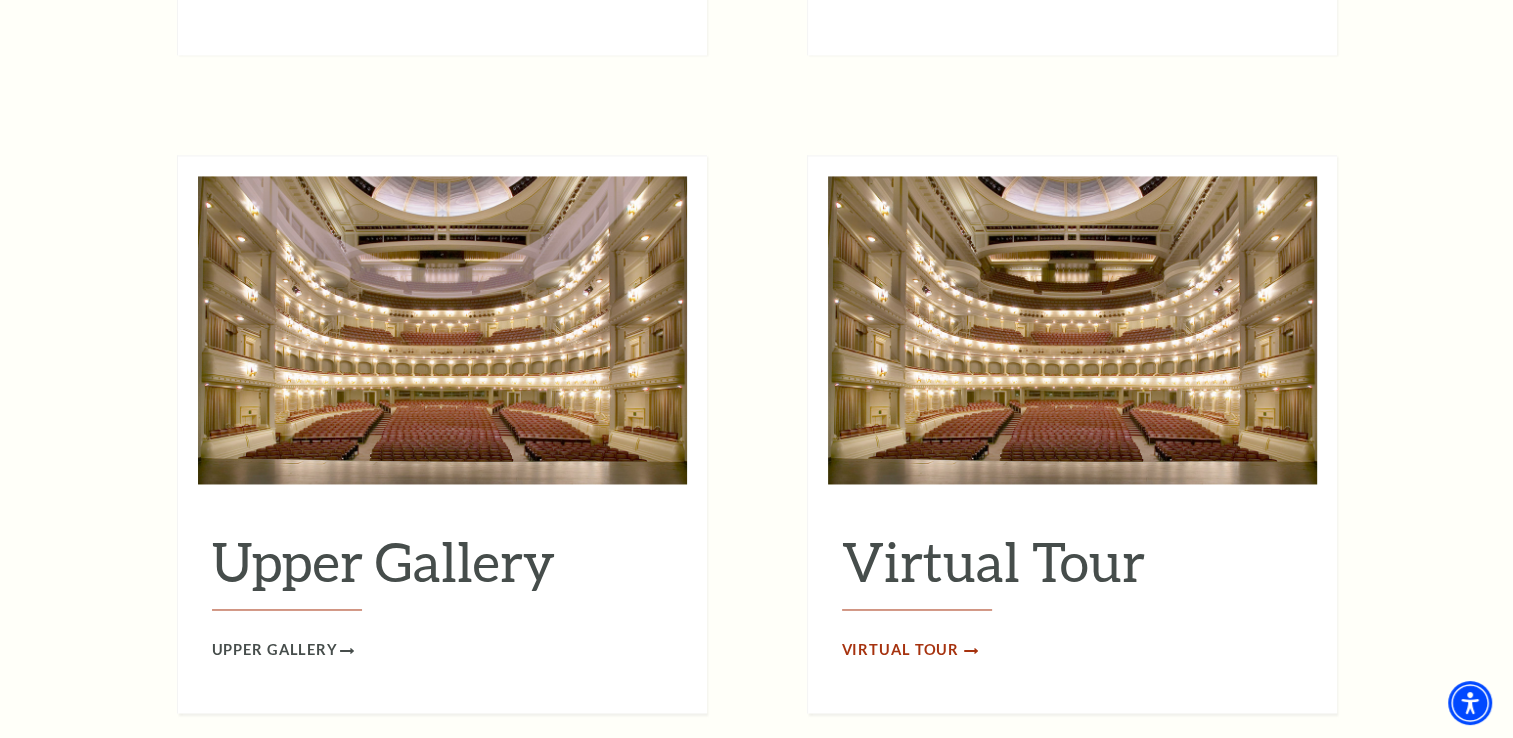 click on "Virtual Tour" at bounding box center [901, 650] 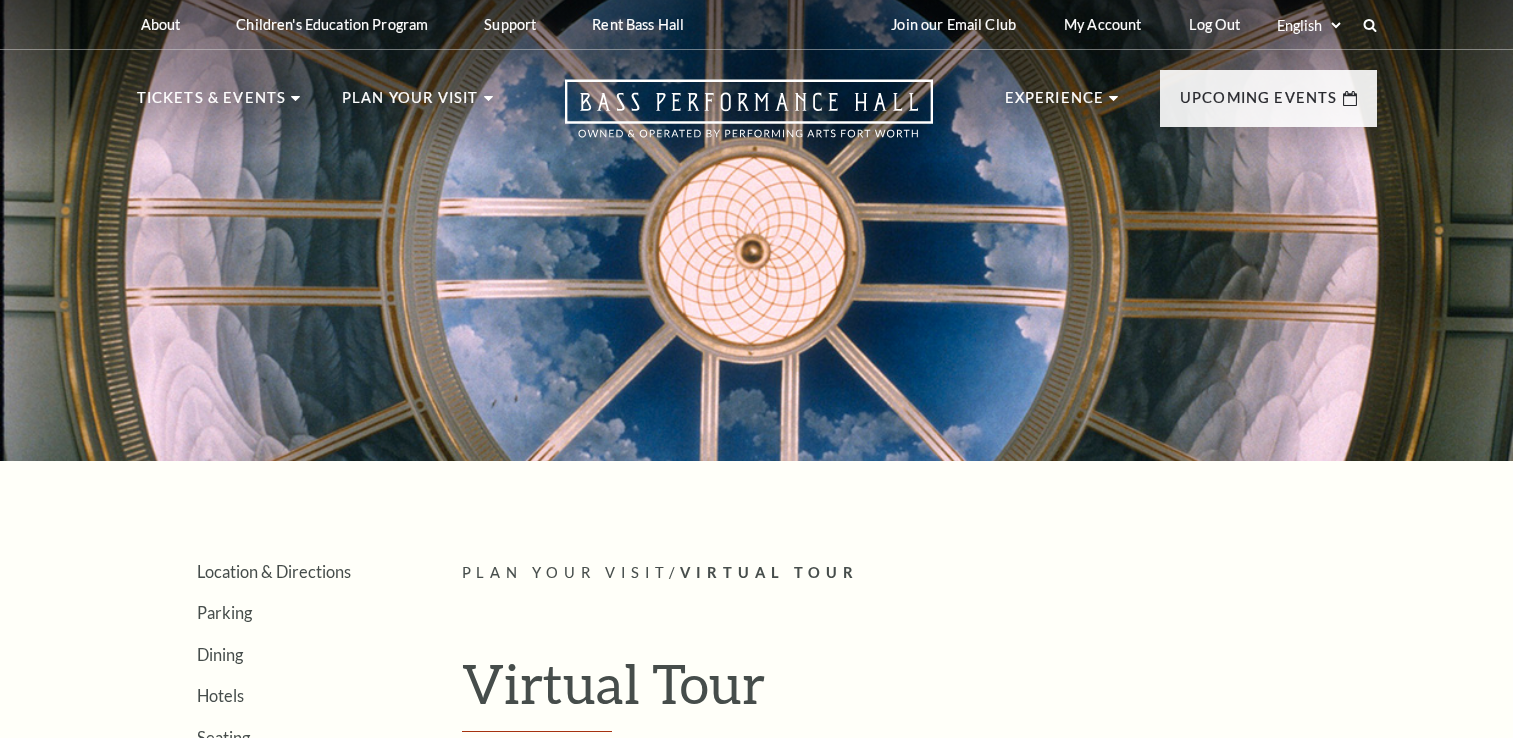 scroll, scrollTop: 0, scrollLeft: 0, axis: both 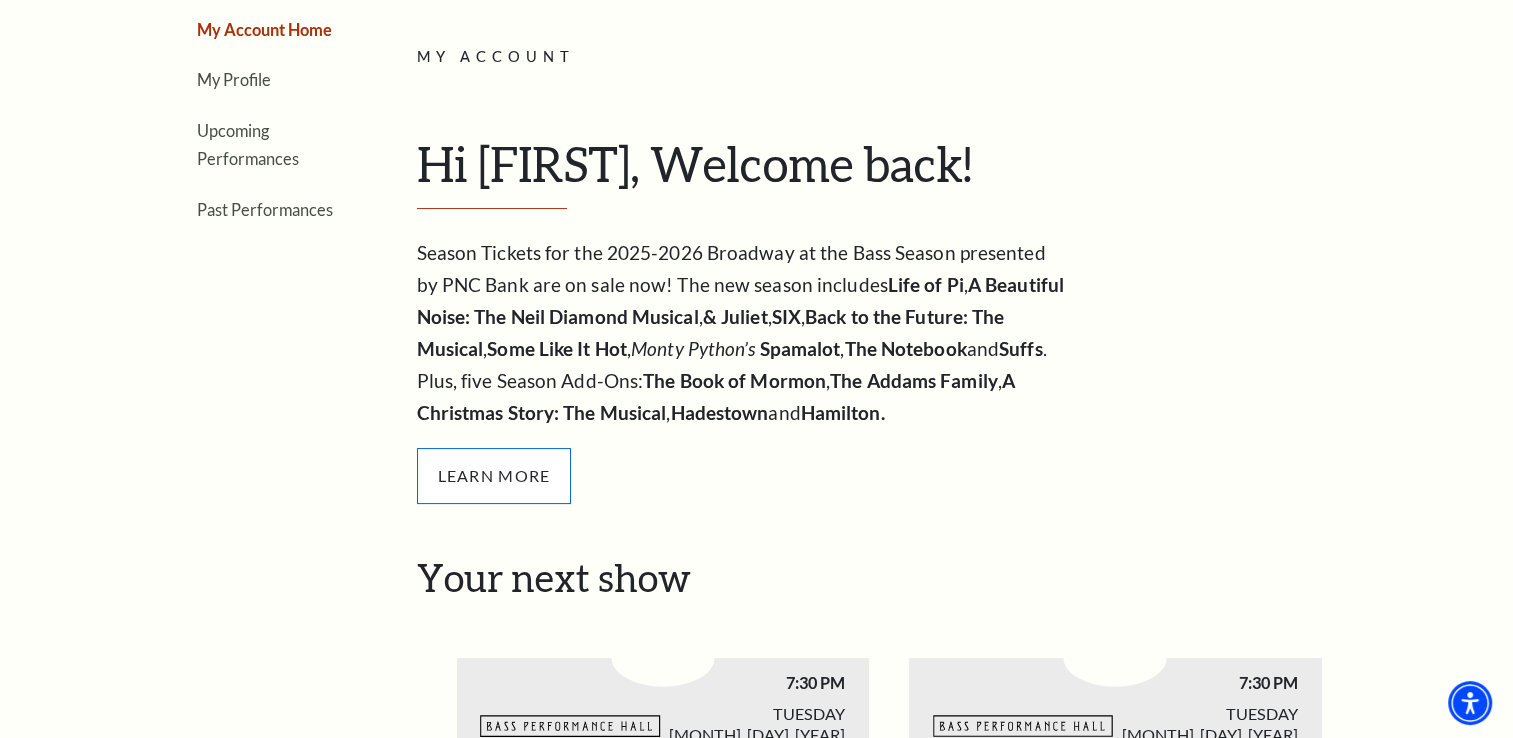 click on "Learn More" at bounding box center [494, 476] 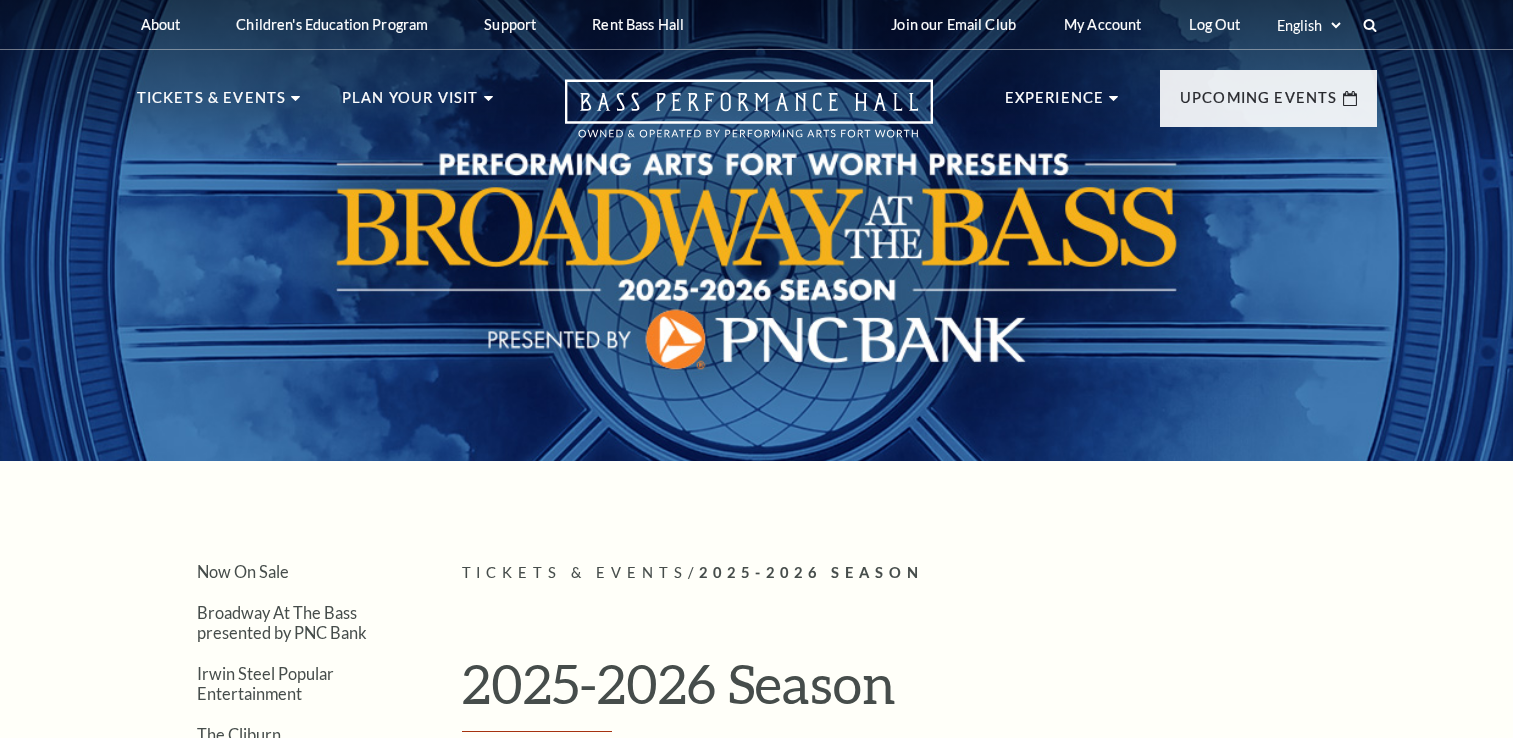 scroll, scrollTop: 0, scrollLeft: 0, axis: both 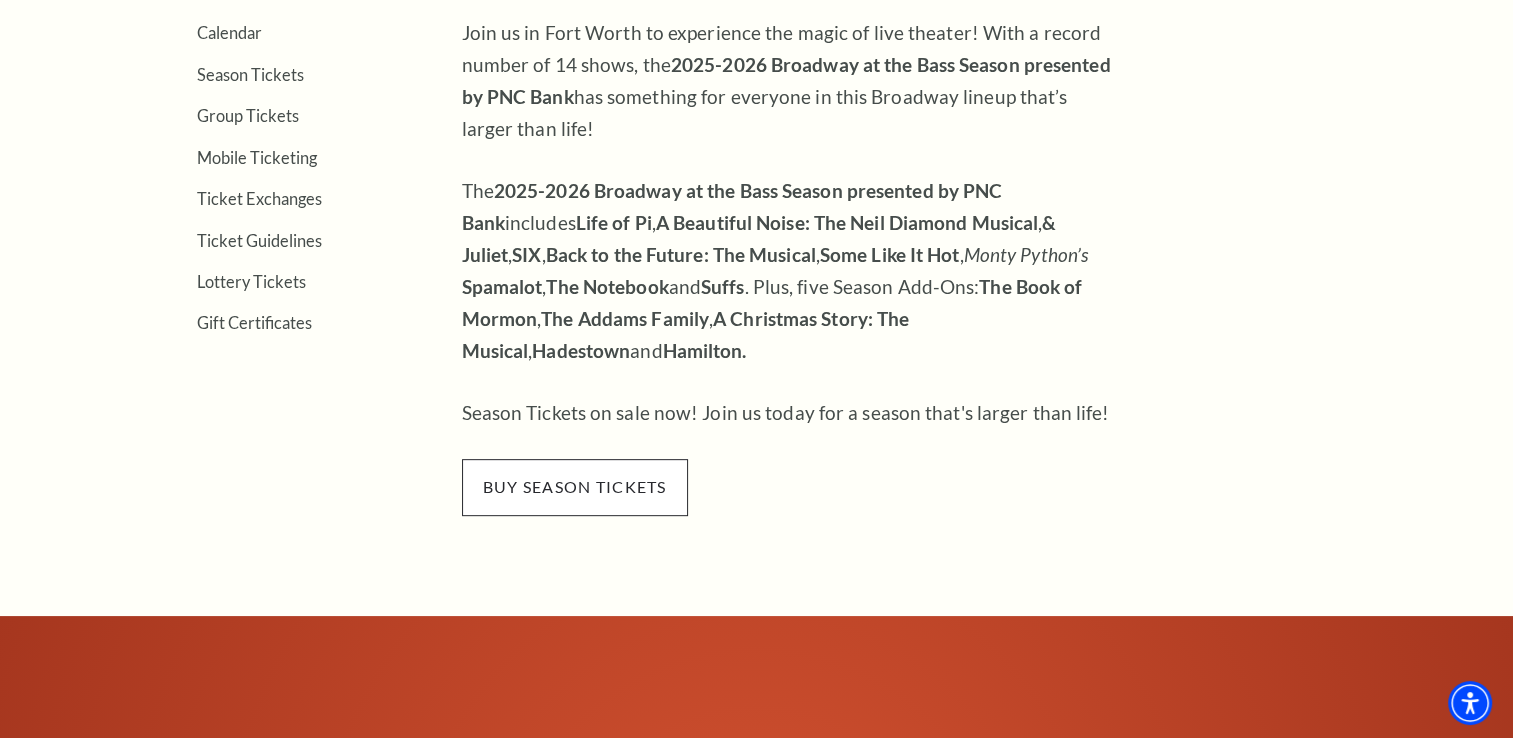 drag, startPoint x: 546, startPoint y: 482, endPoint x: 488, endPoint y: 498, distance: 60.166435 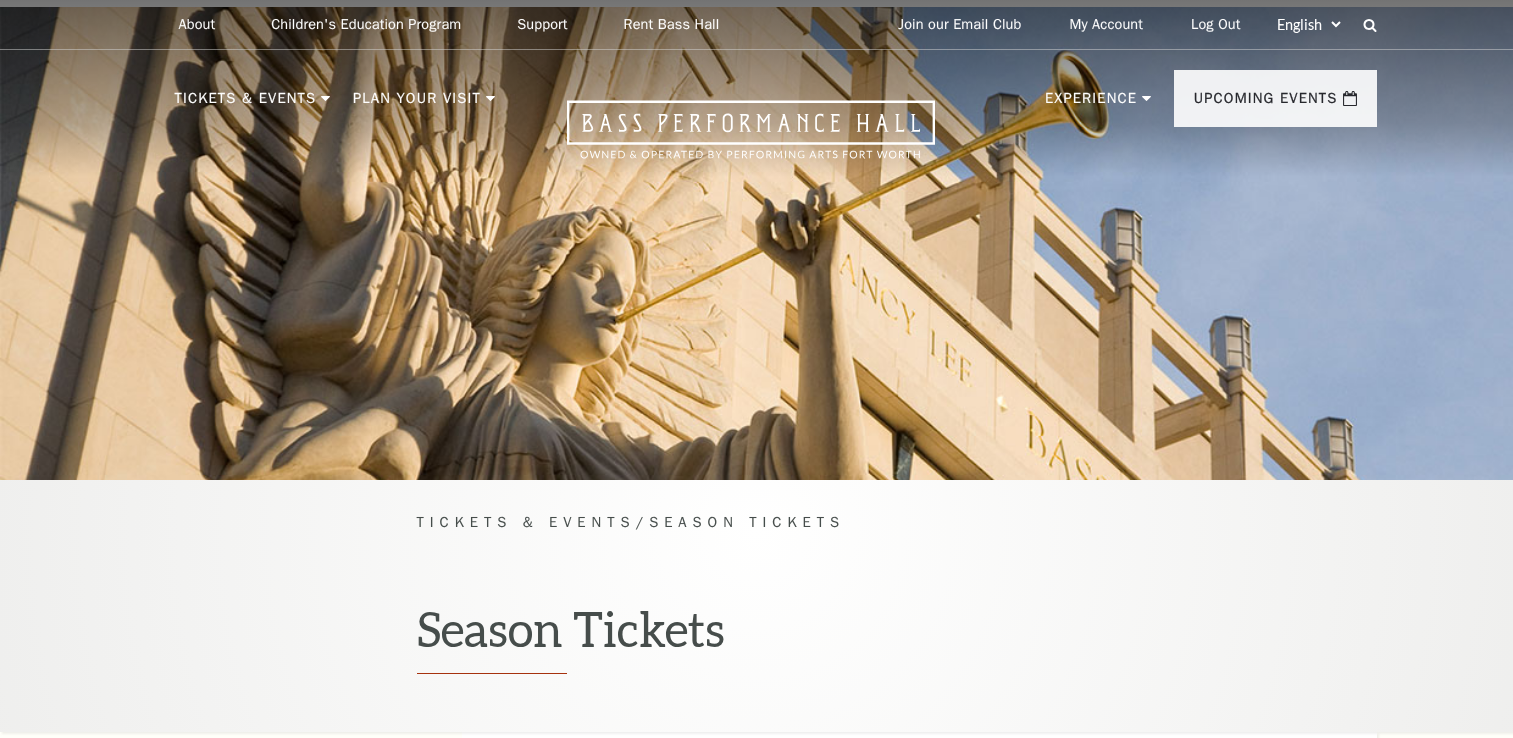 scroll, scrollTop: 0, scrollLeft: 0, axis: both 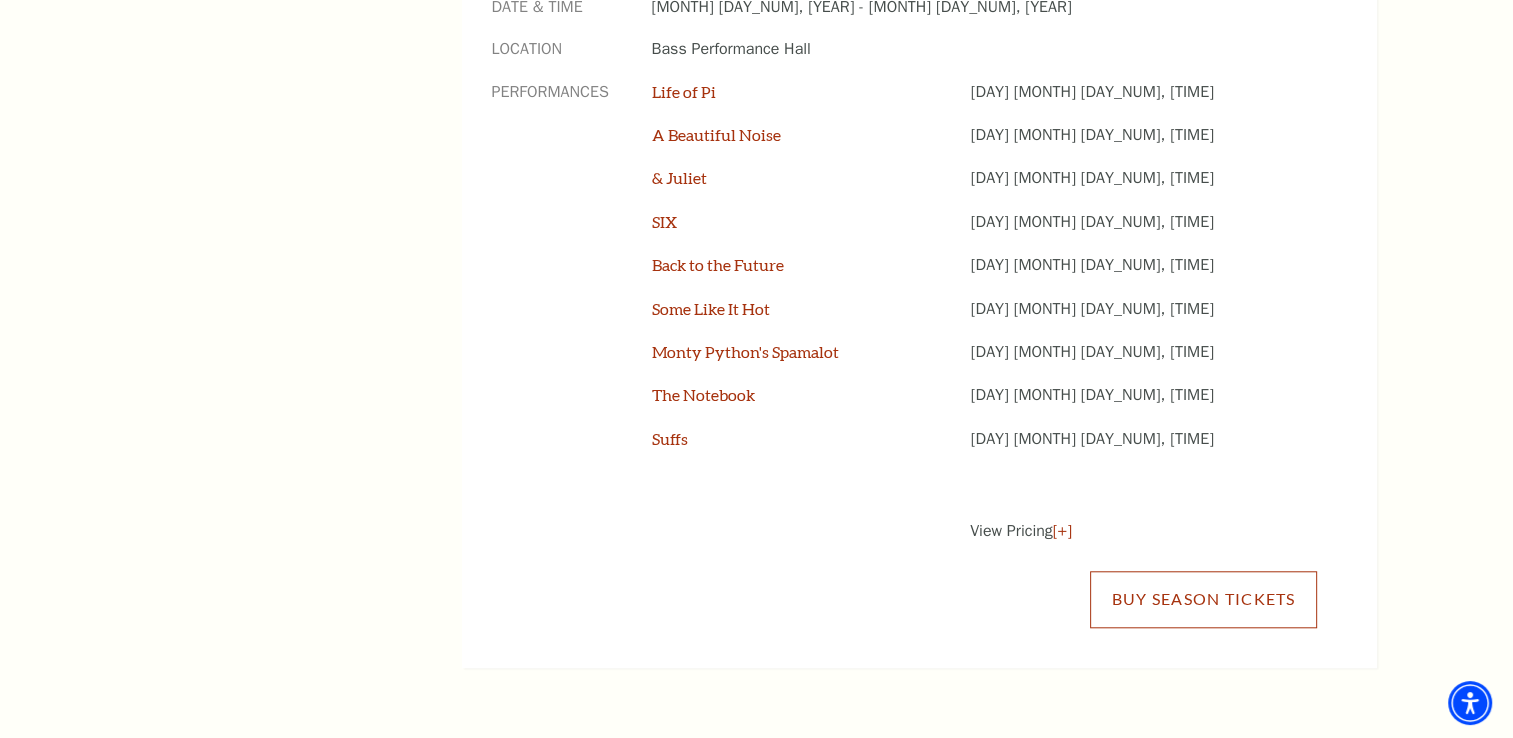 click on "Buy Season Tickets" at bounding box center (1203, 599) 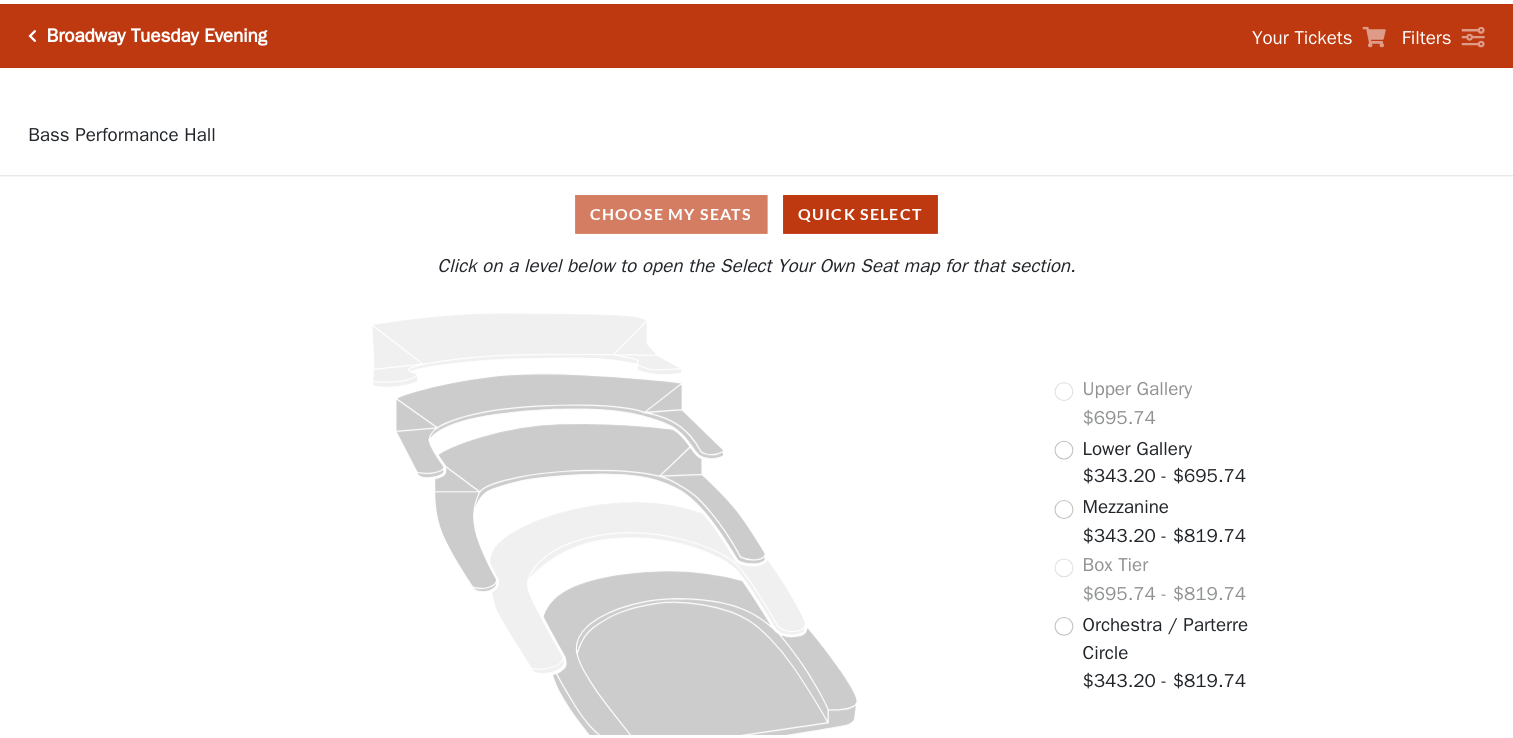 scroll, scrollTop: 0, scrollLeft: 0, axis: both 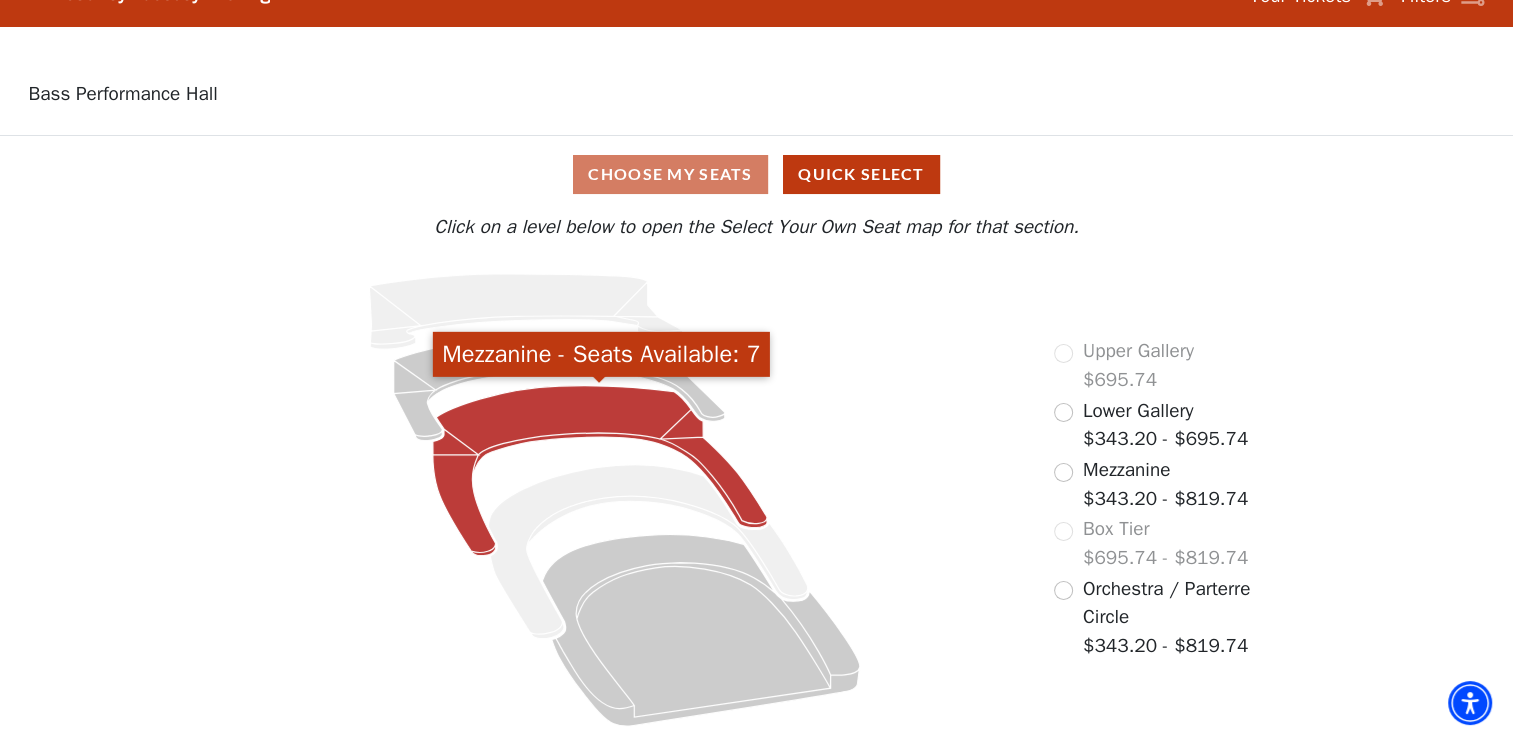 click 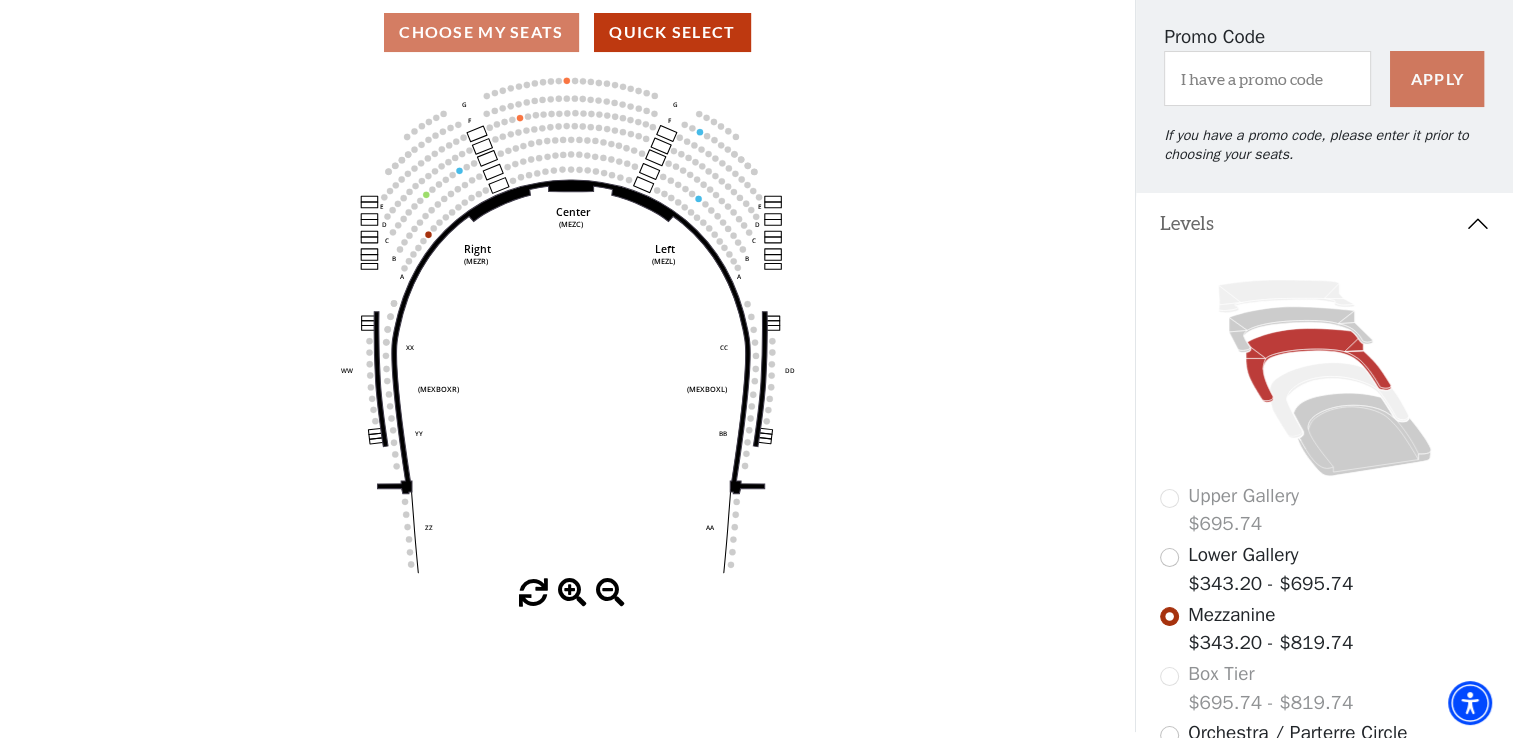 scroll, scrollTop: 175, scrollLeft: 0, axis: vertical 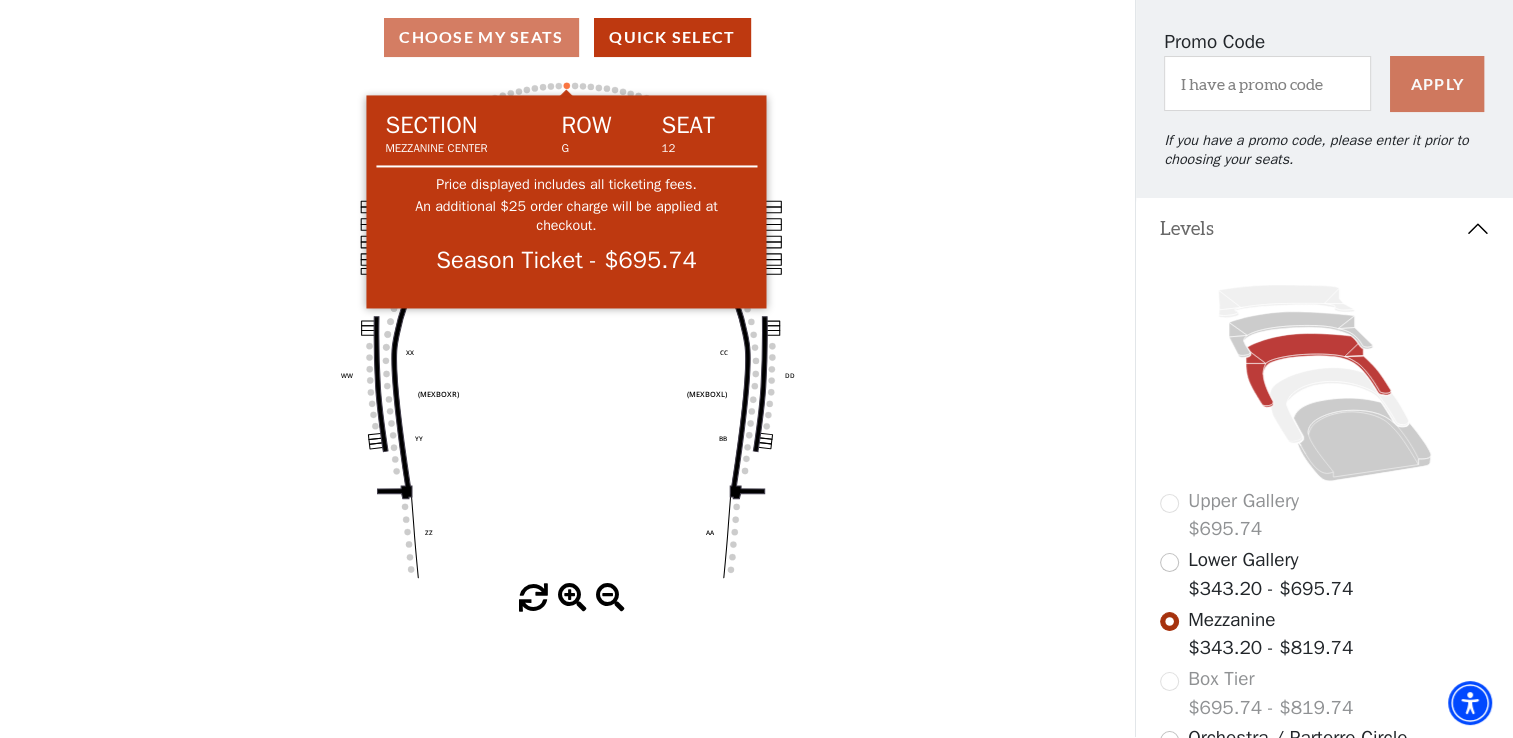 click 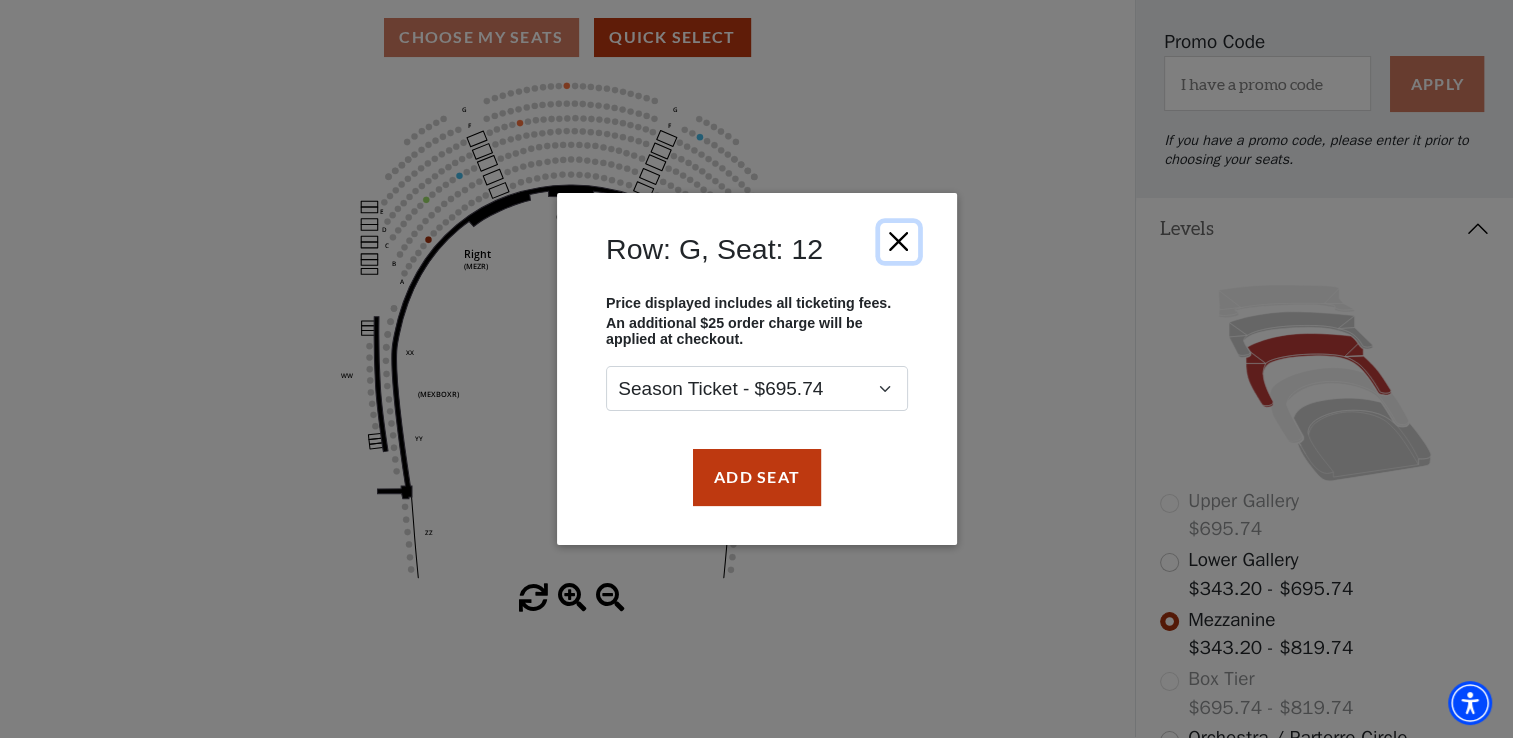 click at bounding box center (898, 242) 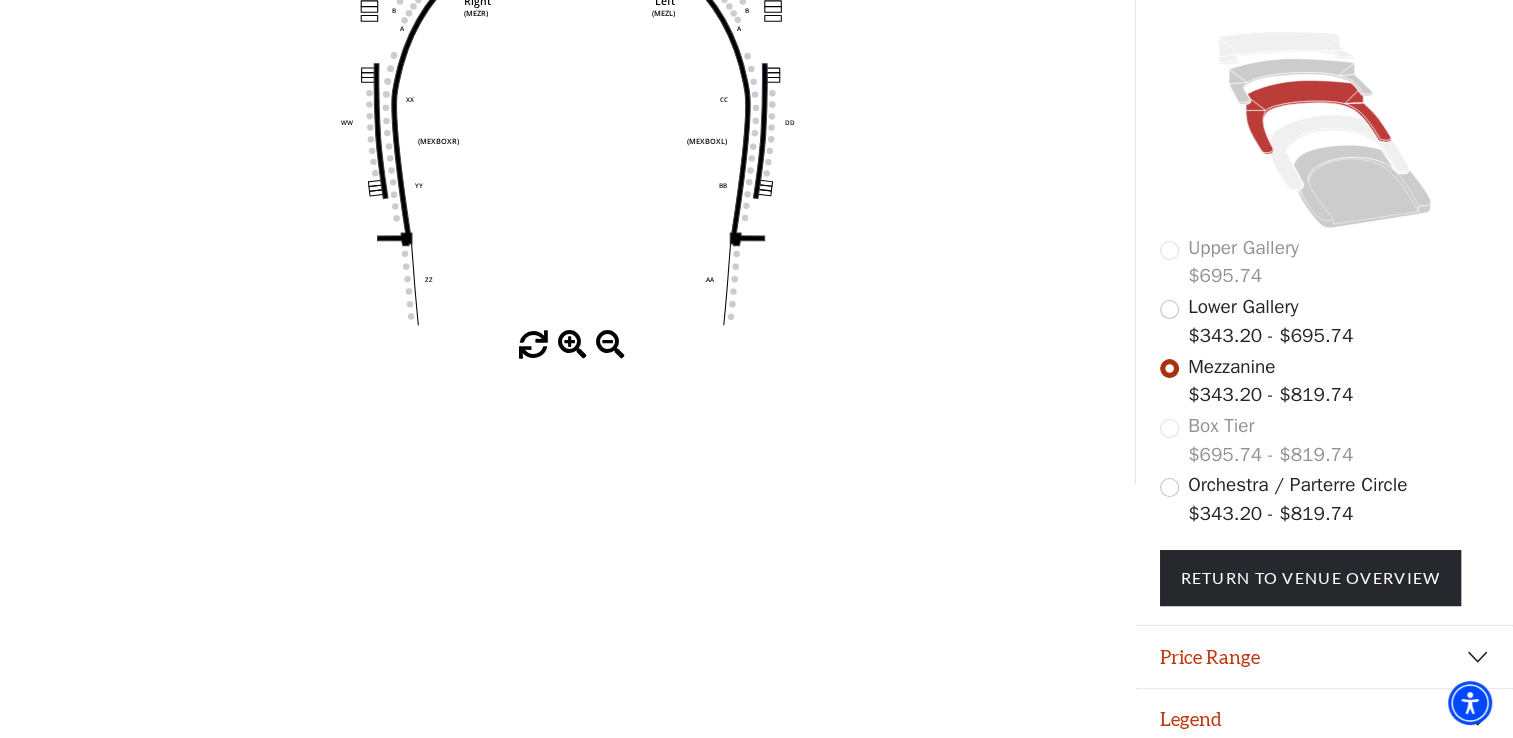 scroll, scrollTop: 436, scrollLeft: 0, axis: vertical 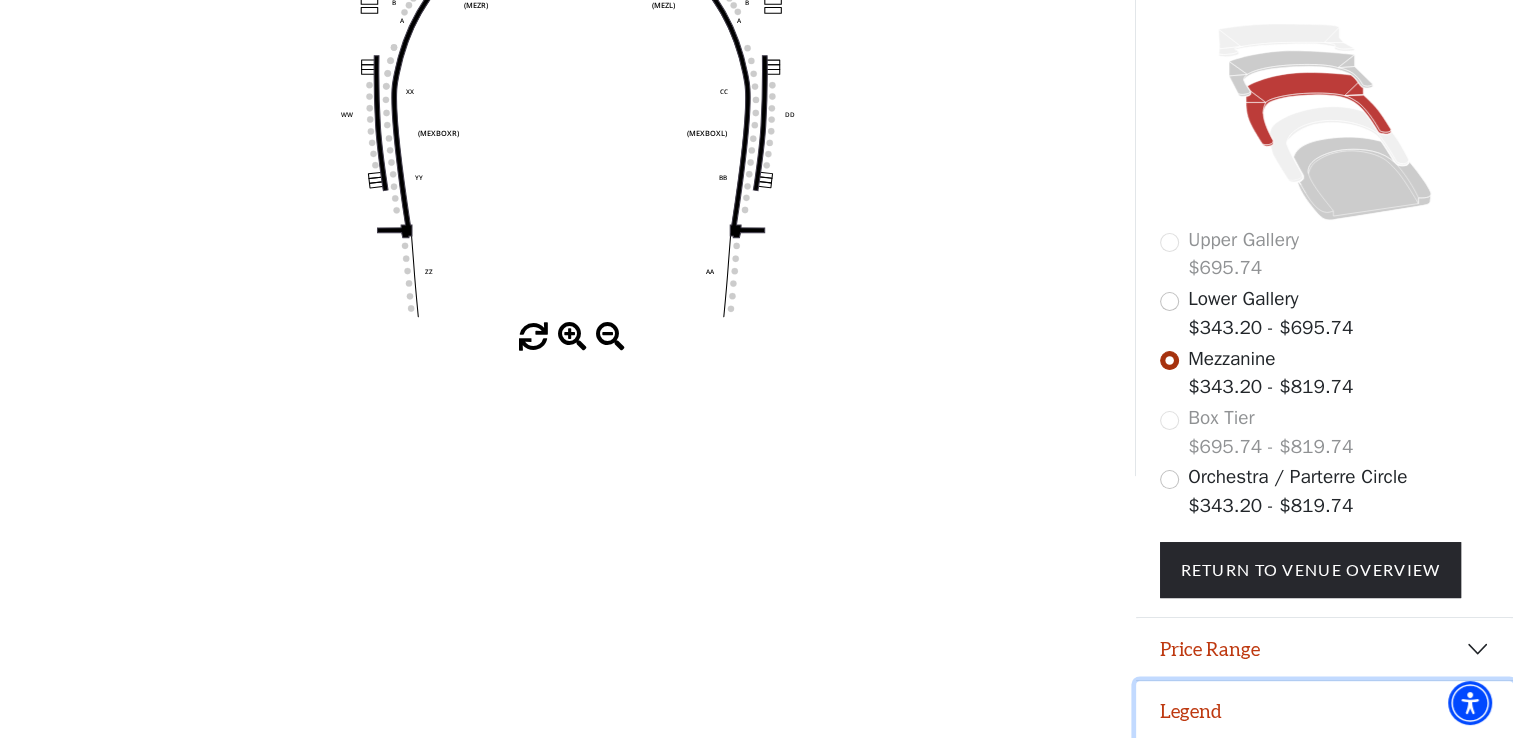 click on "Legend" at bounding box center [1324, 712] 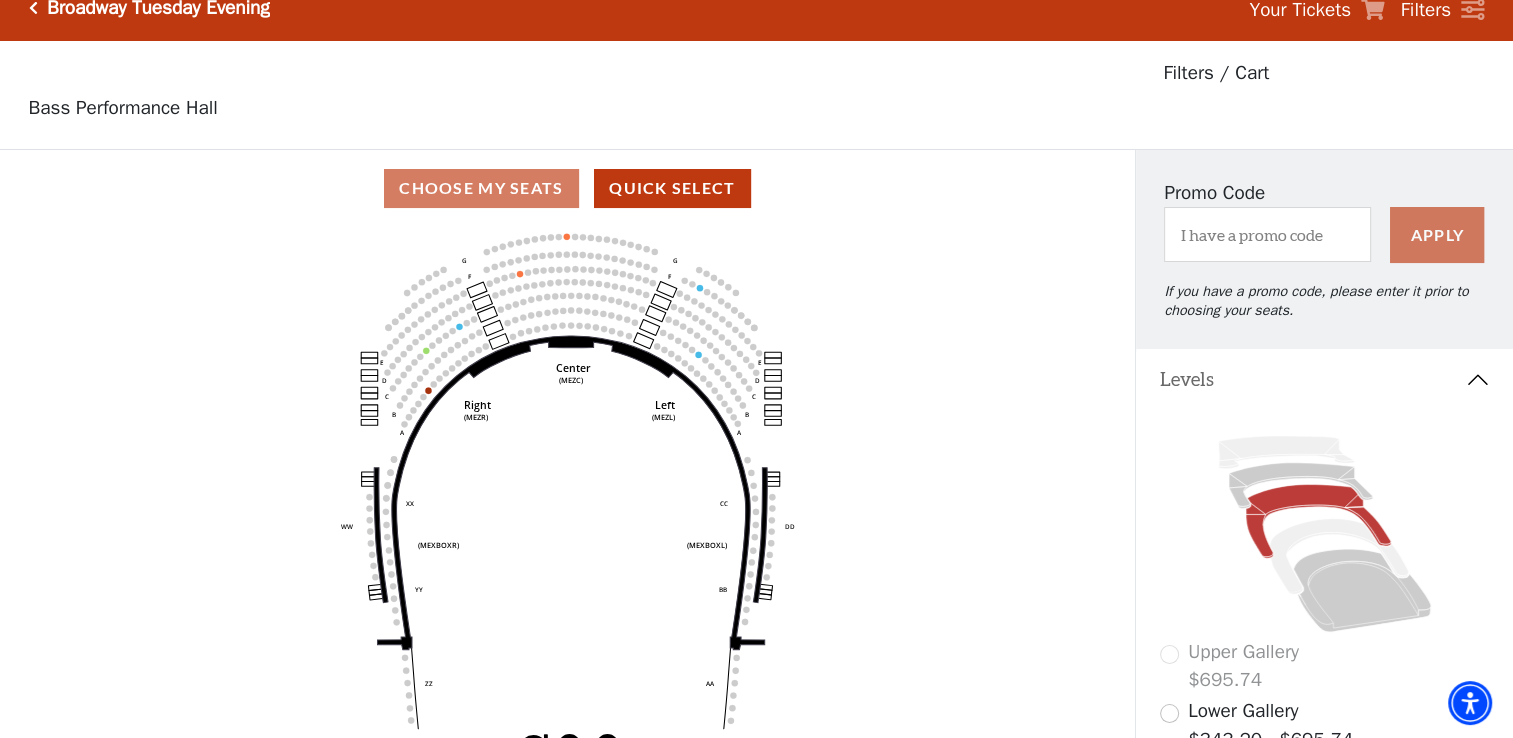 scroll, scrollTop: 0, scrollLeft: 0, axis: both 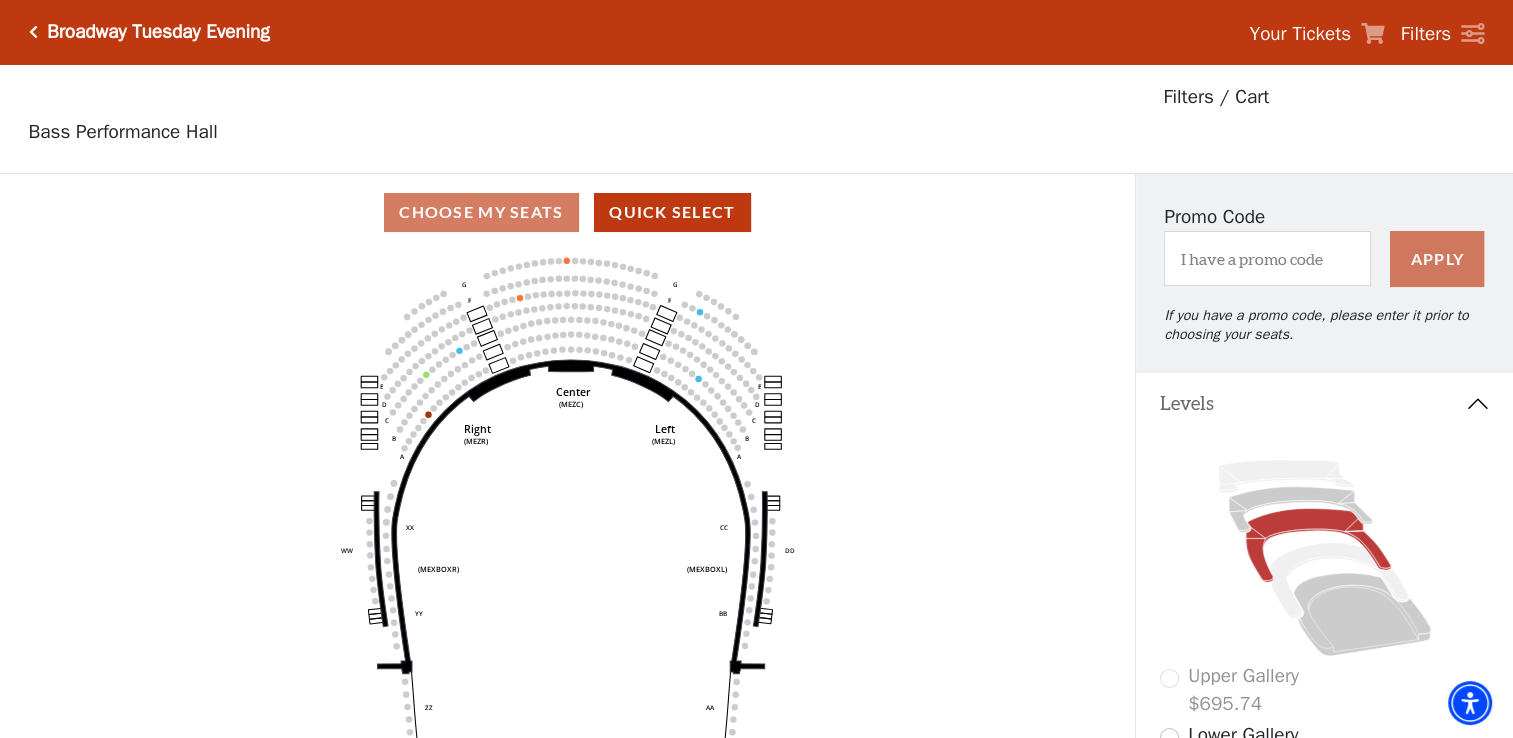 click on "Broadway Tuesday Evening" at bounding box center (158, 32) 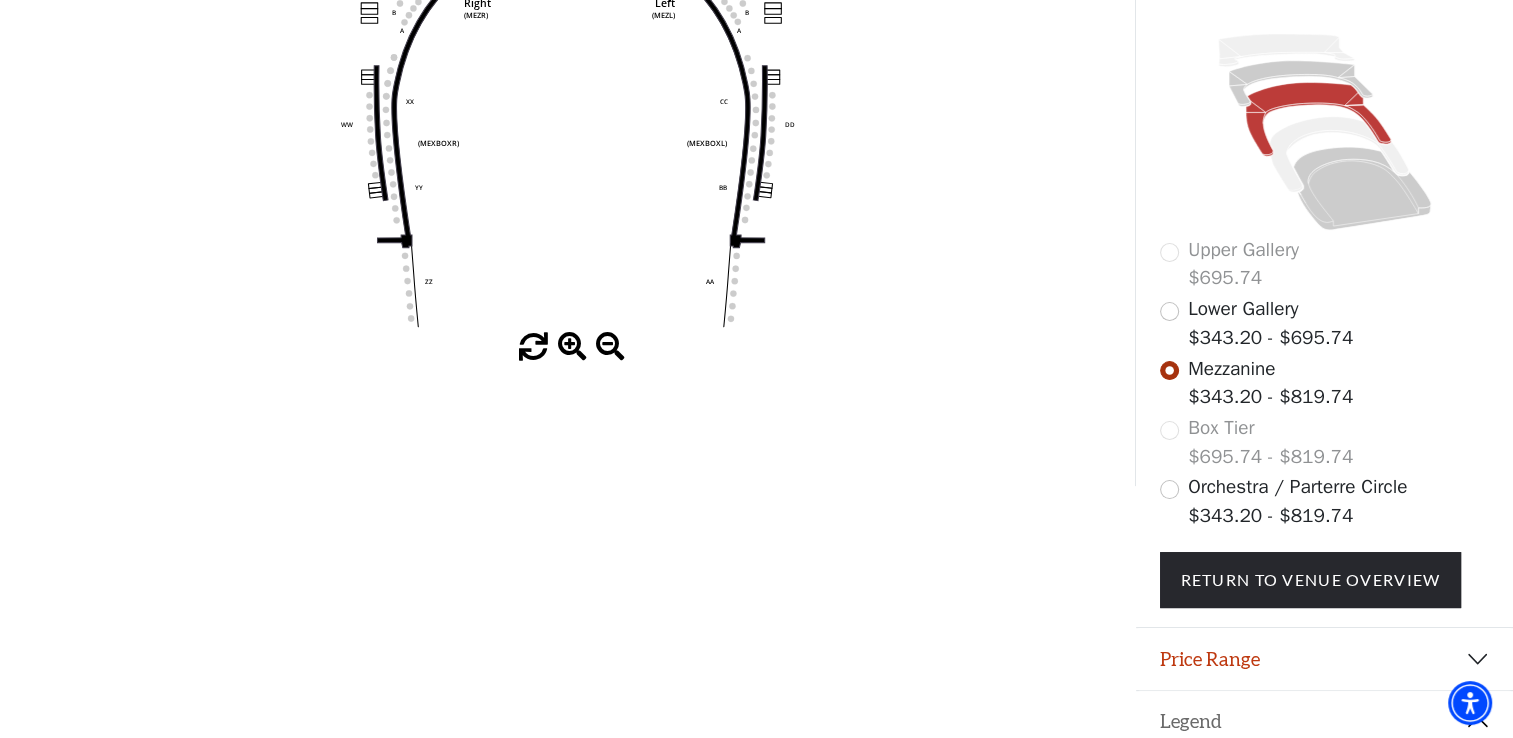 scroll, scrollTop: 424, scrollLeft: 0, axis: vertical 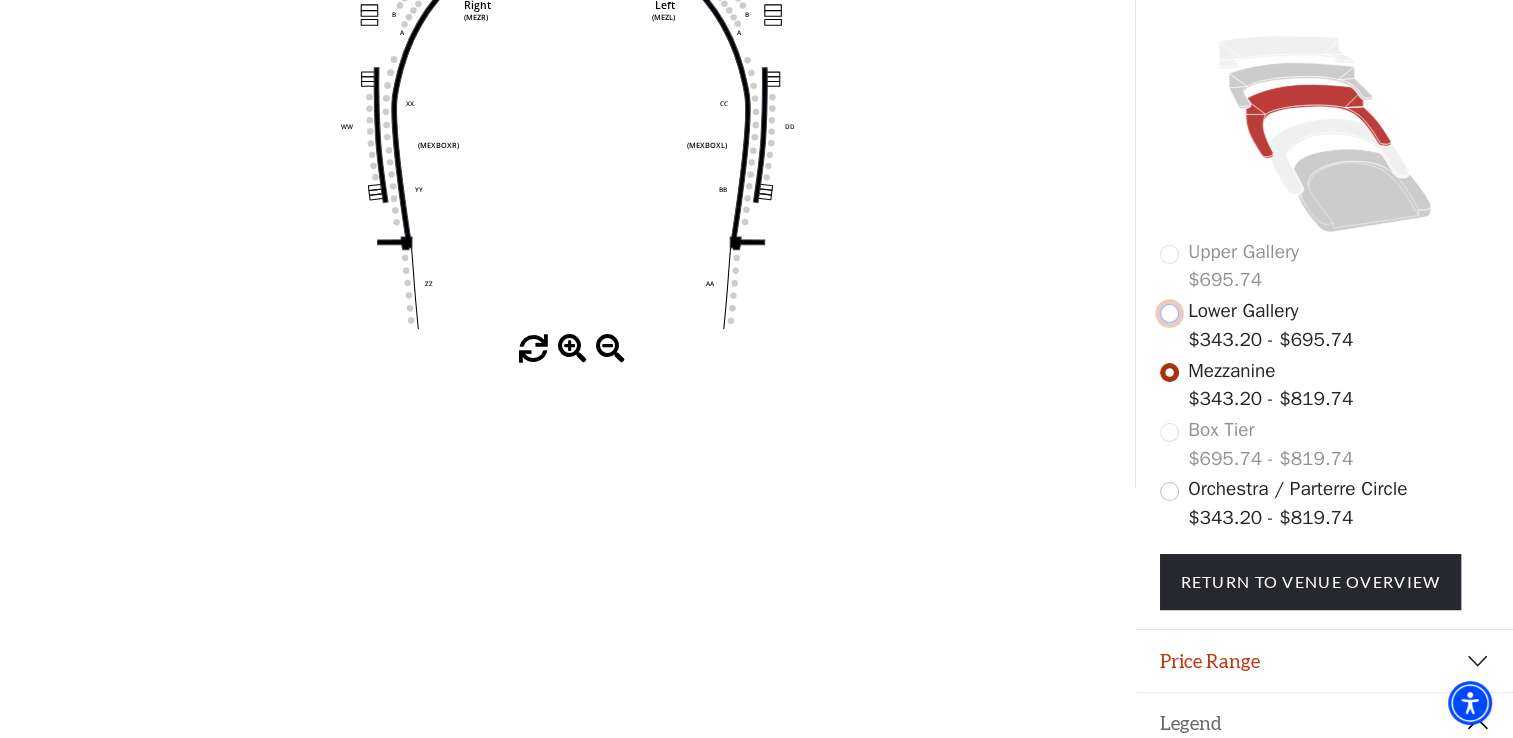 click at bounding box center [1169, 313] 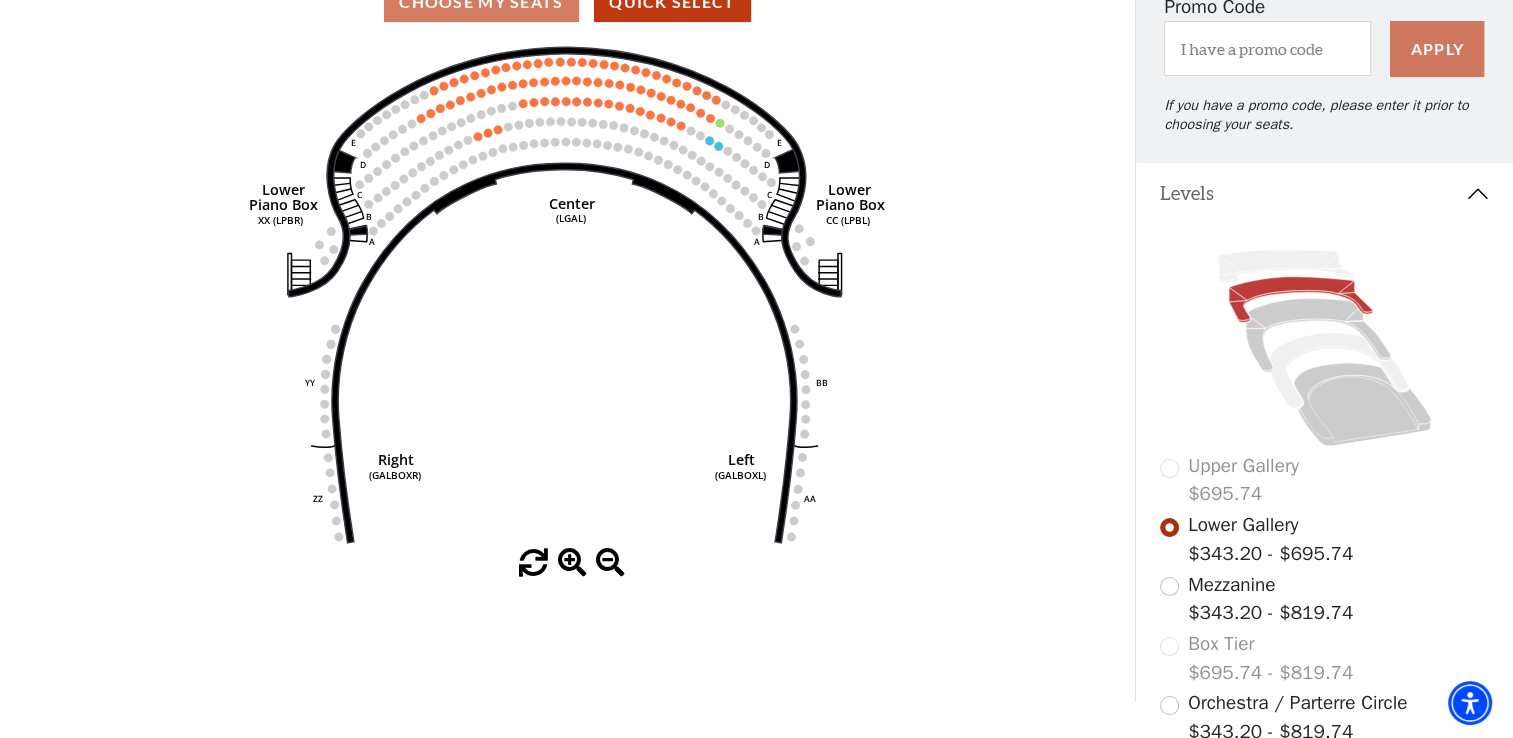 scroll, scrollTop: 202, scrollLeft: 0, axis: vertical 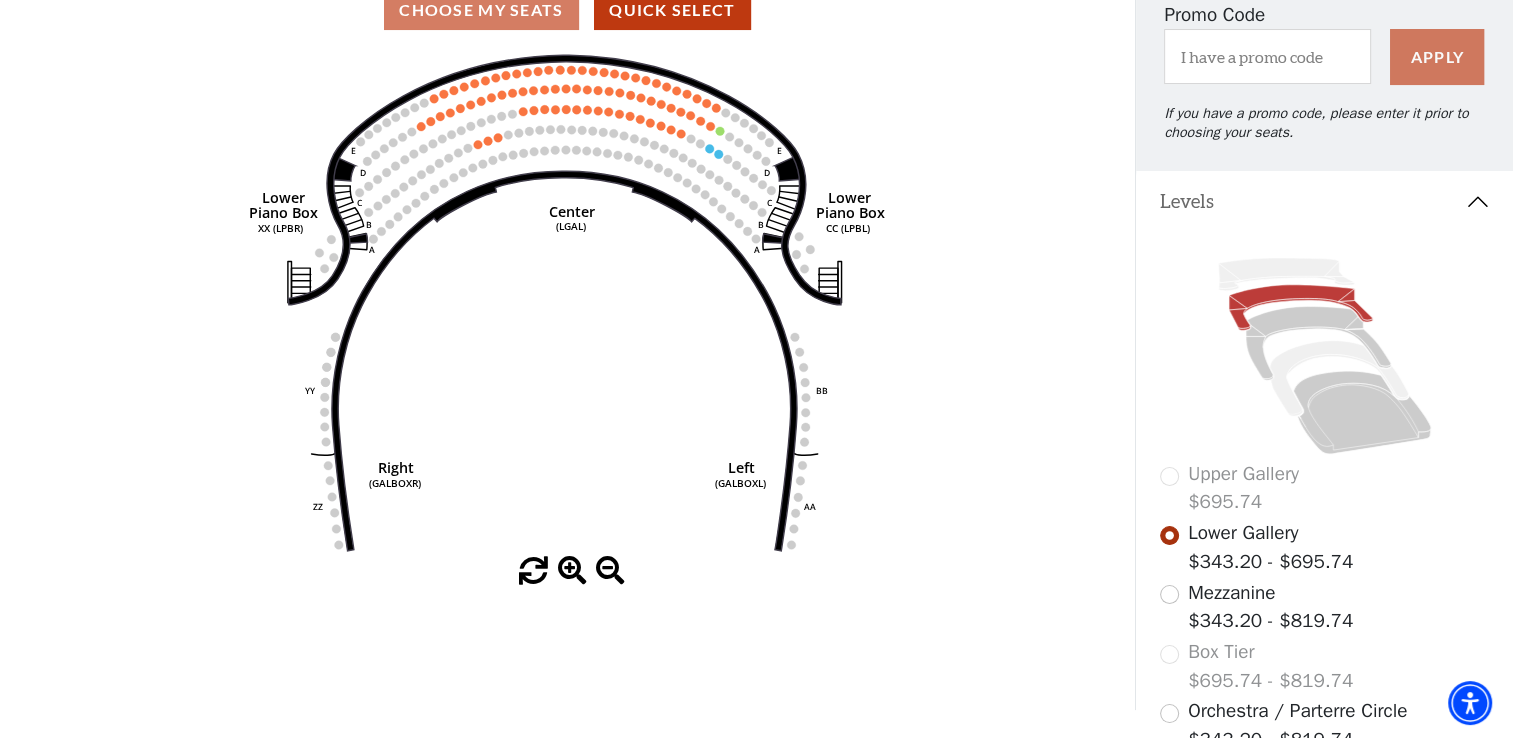 click at bounding box center (572, 571) 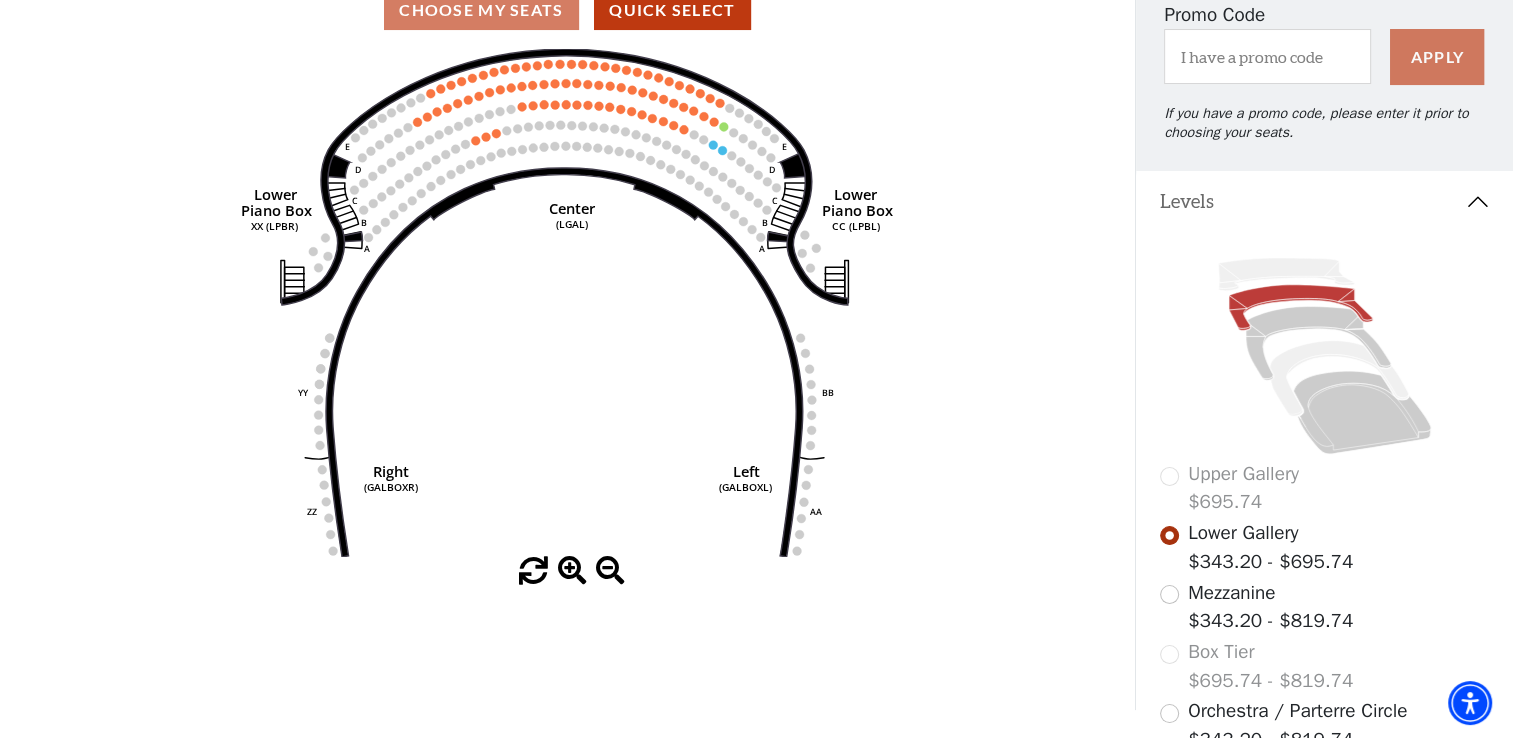 click at bounding box center [572, 571] 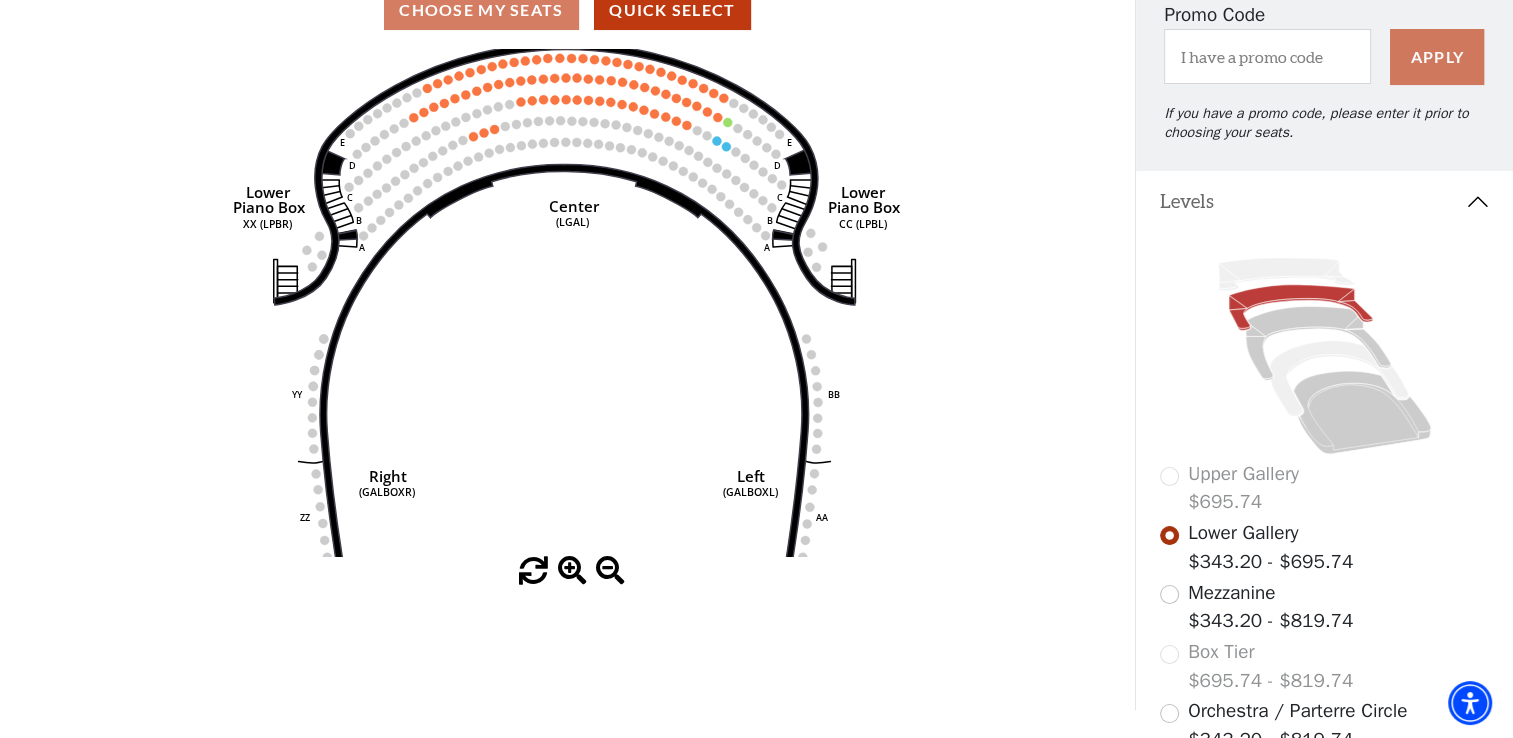click at bounding box center (572, 571) 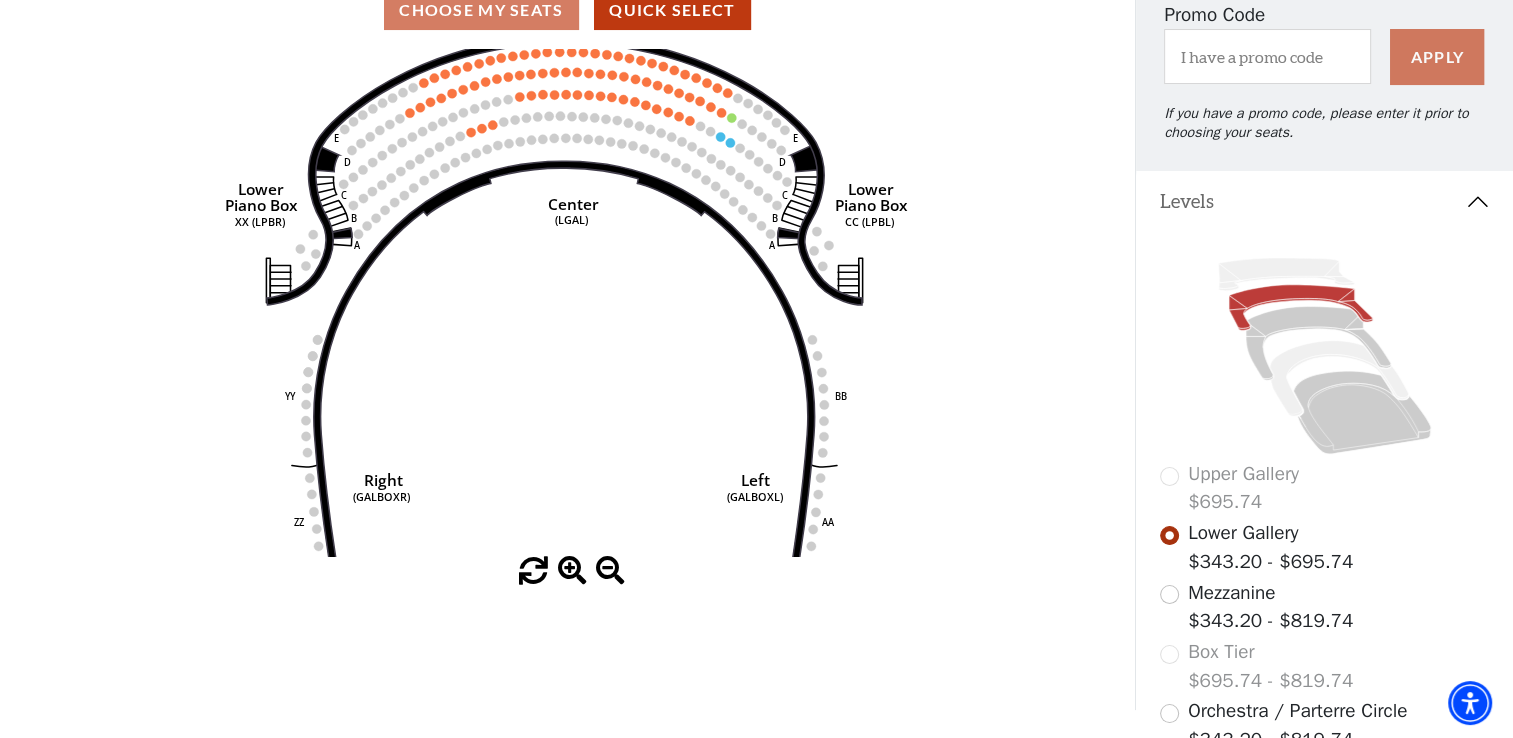 click at bounding box center (572, 571) 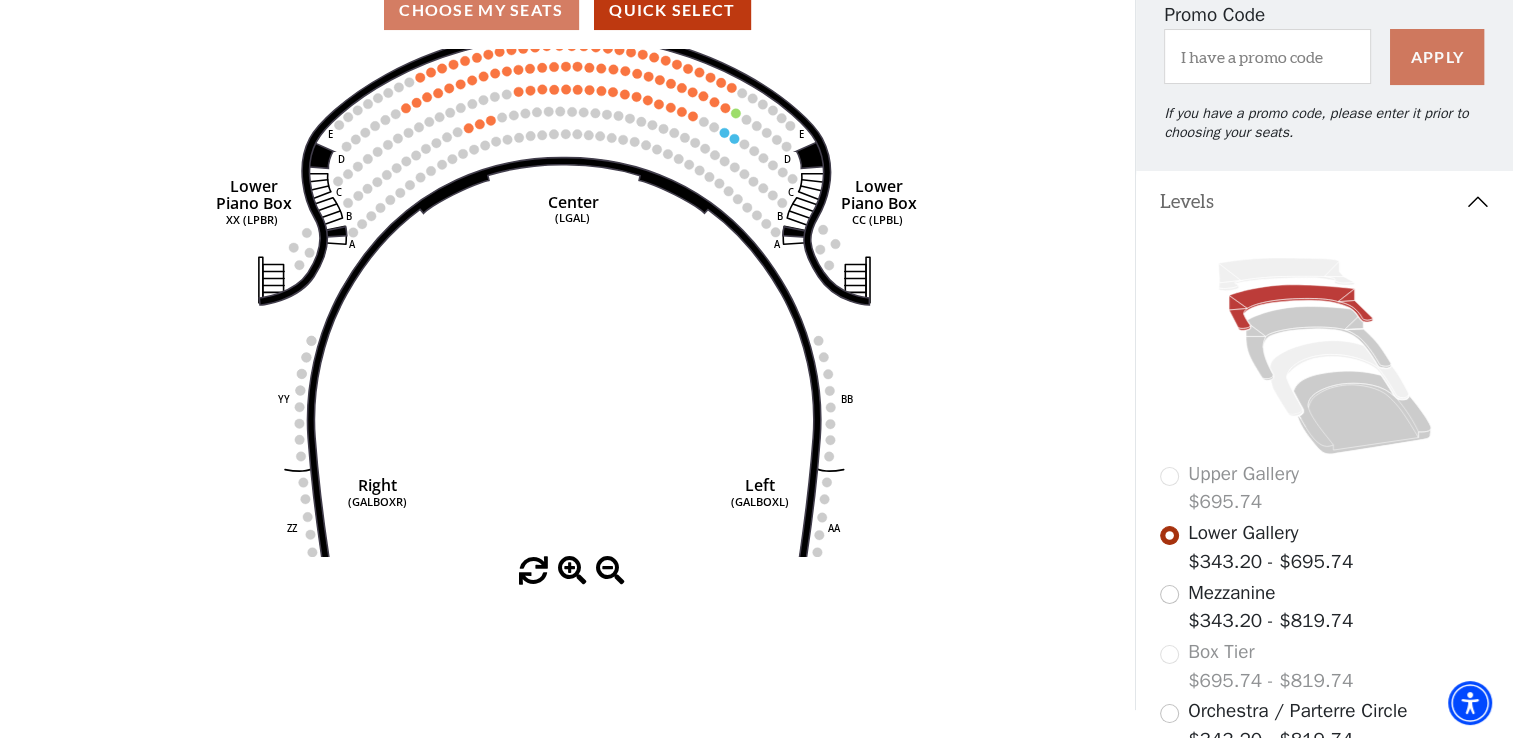 click at bounding box center [572, 571] 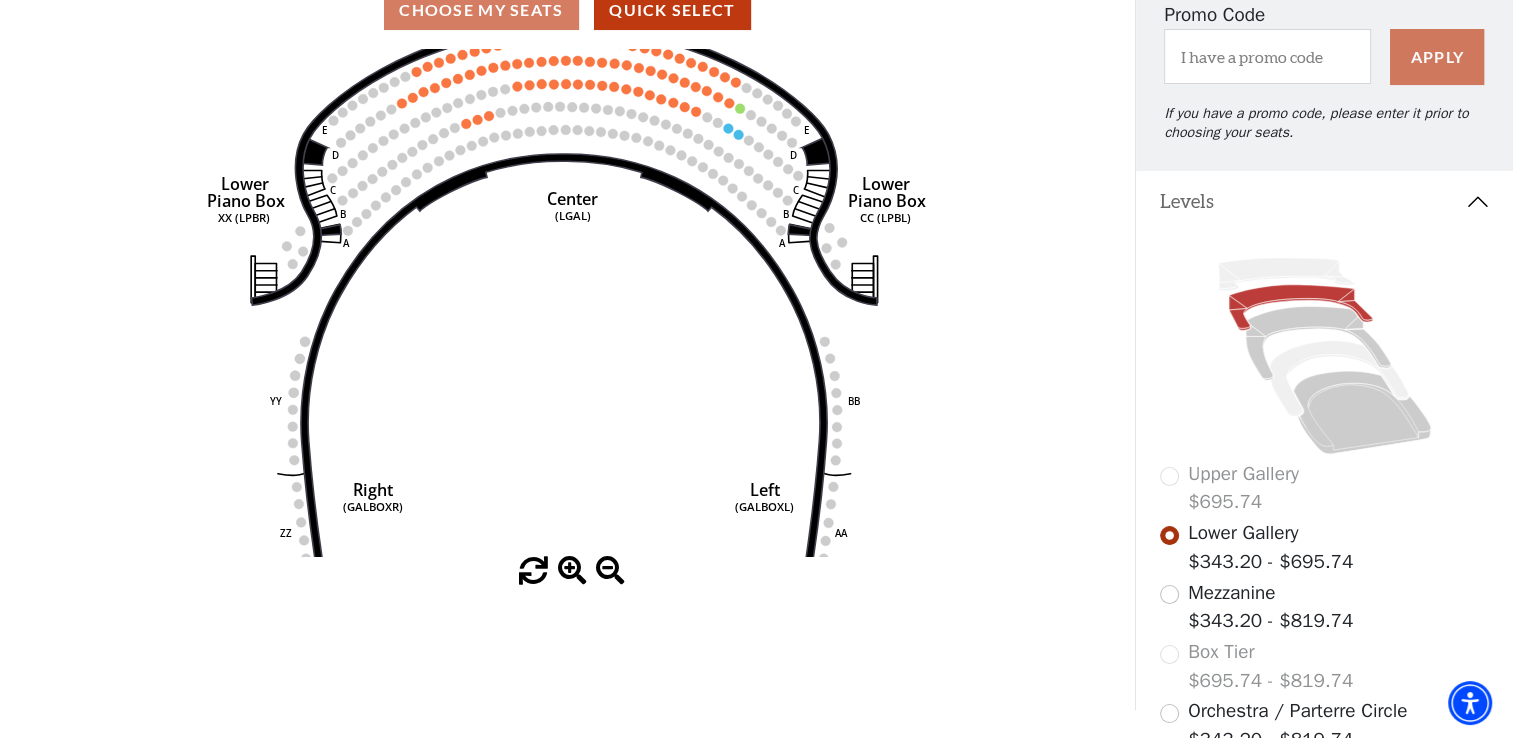 click at bounding box center (533, 571) 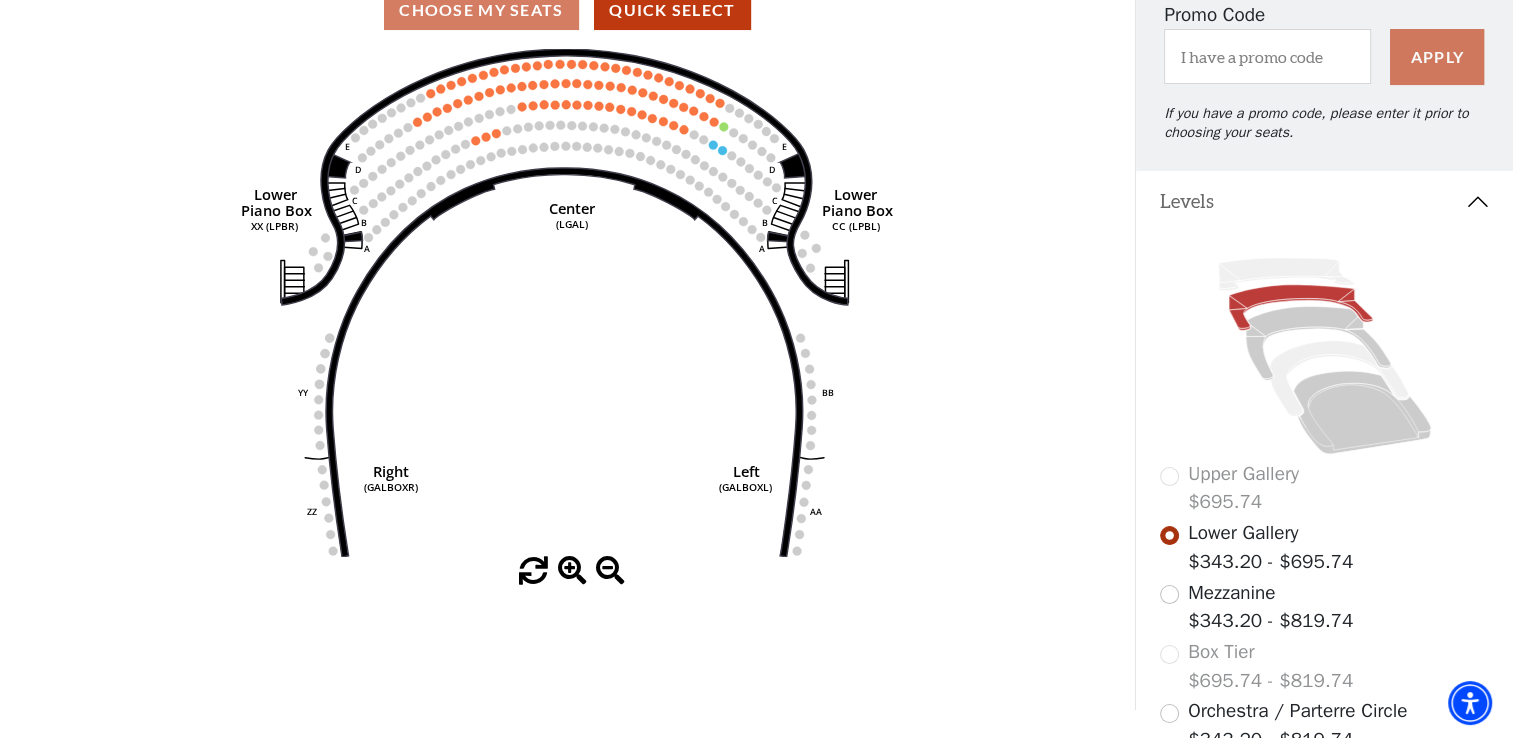 click at bounding box center [533, 571] 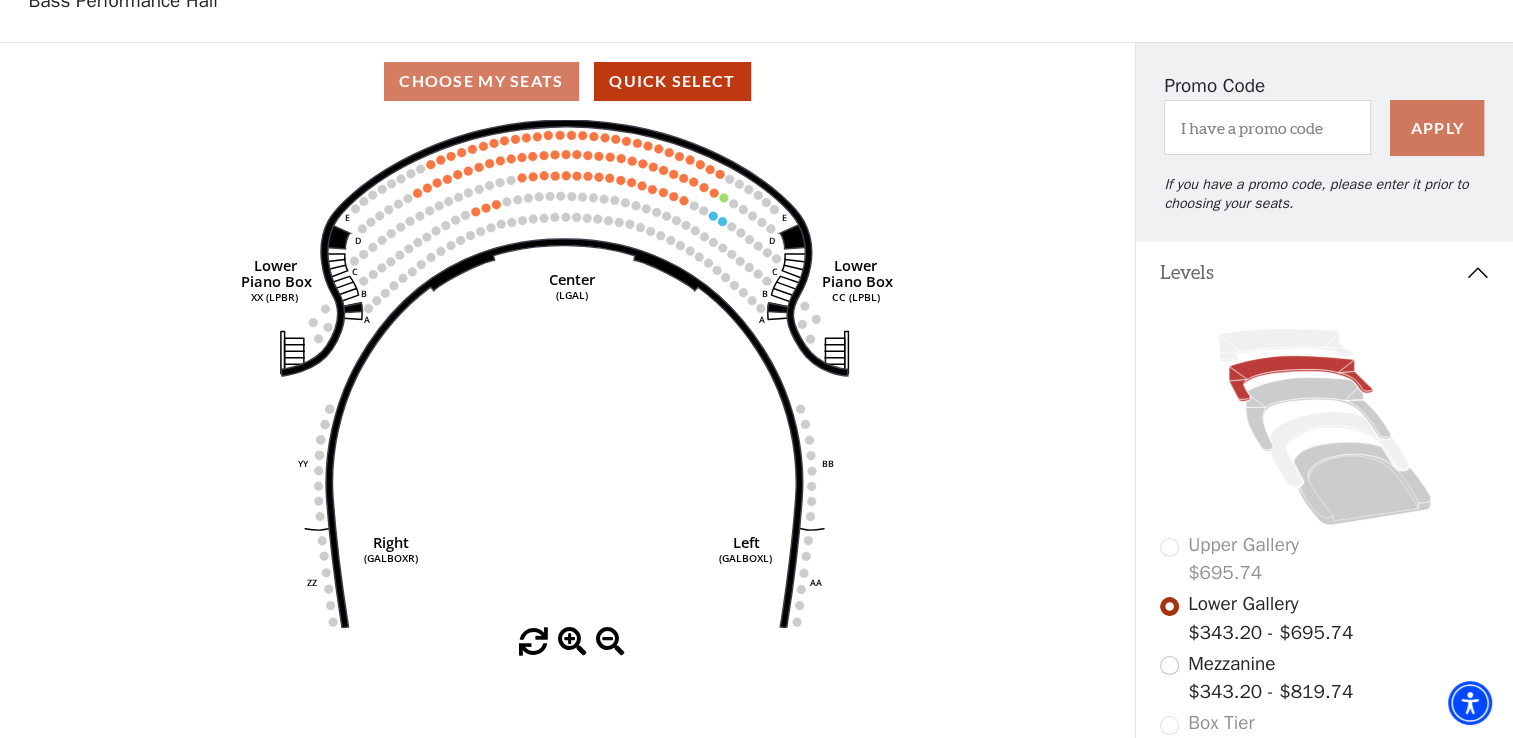 scroll, scrollTop: 130, scrollLeft: 0, axis: vertical 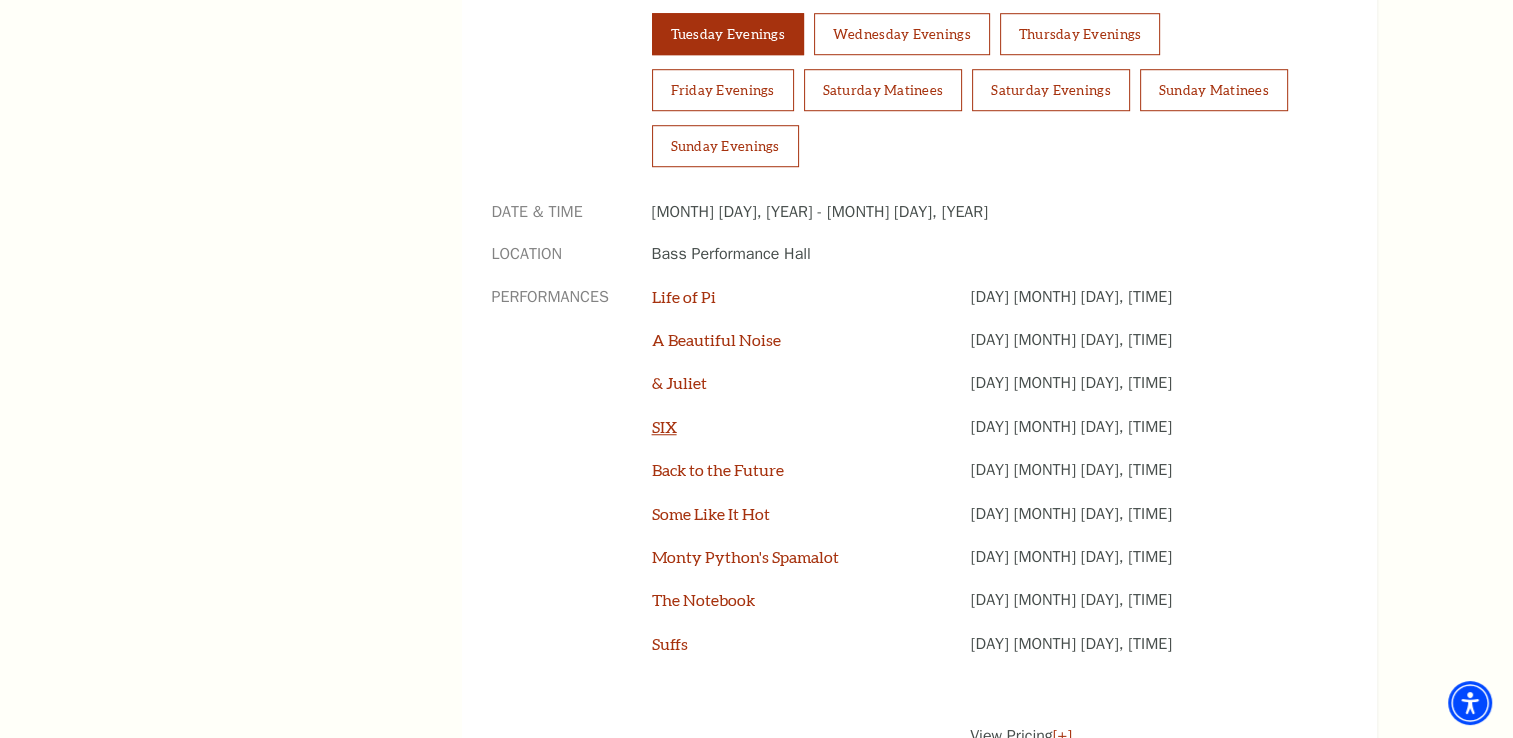 click on "SIX" at bounding box center (664, 426) 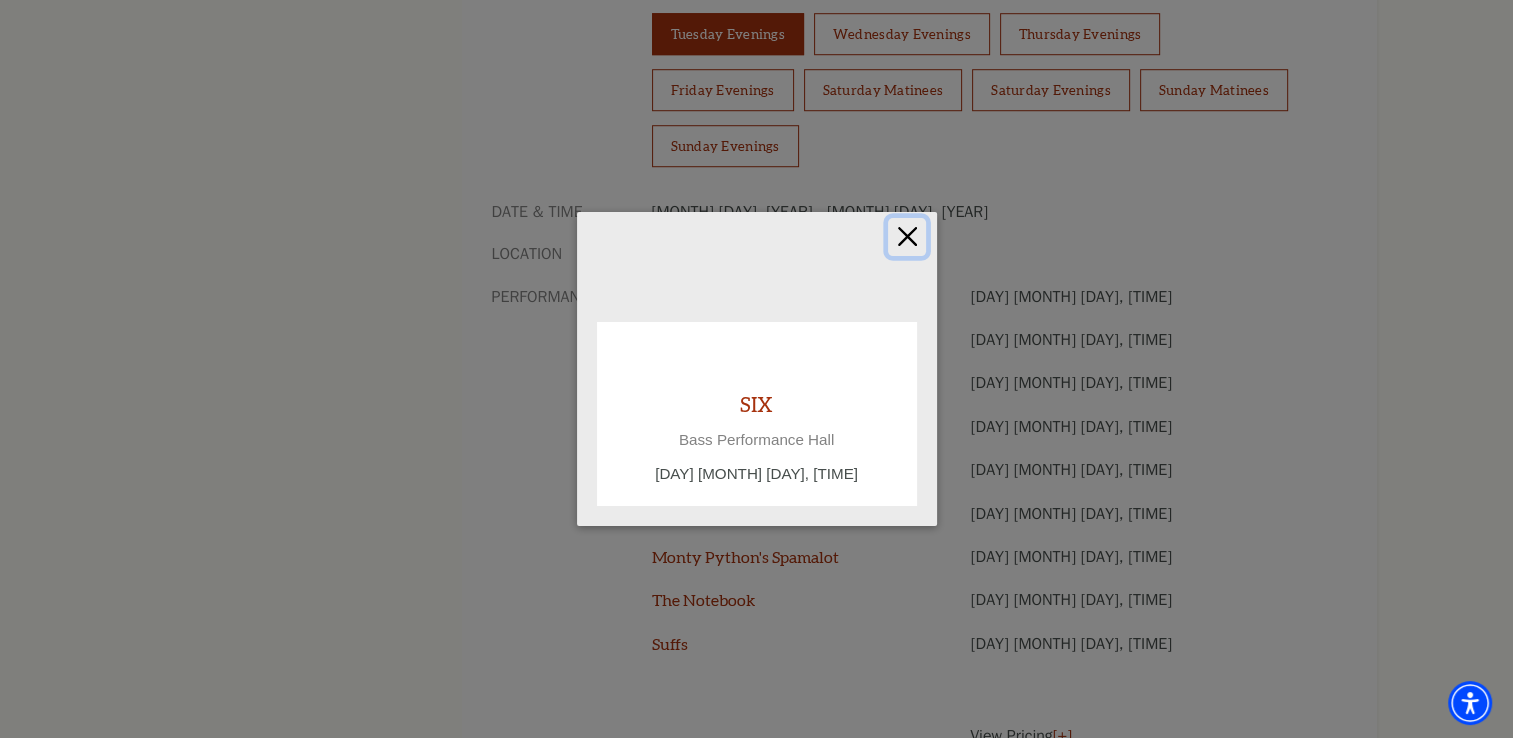 click at bounding box center [907, 237] 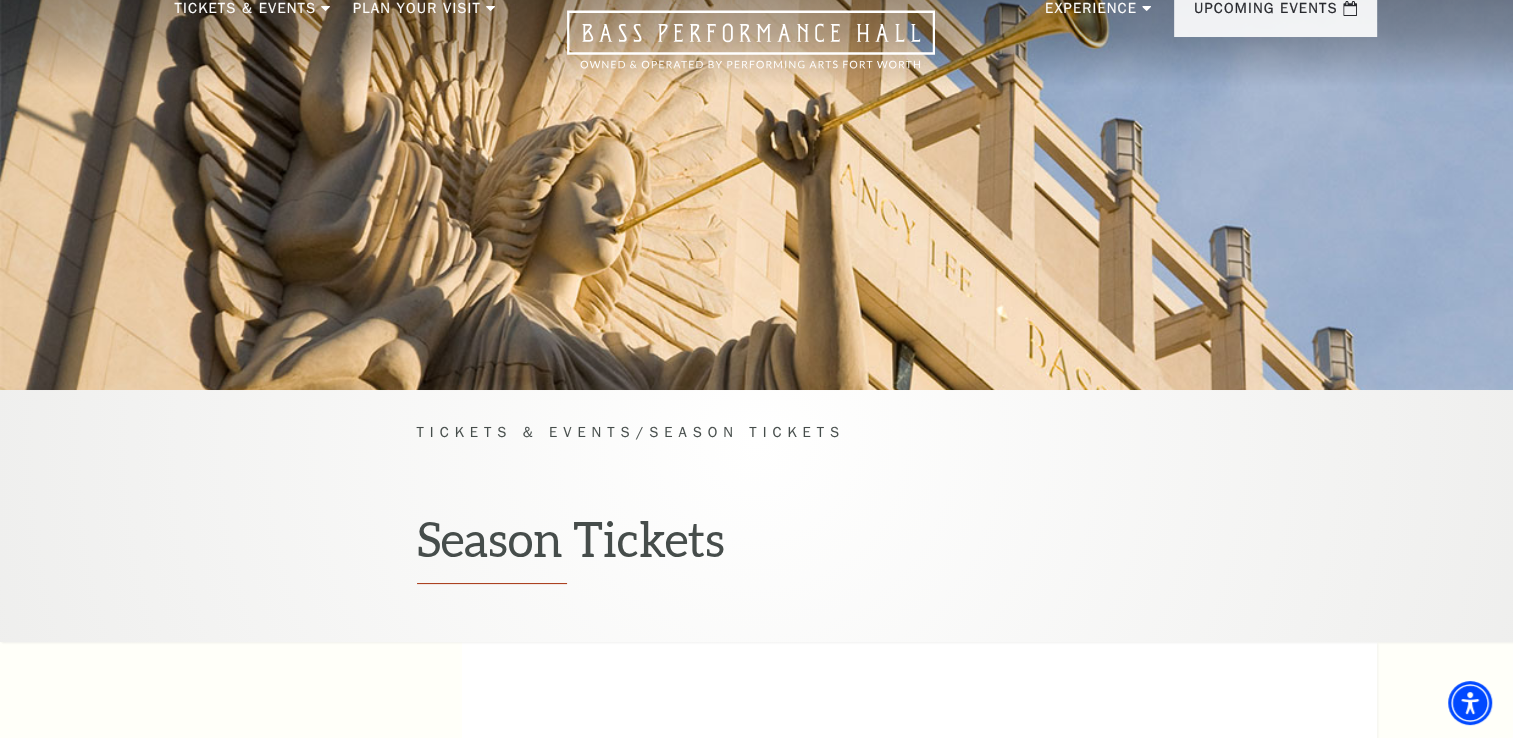 scroll, scrollTop: 0, scrollLeft: 0, axis: both 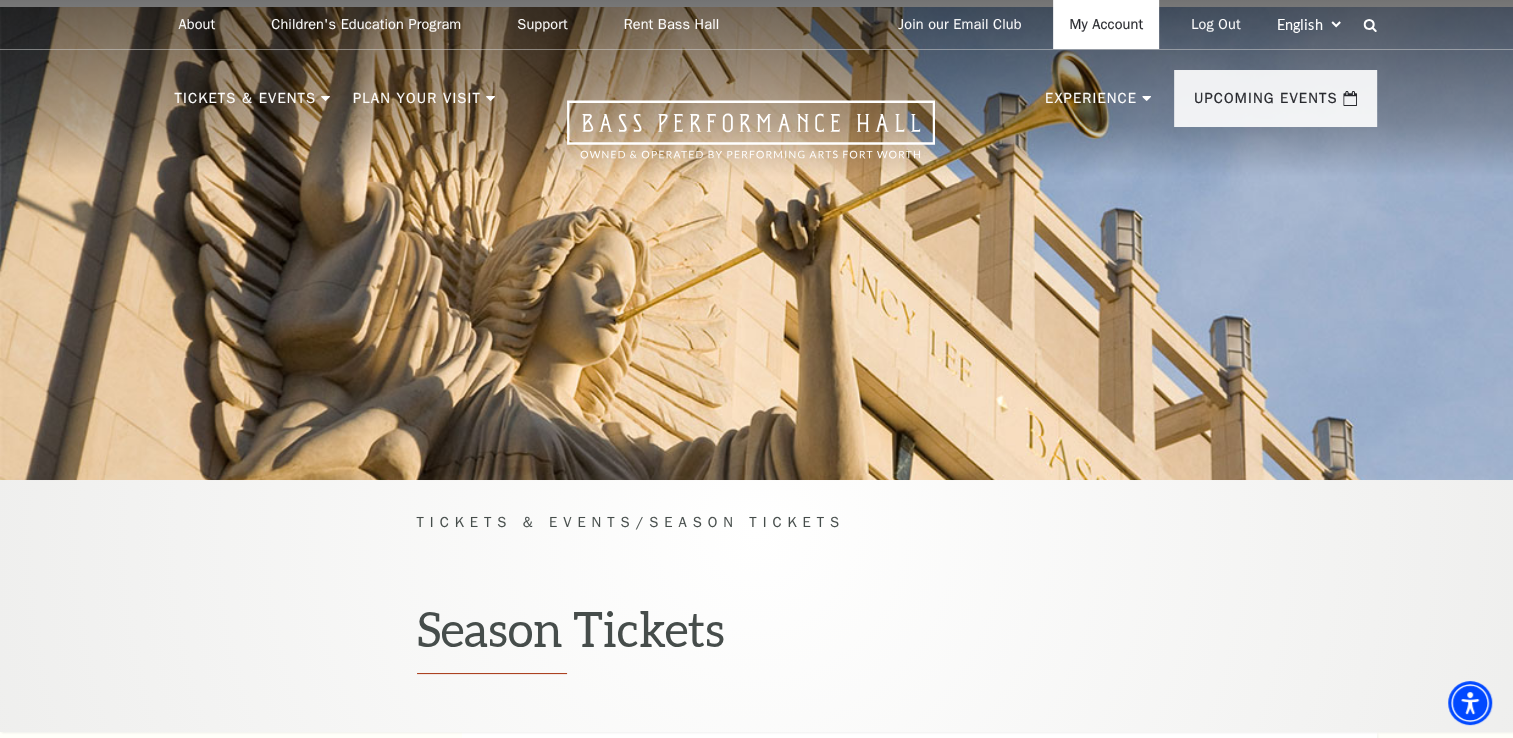 click on "My Account" at bounding box center (1106, 24) 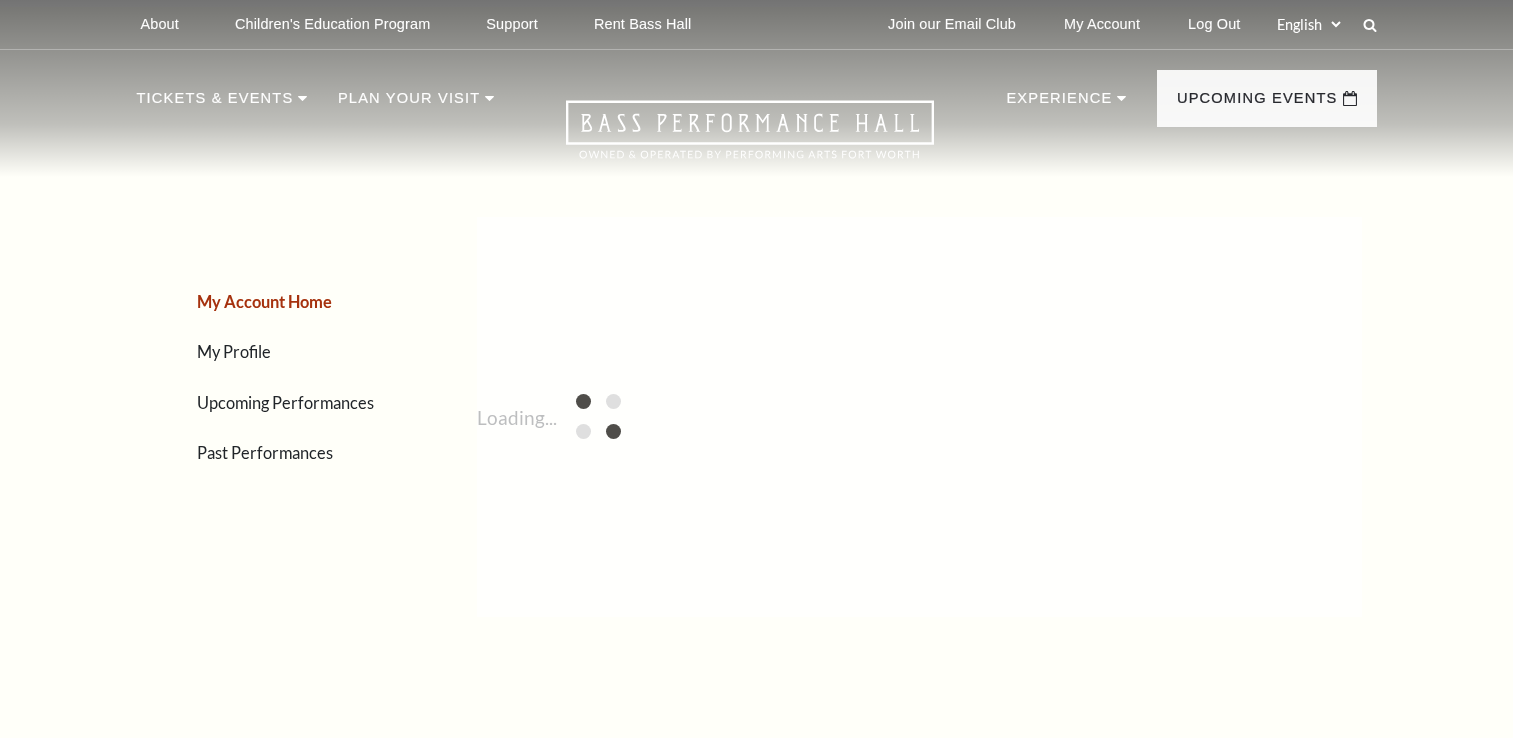 scroll, scrollTop: 0, scrollLeft: 0, axis: both 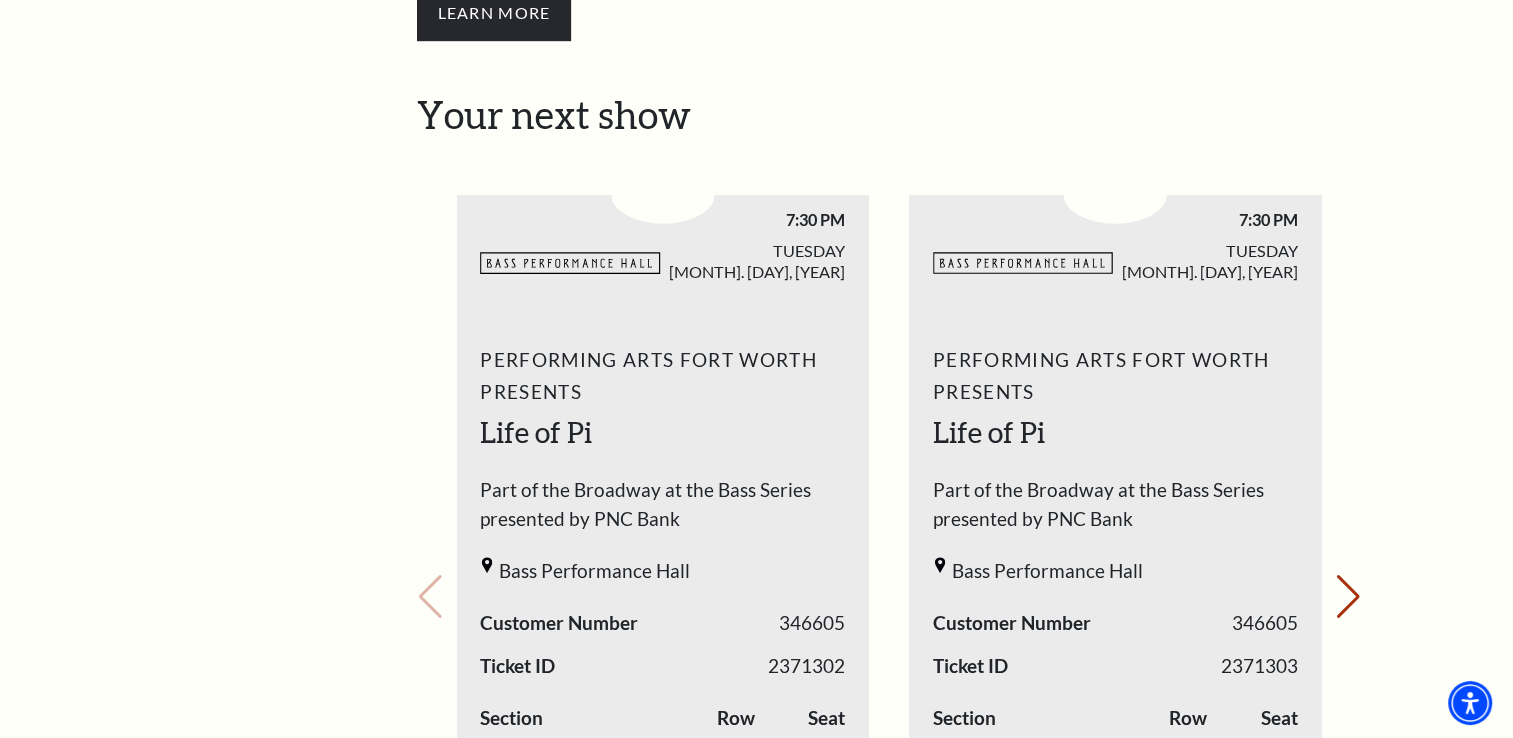 click on "Life of Pi" at bounding box center [662, 433] 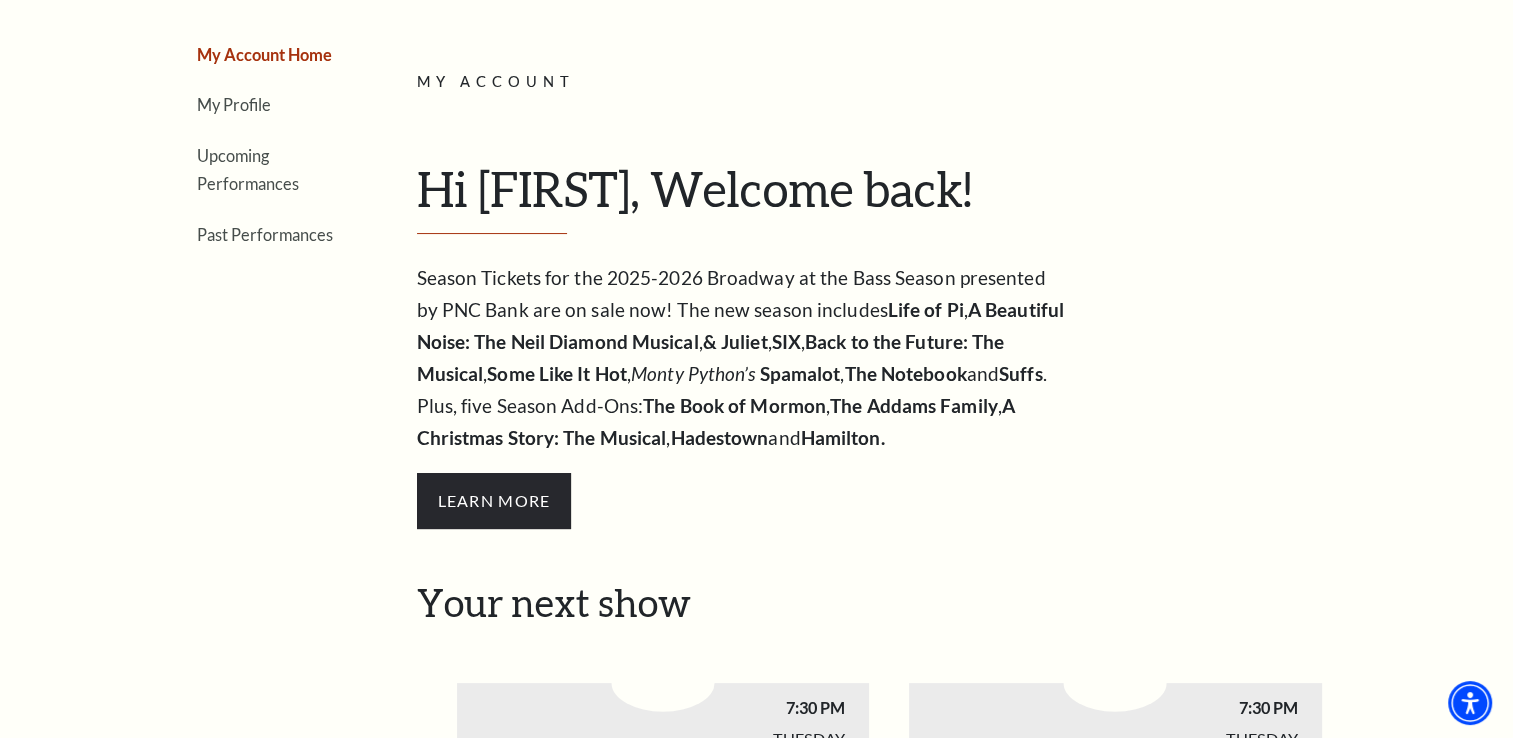 scroll, scrollTop: 244, scrollLeft: 0, axis: vertical 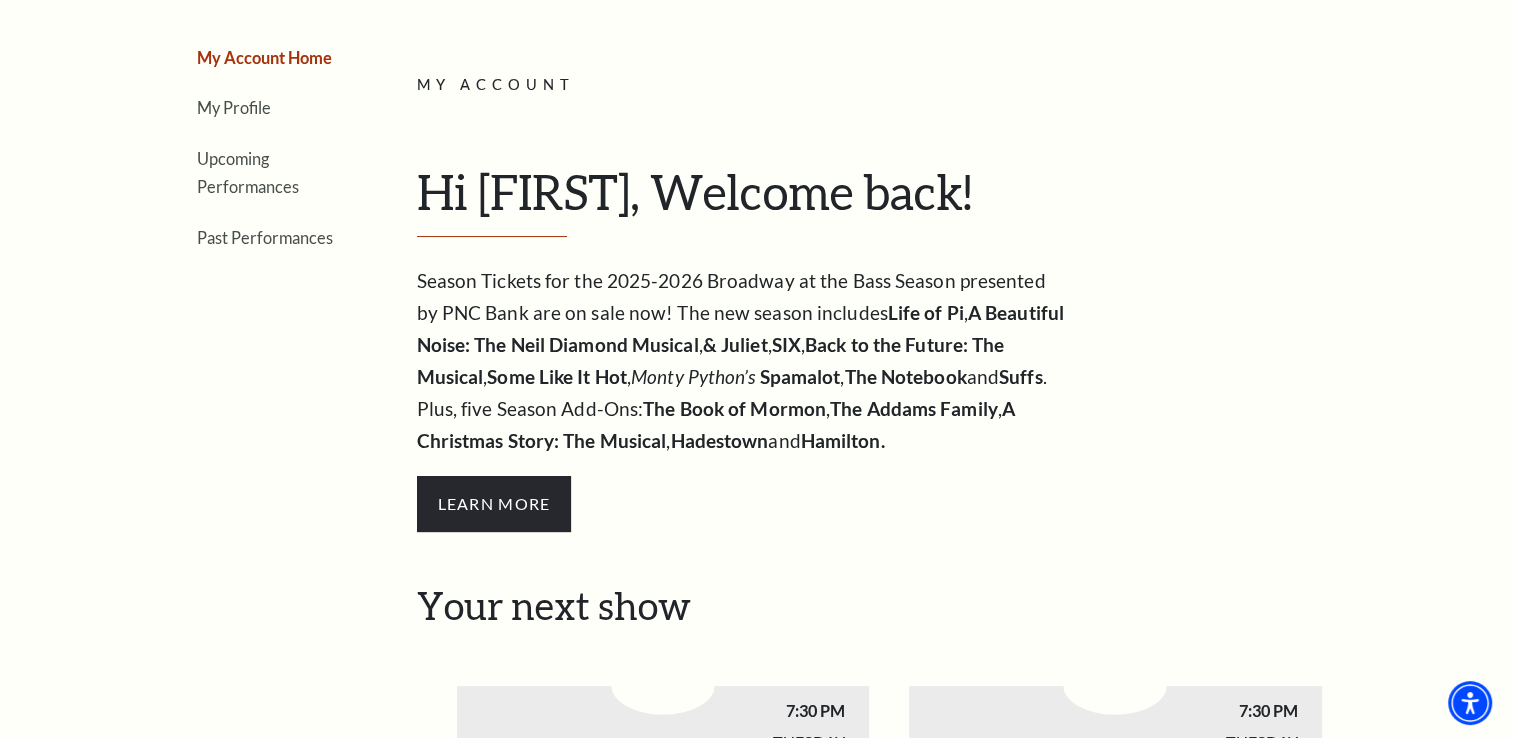 click on "Season Tickets for the 2025-2026 Broadway at the Bass Season presented by PNC Bank are on sale now! The new season includes  Life of Pi ,  A Beautiful Noise: The Neil Diamond Musical ,  & Juliet ,  SIX ,  Back to the Future: The Musical ,  Some Like It Hot ,  Monty Python’s   Spamalot ,  The Notebook  and  Suffs . Plus, five Season Add-Ons:  The Book of Mormon ,  The Addams Family ,  A Christmas Story: The Musical ,  Hadestown  and  Hamilton." at bounding box center (742, 361) 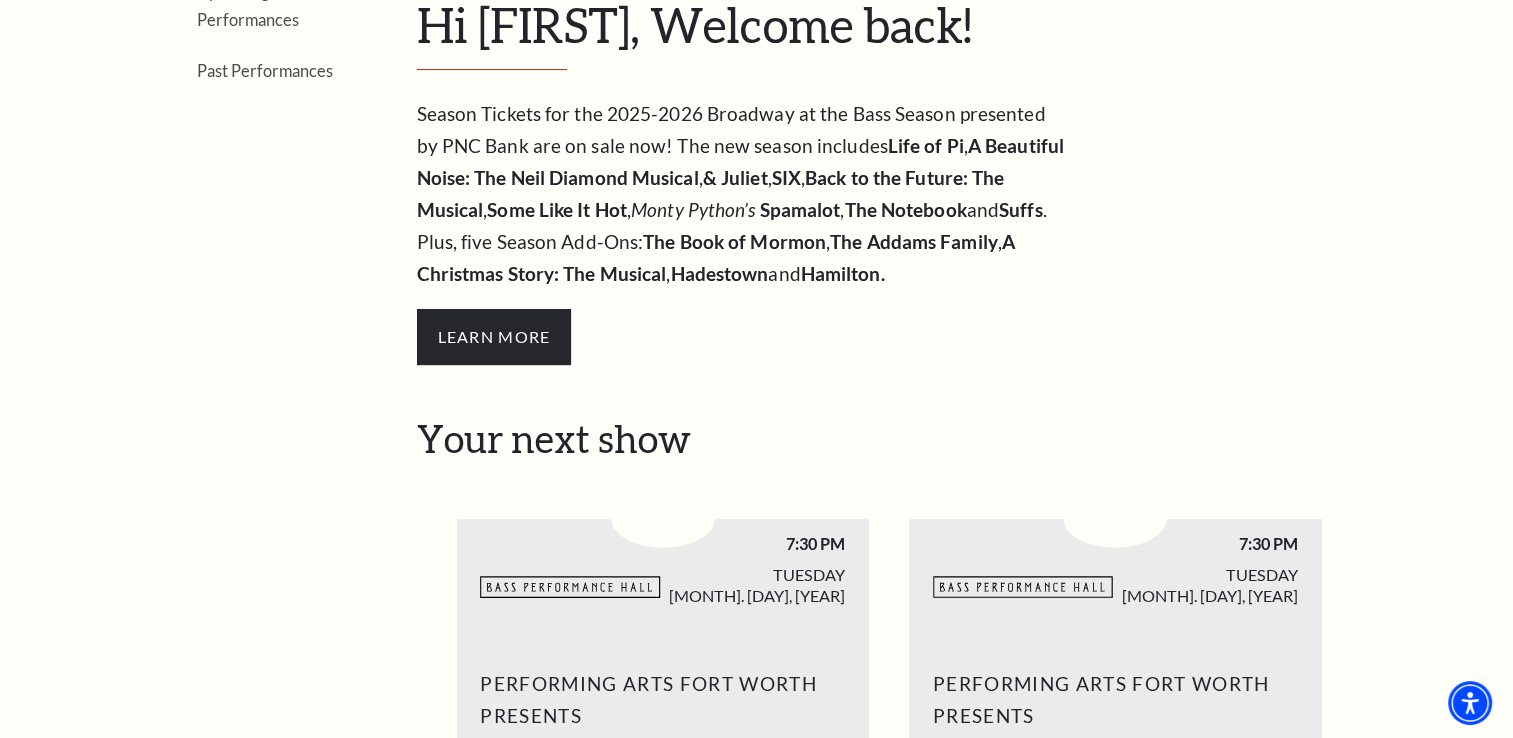 scroll, scrollTop: 414, scrollLeft: 0, axis: vertical 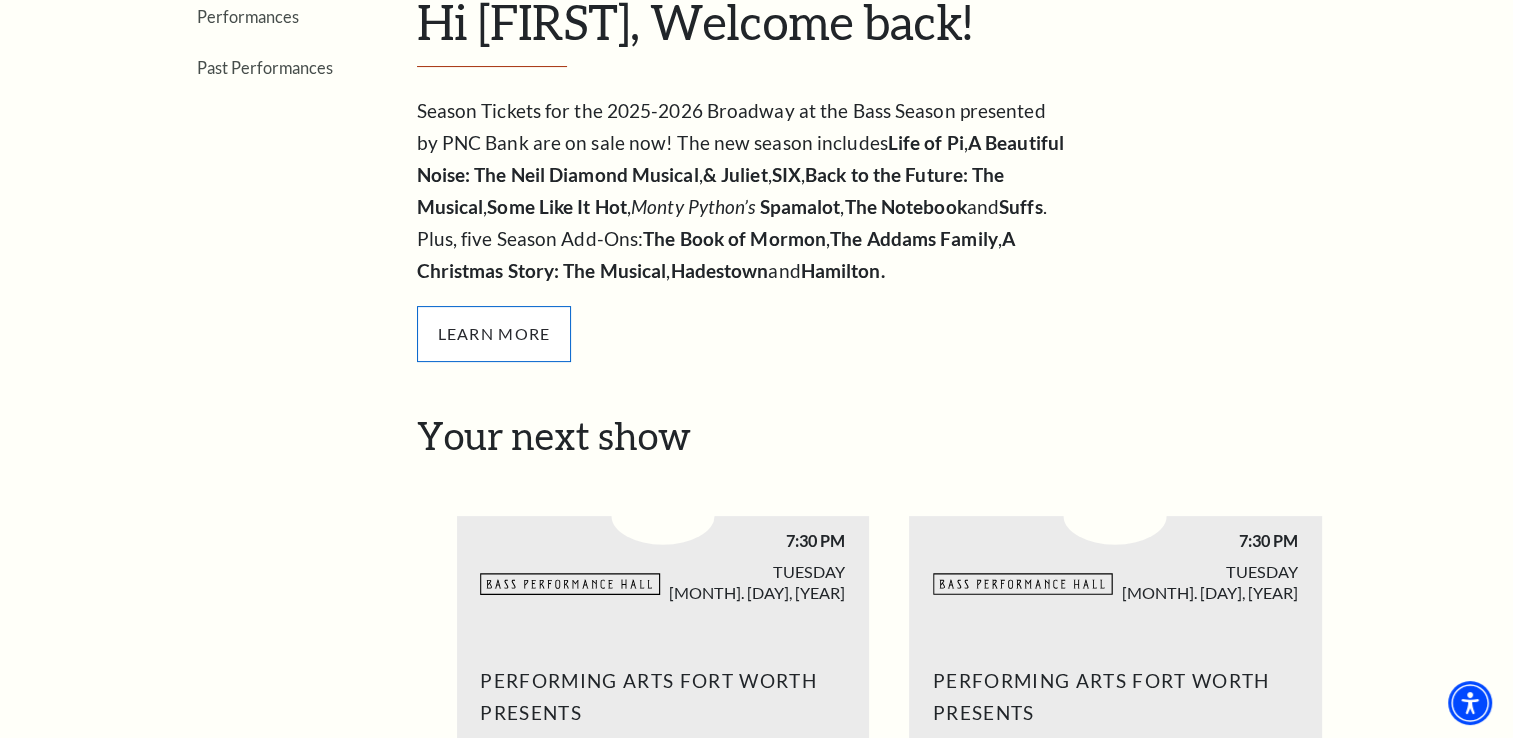drag, startPoint x: 522, startPoint y: 334, endPoint x: 437, endPoint y: 358, distance: 88.32327 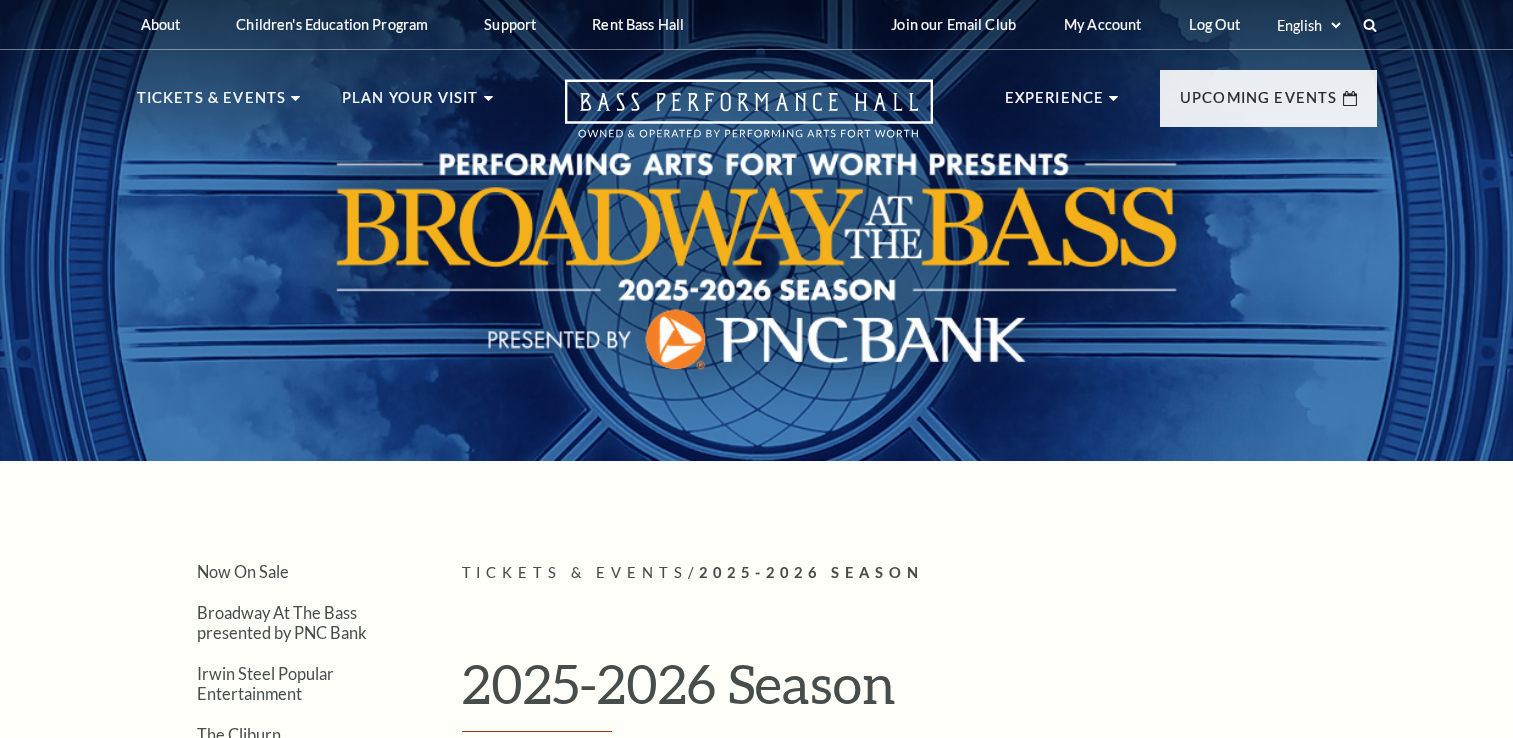 scroll, scrollTop: 0, scrollLeft: 0, axis: both 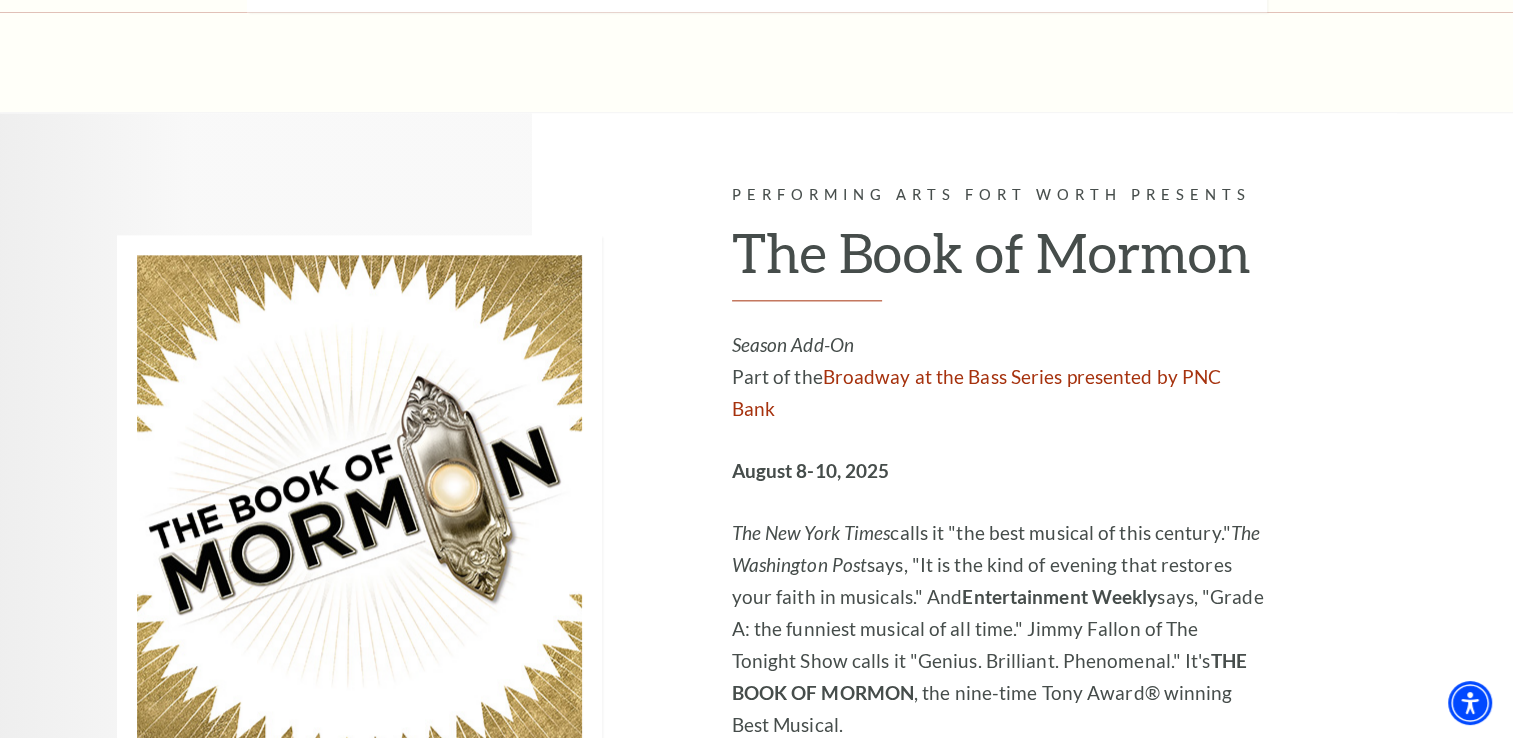 click at bounding box center (424, 508) 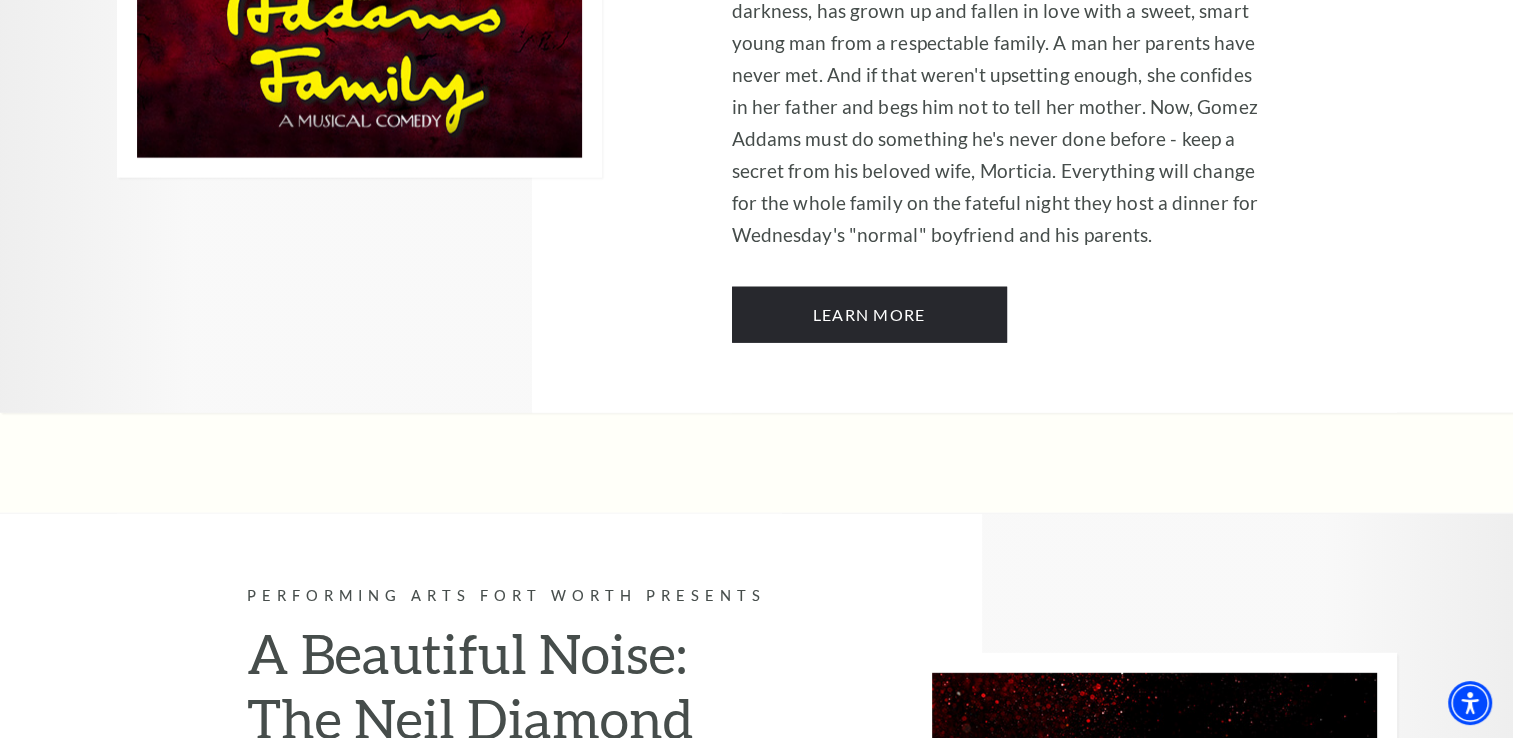 scroll, scrollTop: 4975, scrollLeft: 0, axis: vertical 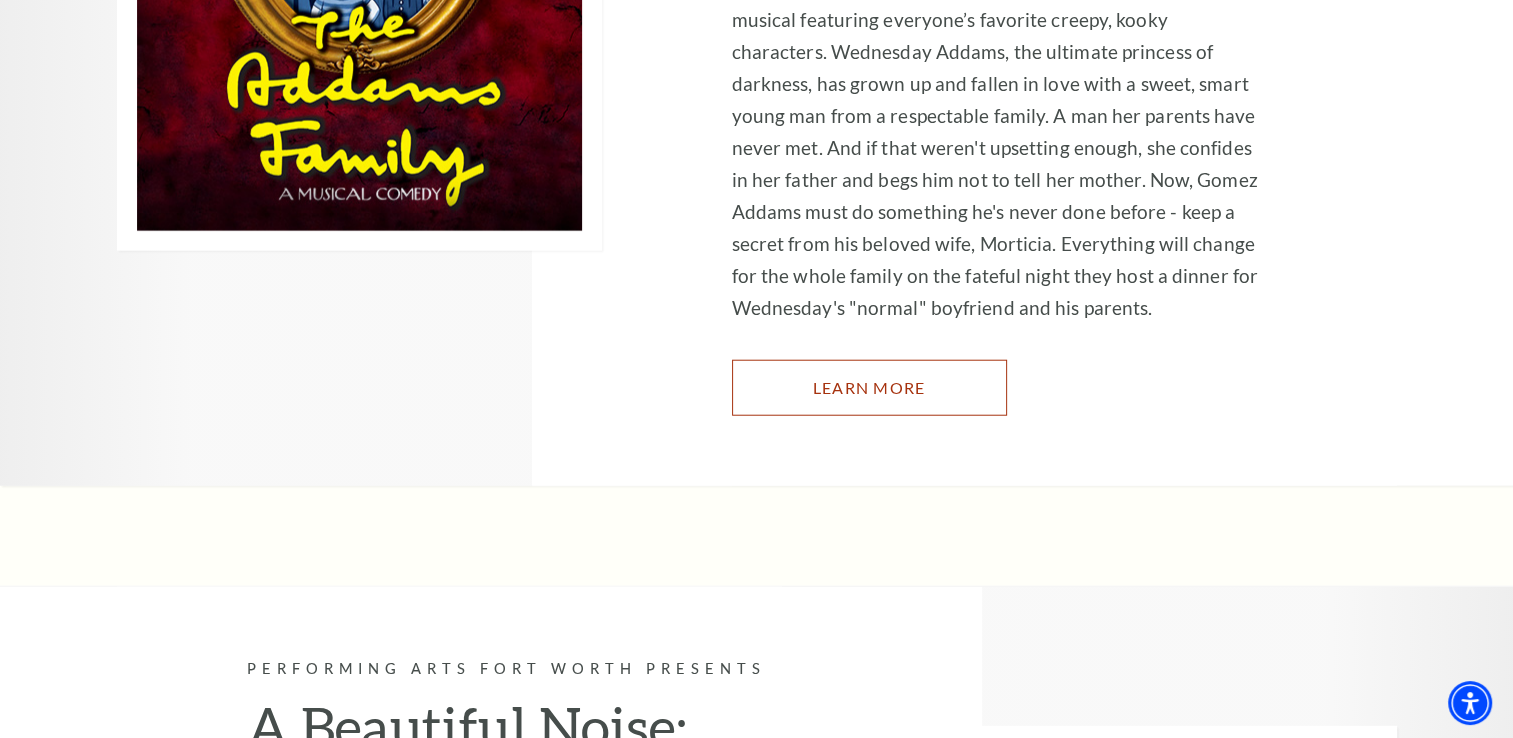 drag, startPoint x: 826, startPoint y: 254, endPoint x: 732, endPoint y: 273, distance: 95.90099 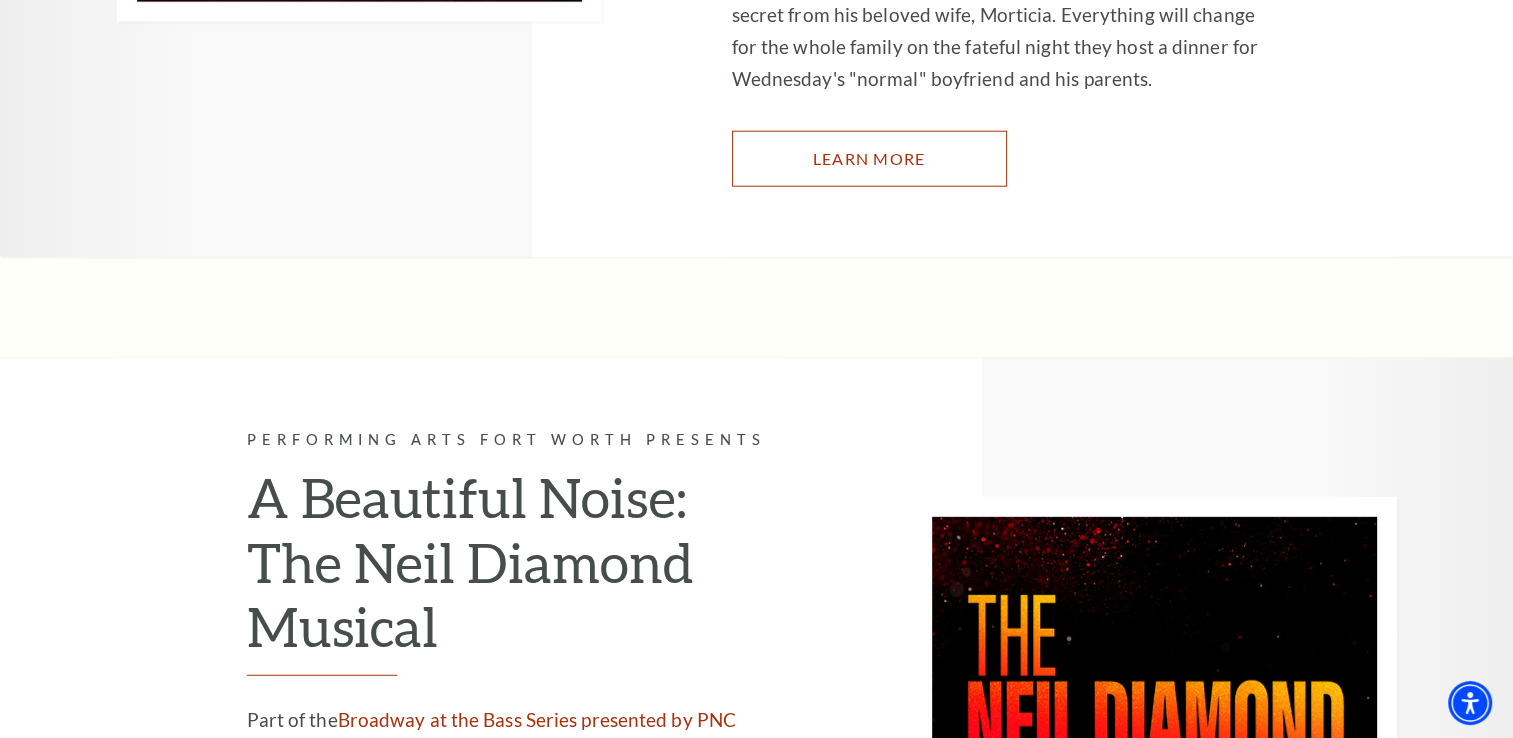 scroll, scrollTop: 5206, scrollLeft: 0, axis: vertical 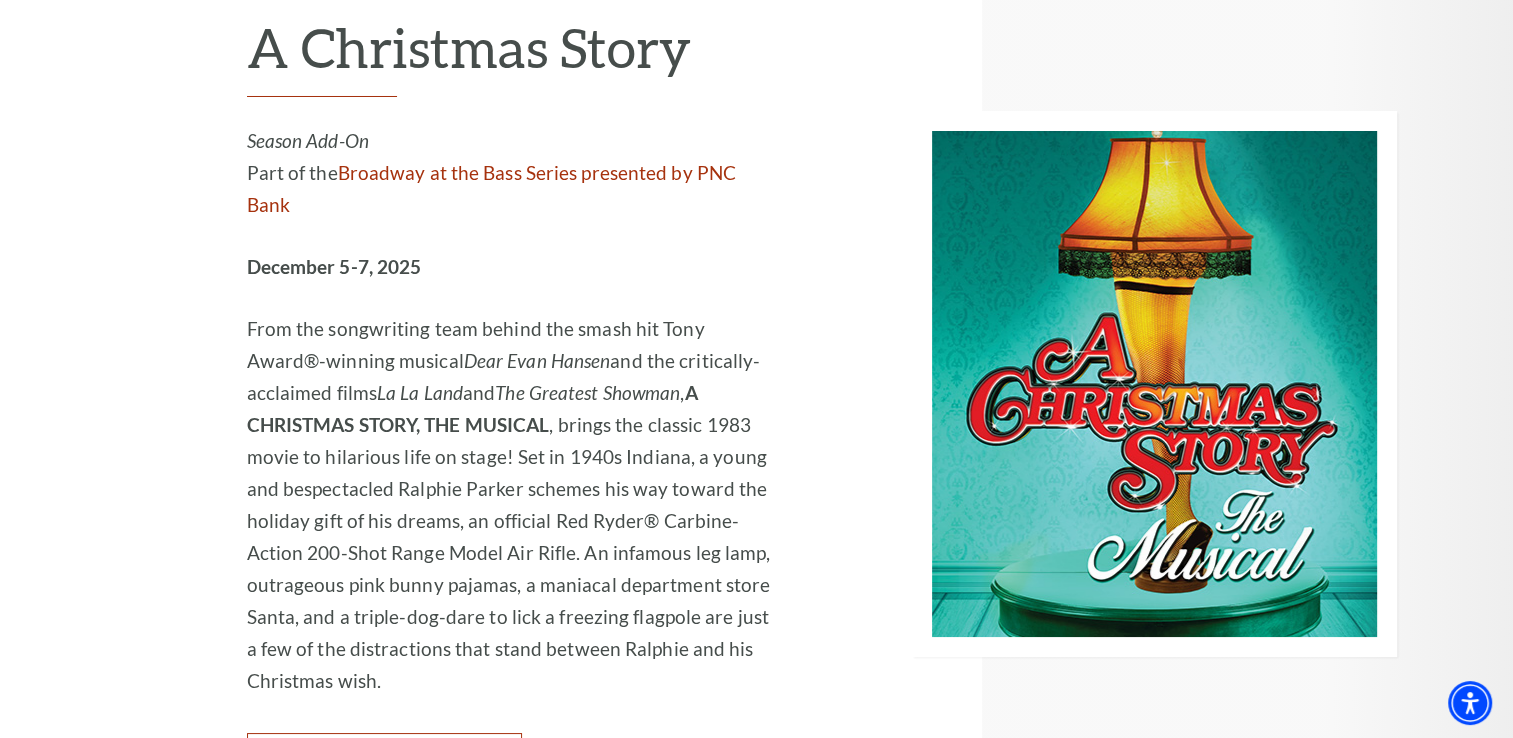 click on "Learn More" at bounding box center (384, 761) 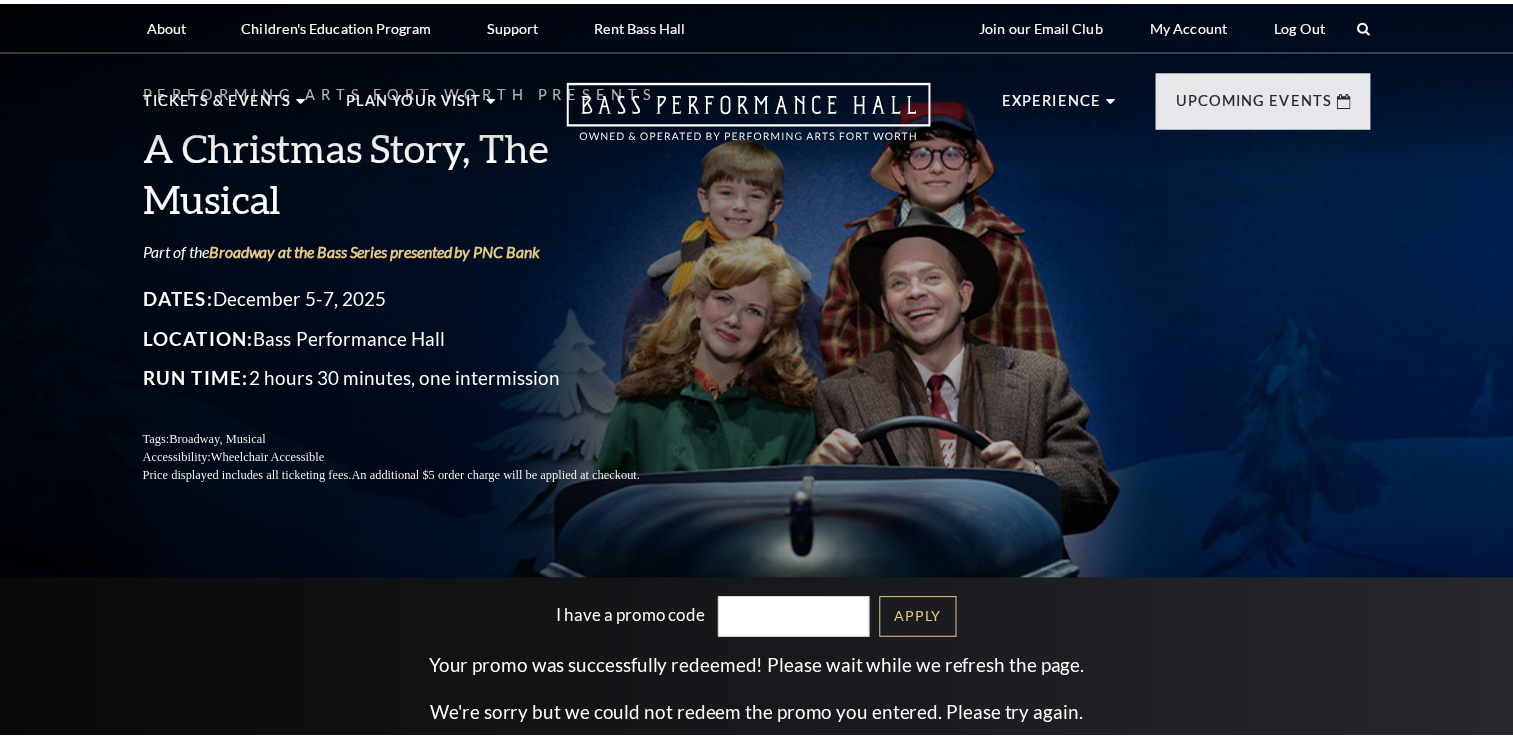 scroll, scrollTop: 0, scrollLeft: 0, axis: both 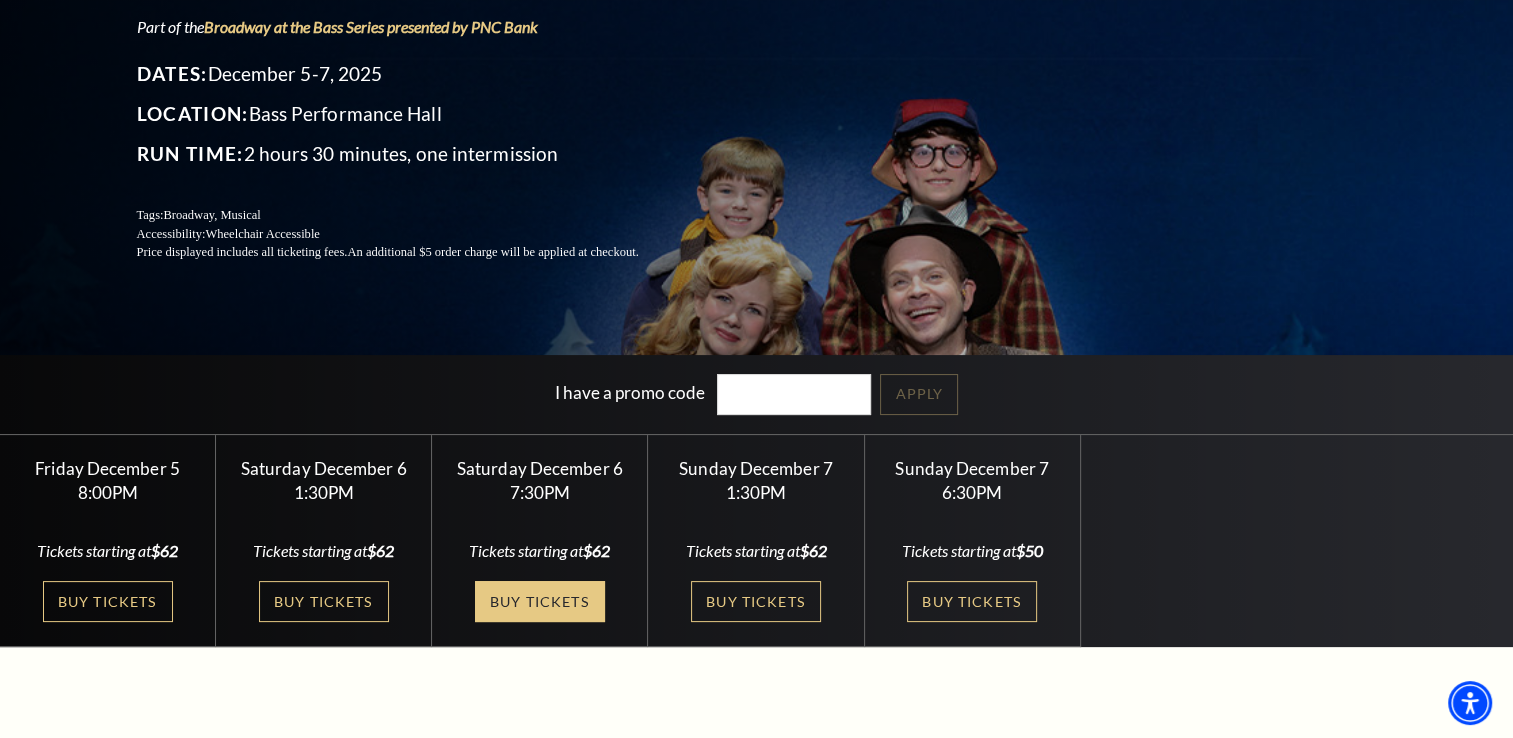 drag, startPoint x: 538, startPoint y: 602, endPoint x: 492, endPoint y: 608, distance: 46.389652 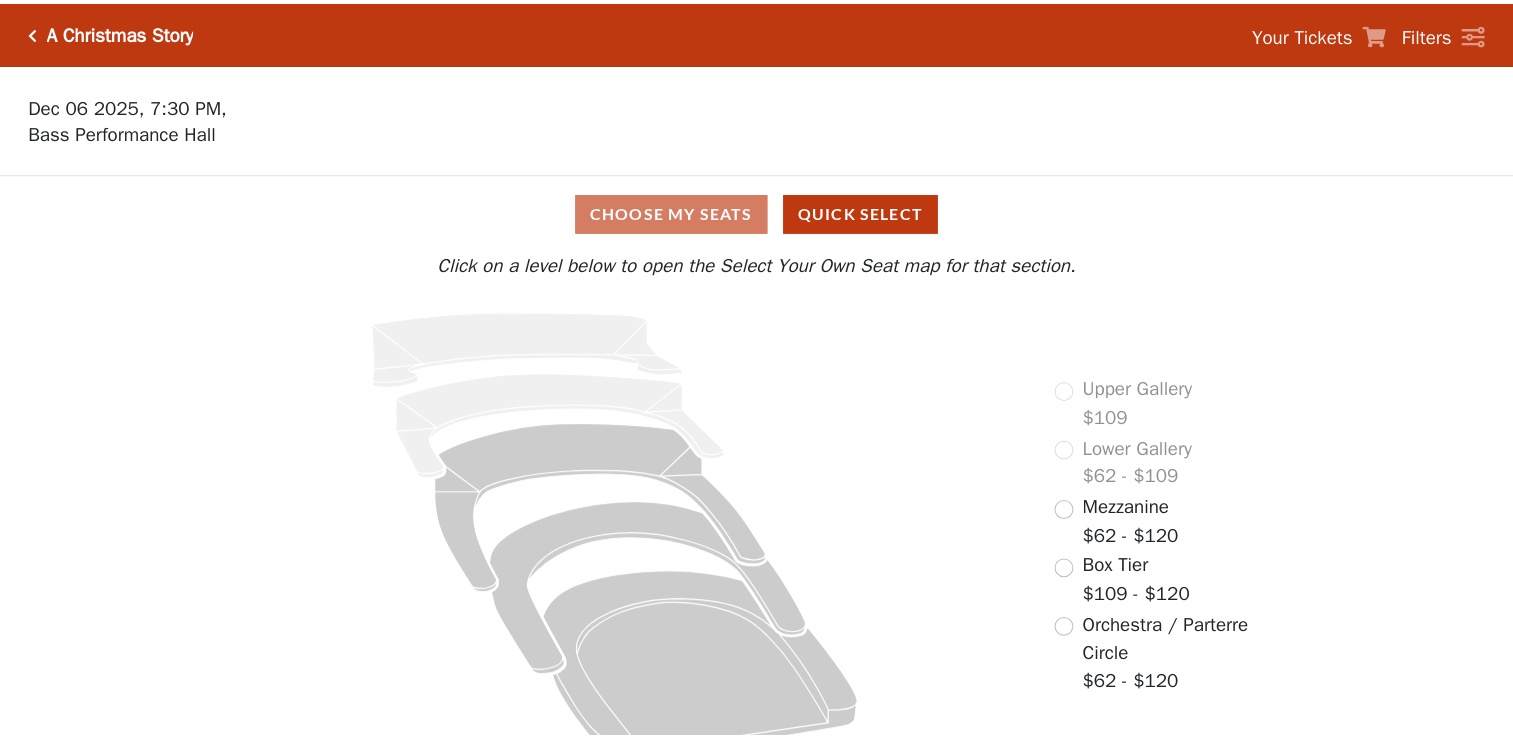 scroll, scrollTop: 0, scrollLeft: 0, axis: both 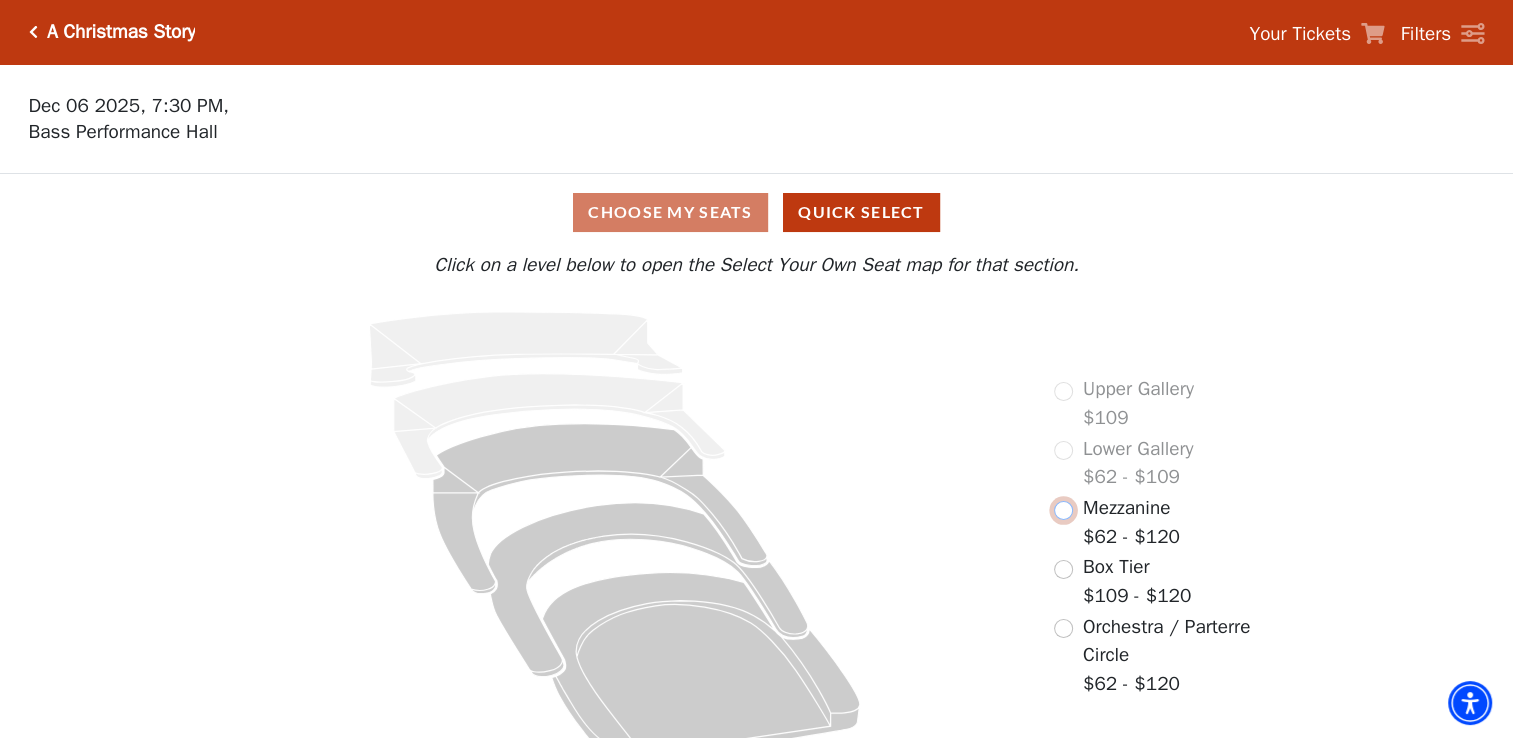 click at bounding box center [1063, 510] 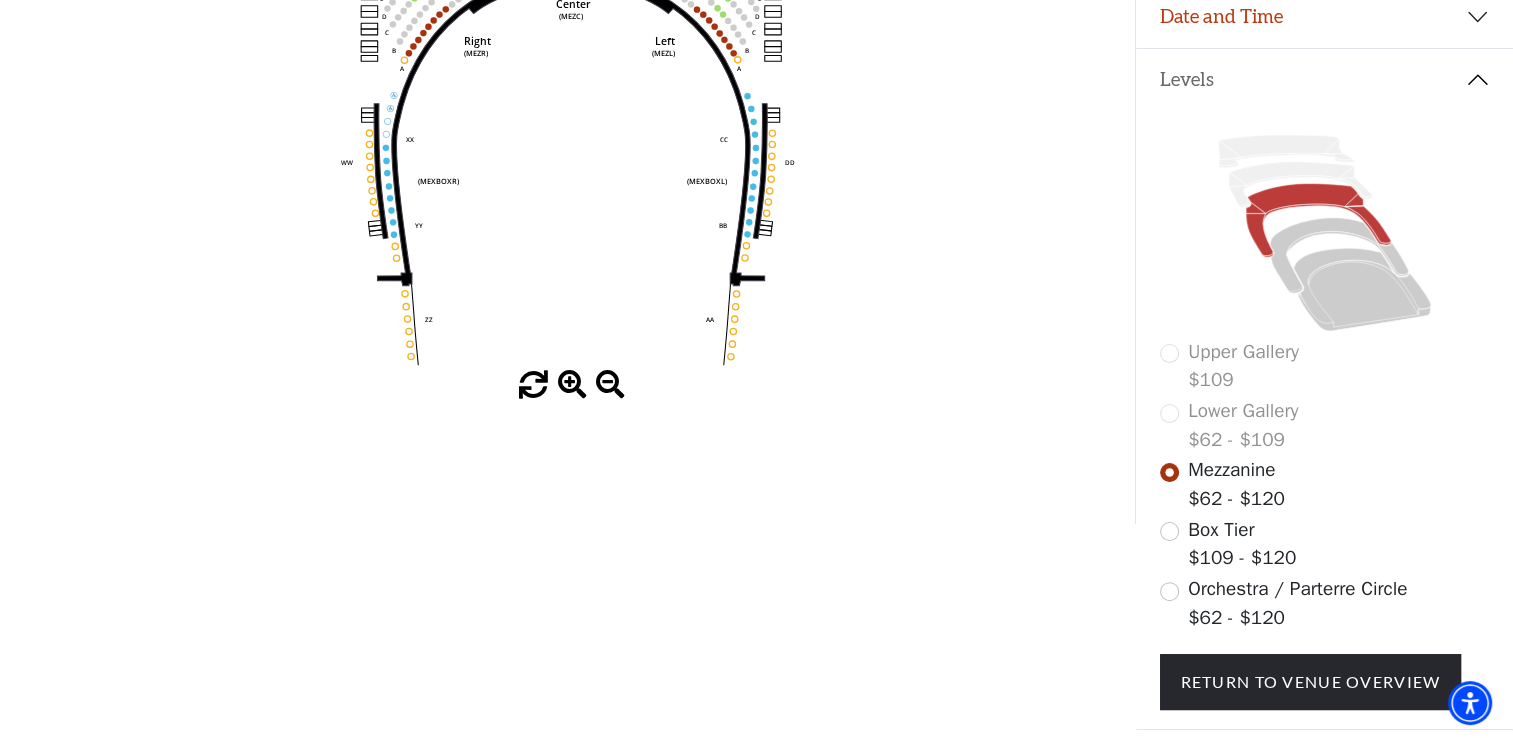scroll, scrollTop: 389, scrollLeft: 0, axis: vertical 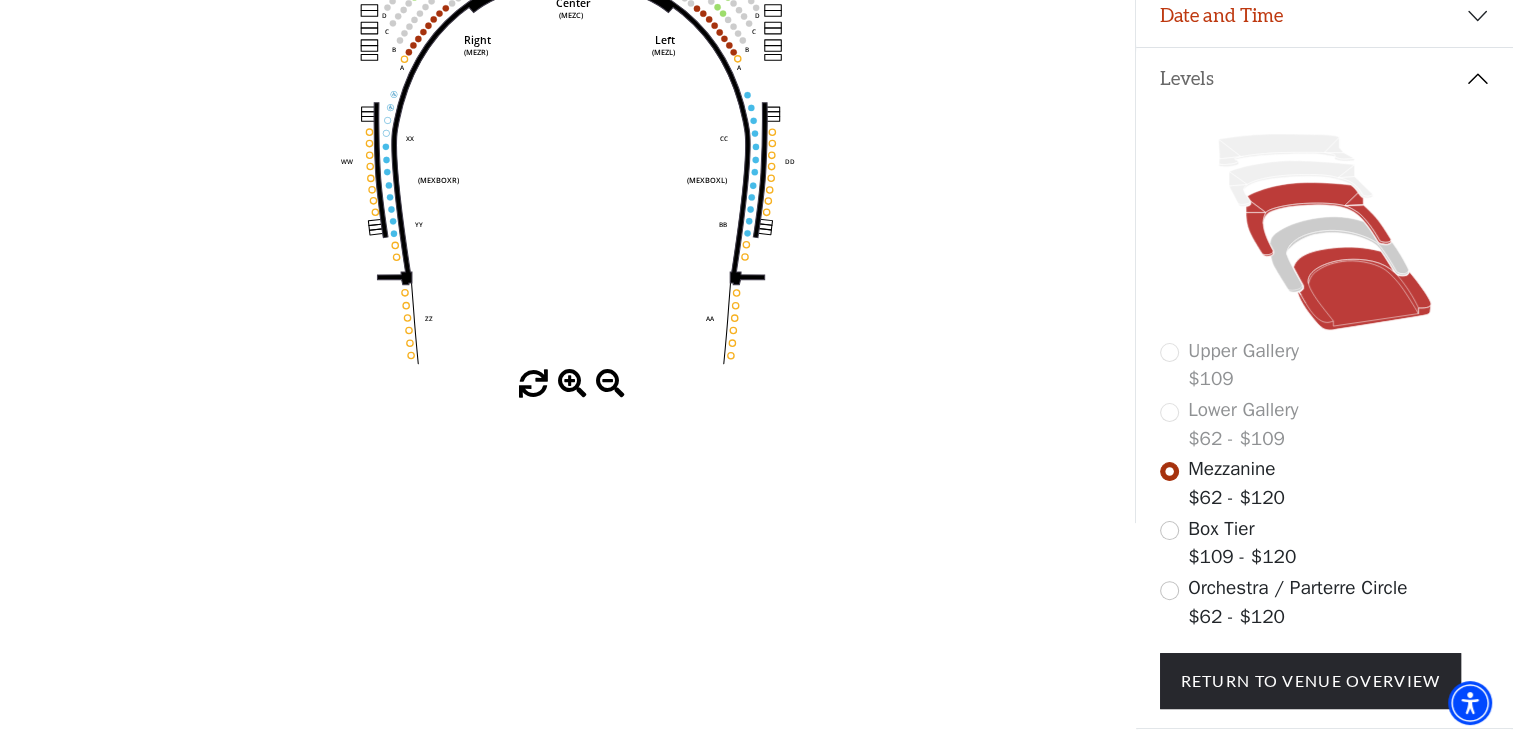click 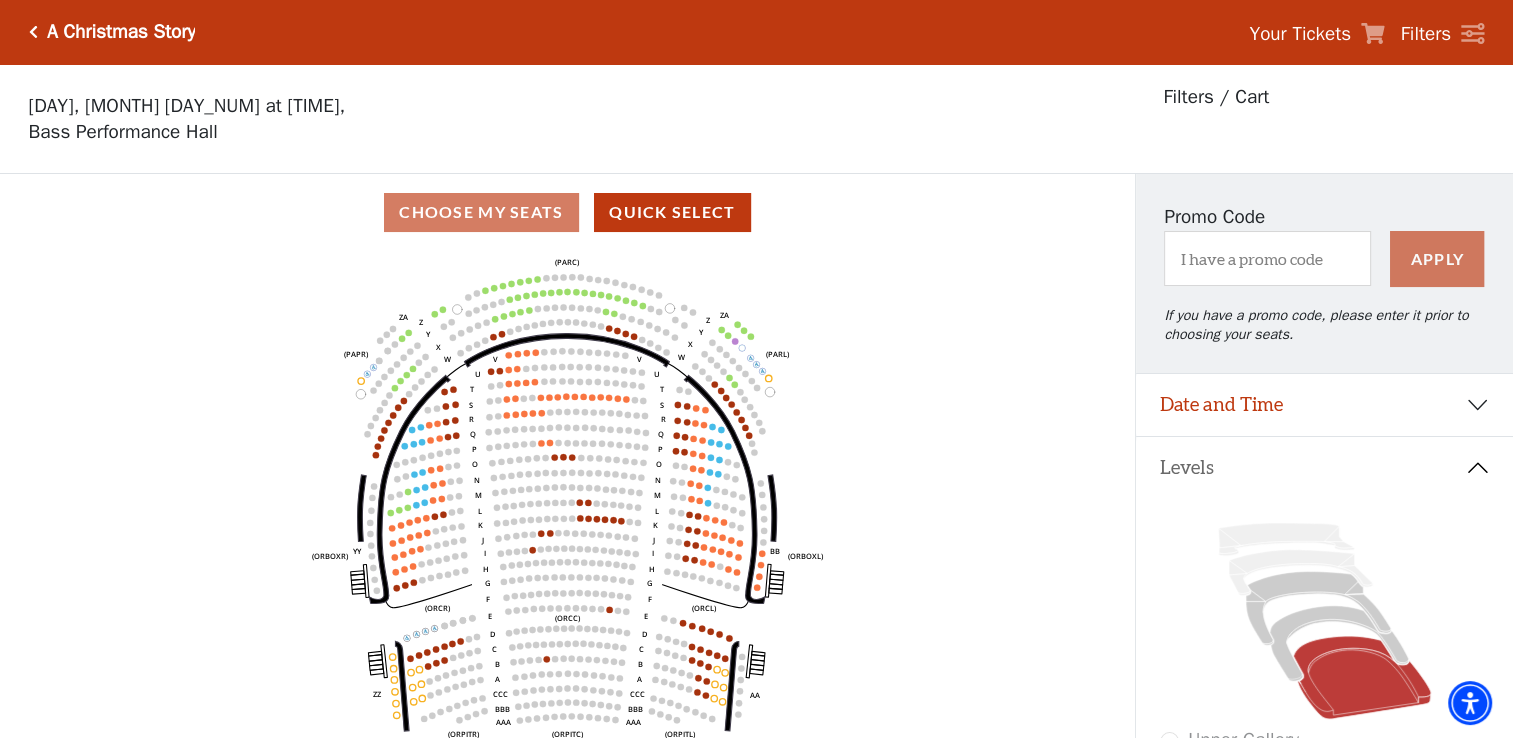 scroll, scrollTop: 92, scrollLeft: 0, axis: vertical 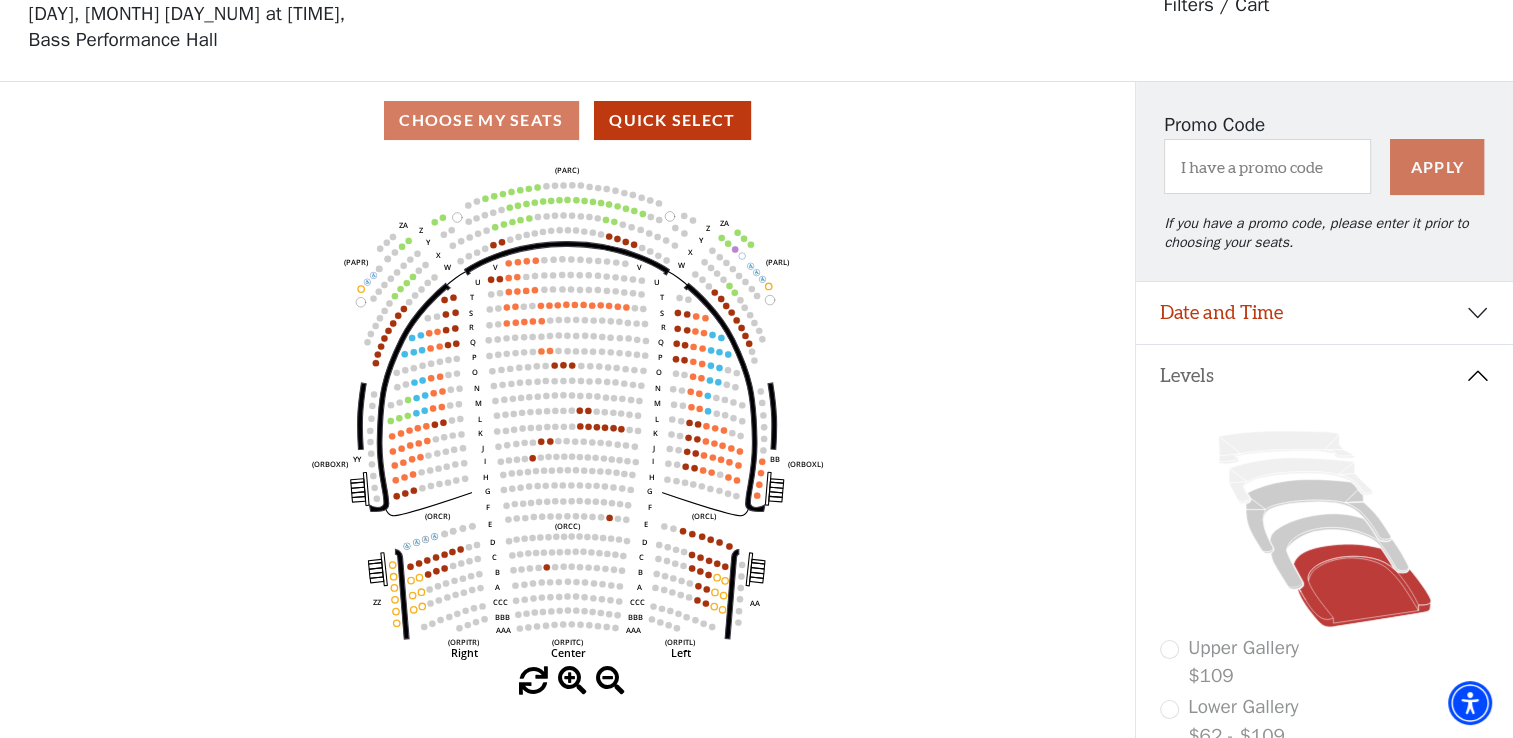 click on "Left   (ORPITL)   Right   (ORPITR)   Center   (ORPITC)   ZZ   AA   YY   BB   ZA   ZA   (ORCL)   (ORCR)   (ORCC)   (ORBOXL)   (ORBOXR)   (PARL)   (PAPR)   (PARC)   Z   Y   X   W   Z   Y   X   W   V   U   T   S   R   Q   P   O   N   M   L   K   J   I   H   G   F   E   D   C   B   A   CCC   BBB   AAA   V   U   T   S   R   Q   P   O   N   M   L   K   J   I   H   G   F   E   D   C   B   A   CCC   BBB   AAA" 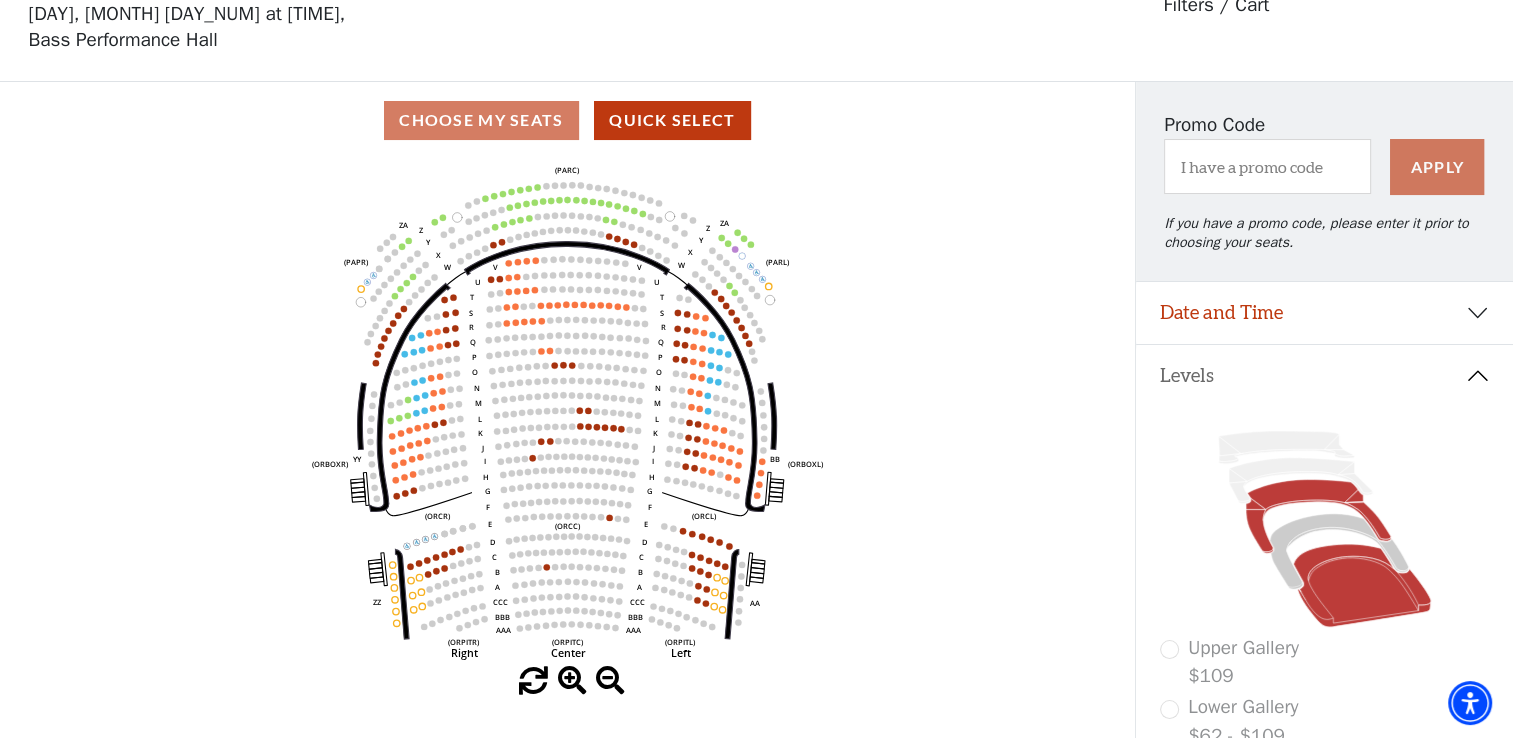 click 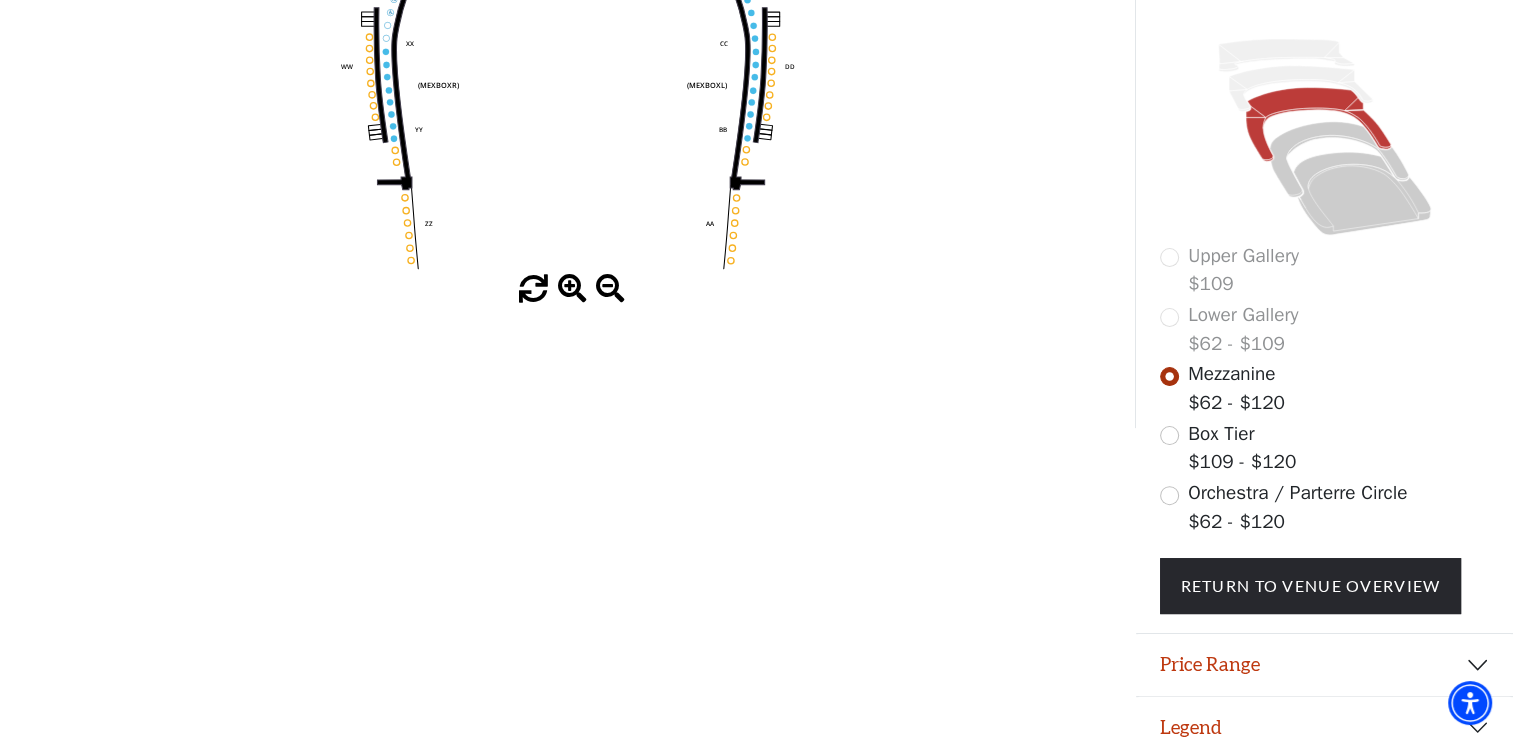 scroll, scrollTop: 500, scrollLeft: 0, axis: vertical 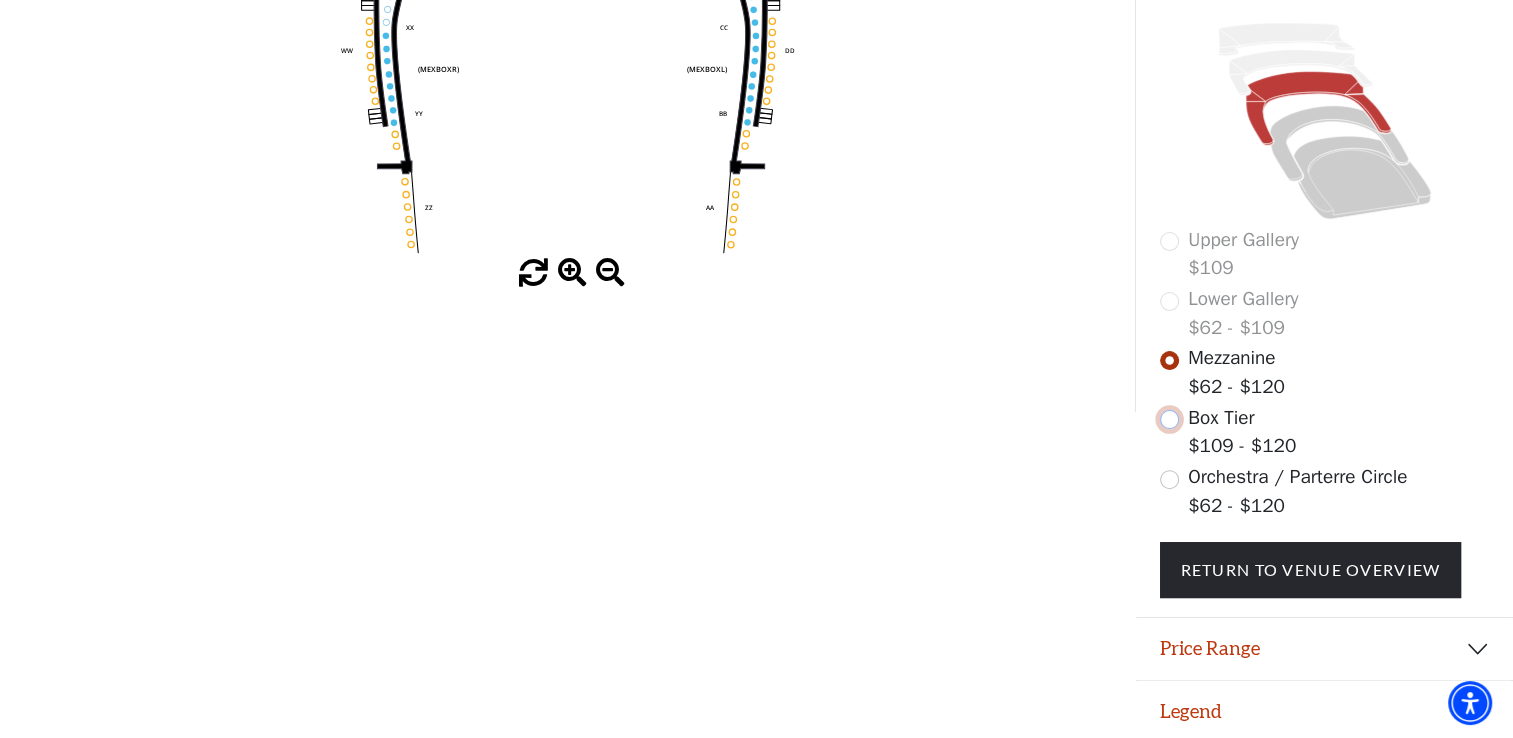 click at bounding box center (1169, 419) 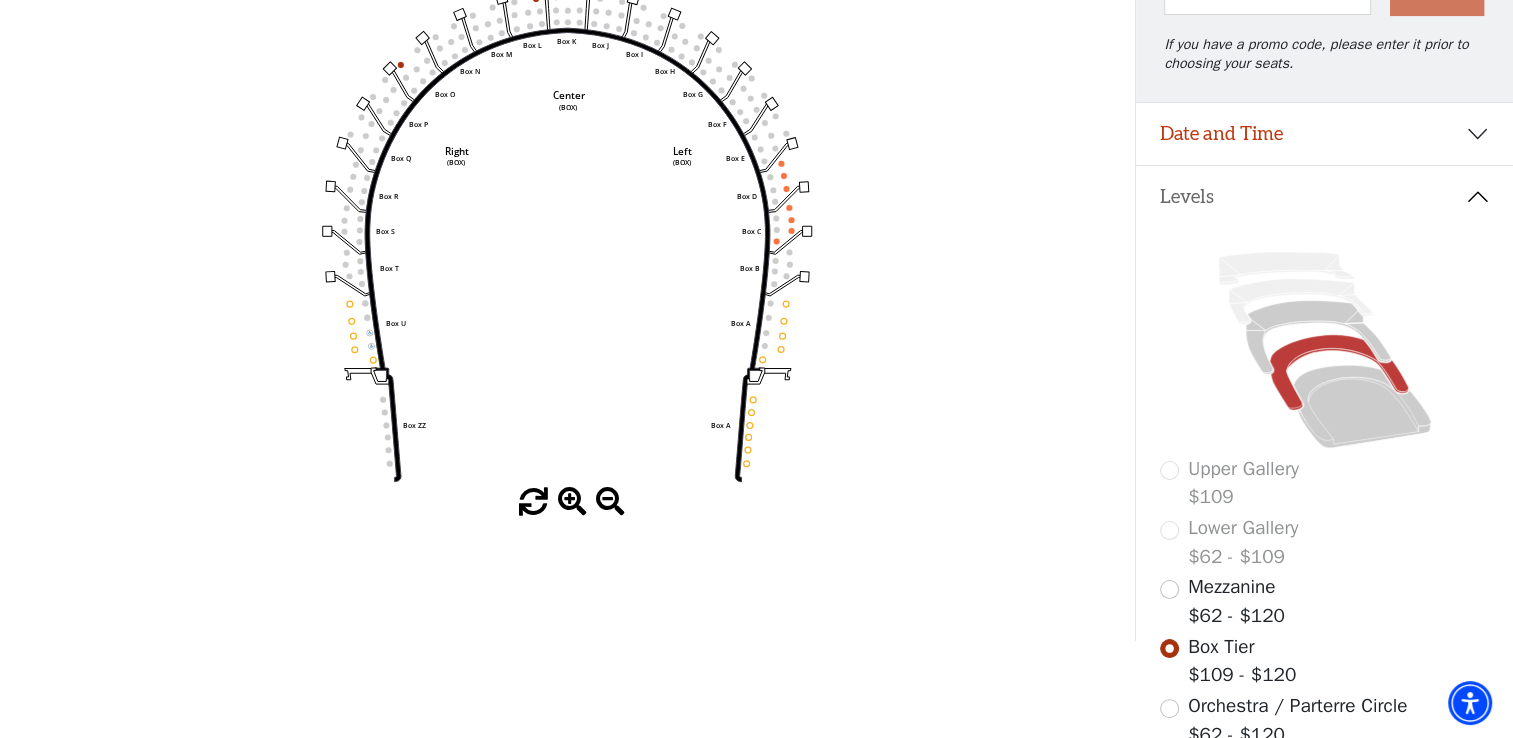 scroll, scrollTop: 272, scrollLeft: 0, axis: vertical 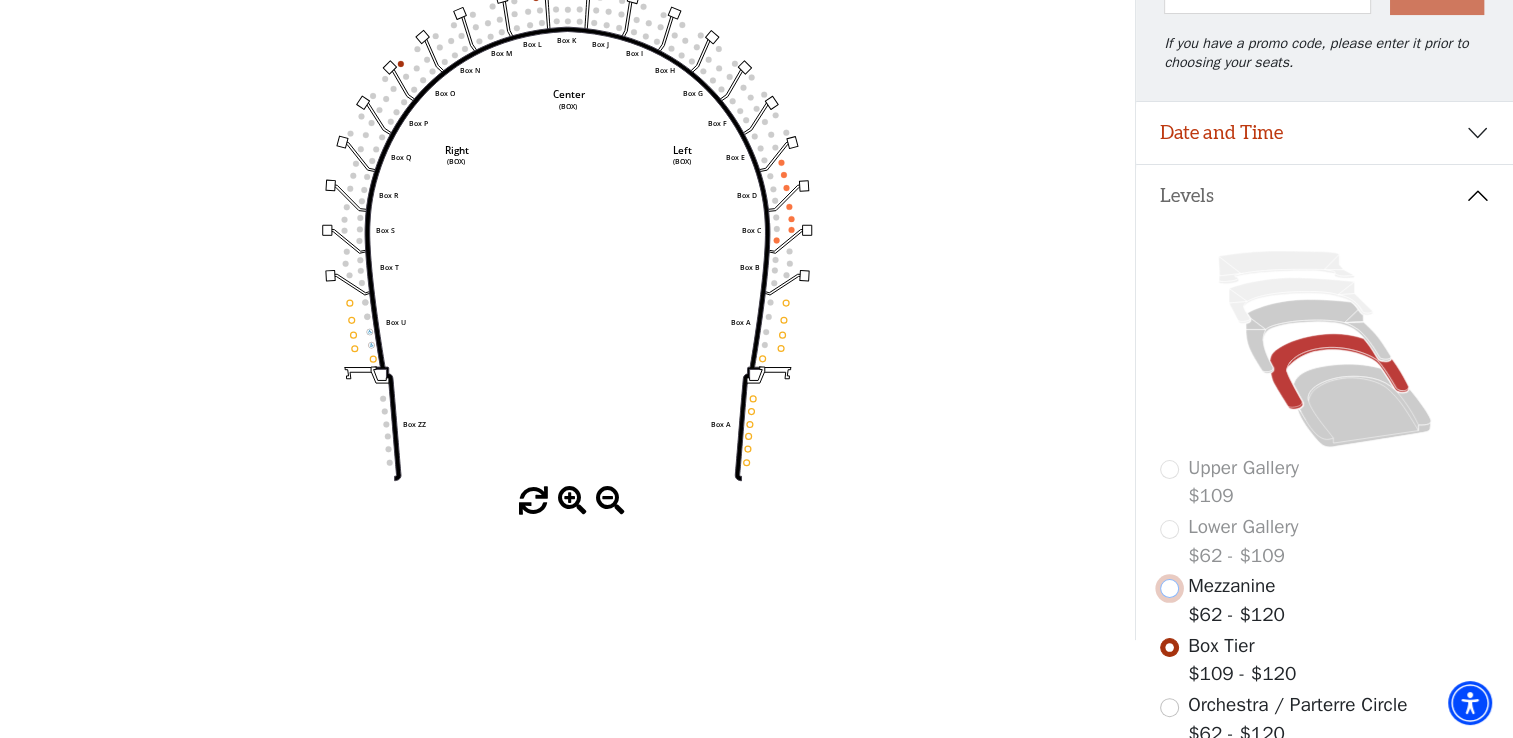 click at bounding box center [1169, 588] 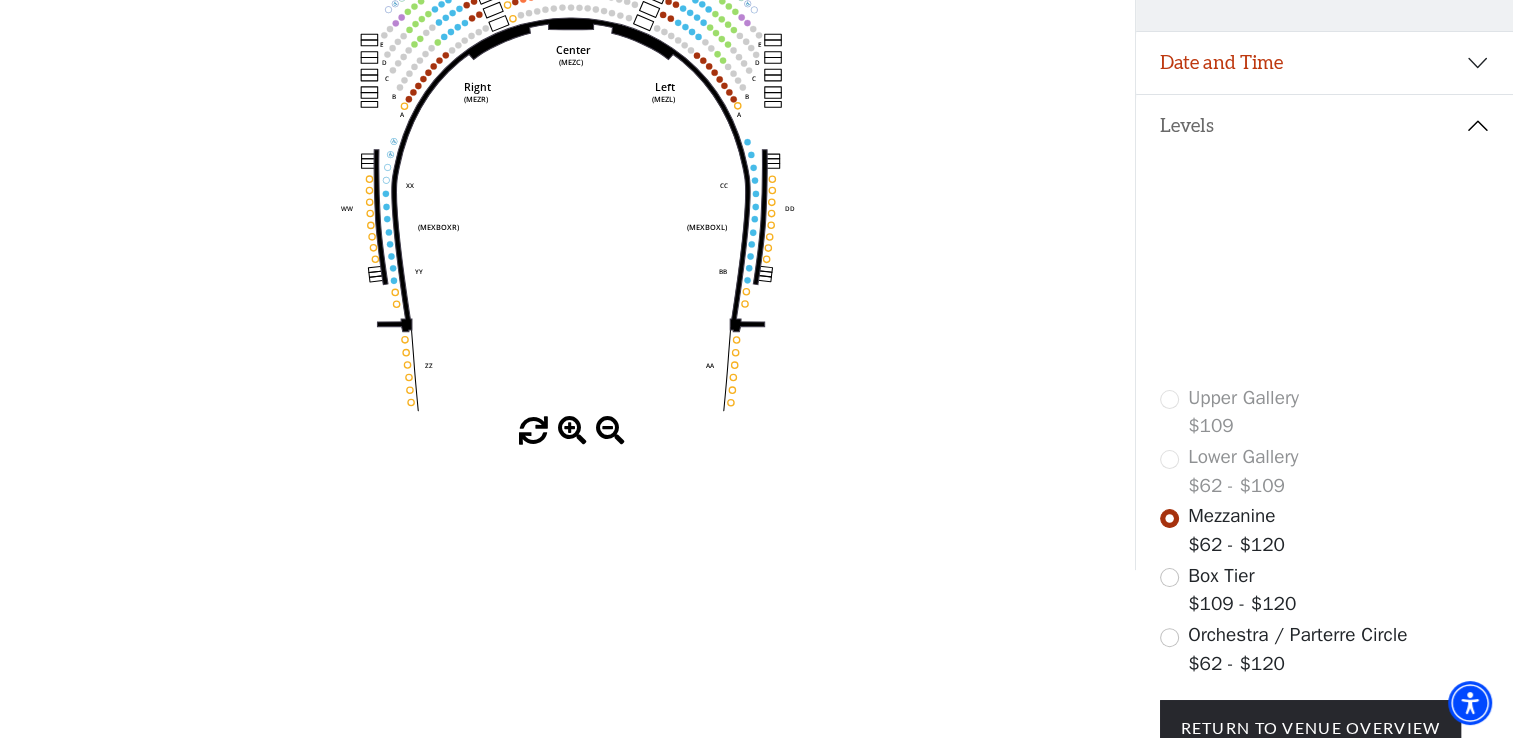 scroll, scrollTop: 500, scrollLeft: 0, axis: vertical 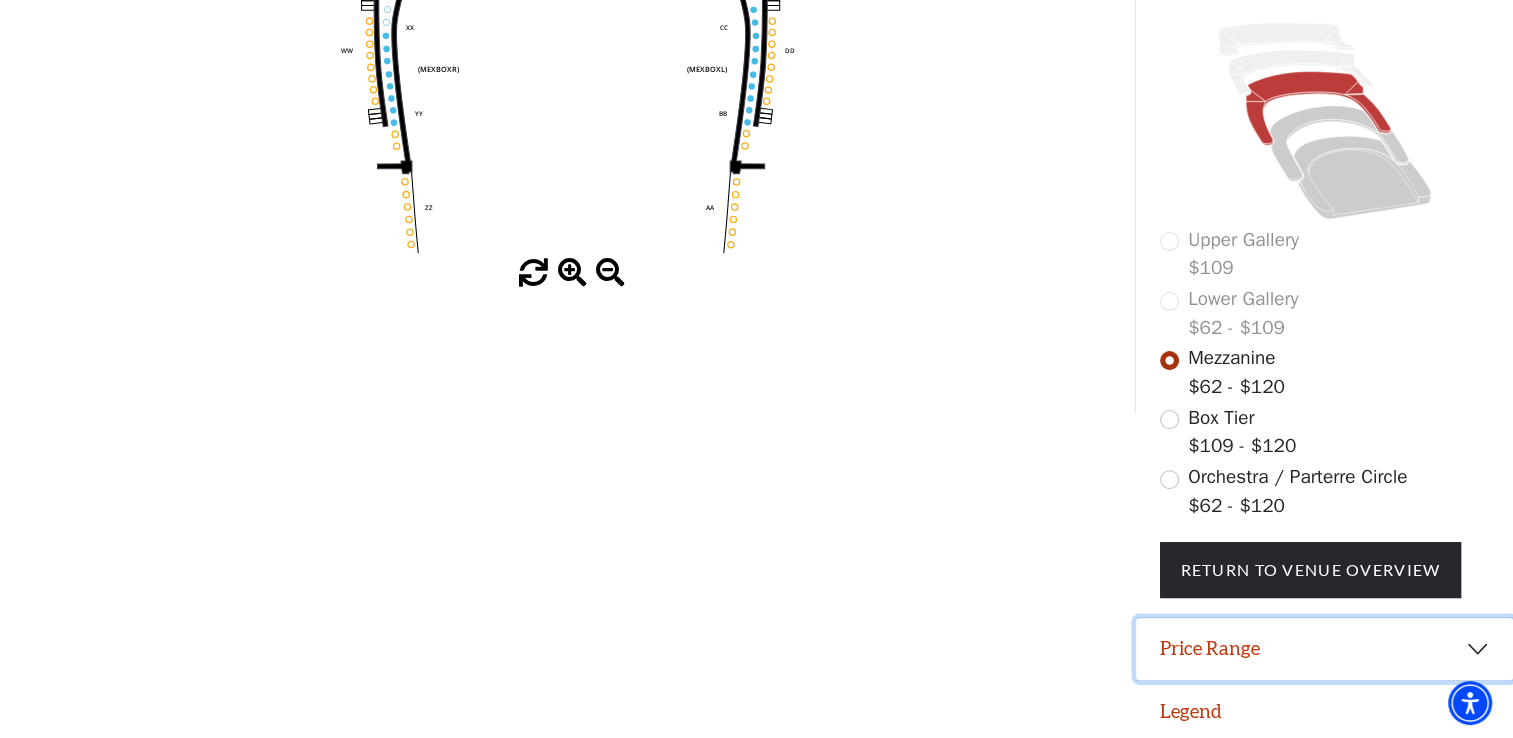 click on "Price Range" at bounding box center [1324, 649] 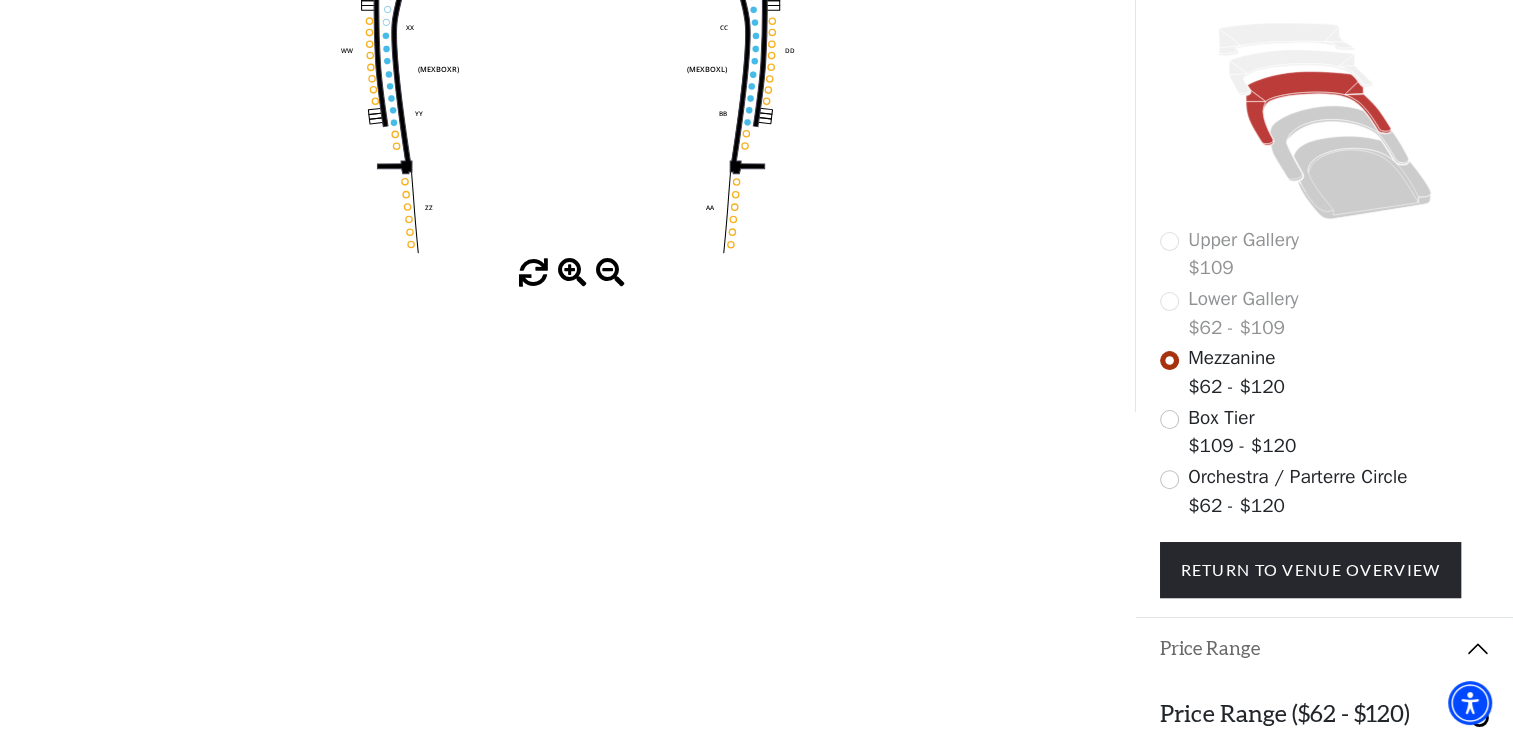 scroll, scrollTop: 600, scrollLeft: 0, axis: vertical 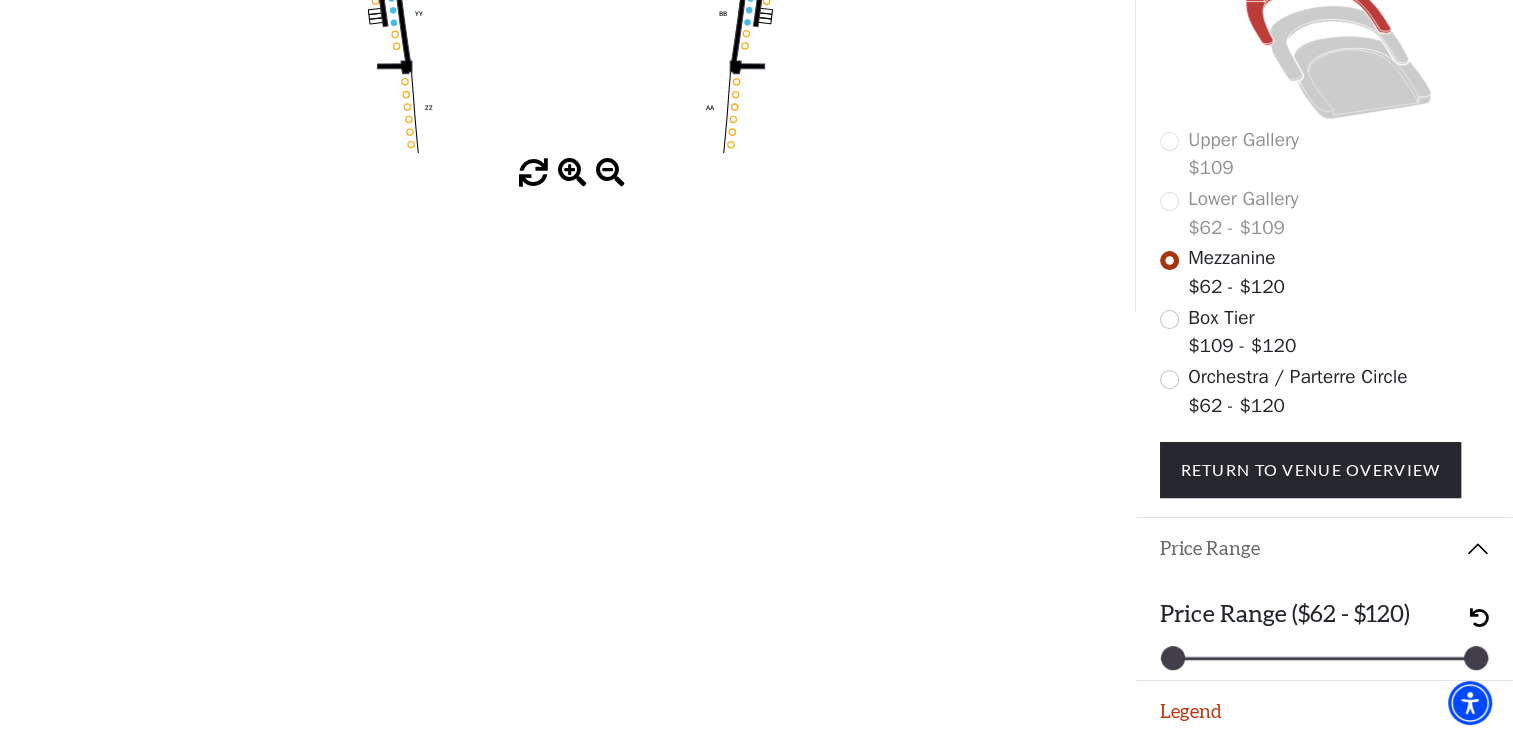 drag, startPoint x: 1476, startPoint y: 654, endPoint x: 1341, endPoint y: 631, distance: 136.94525 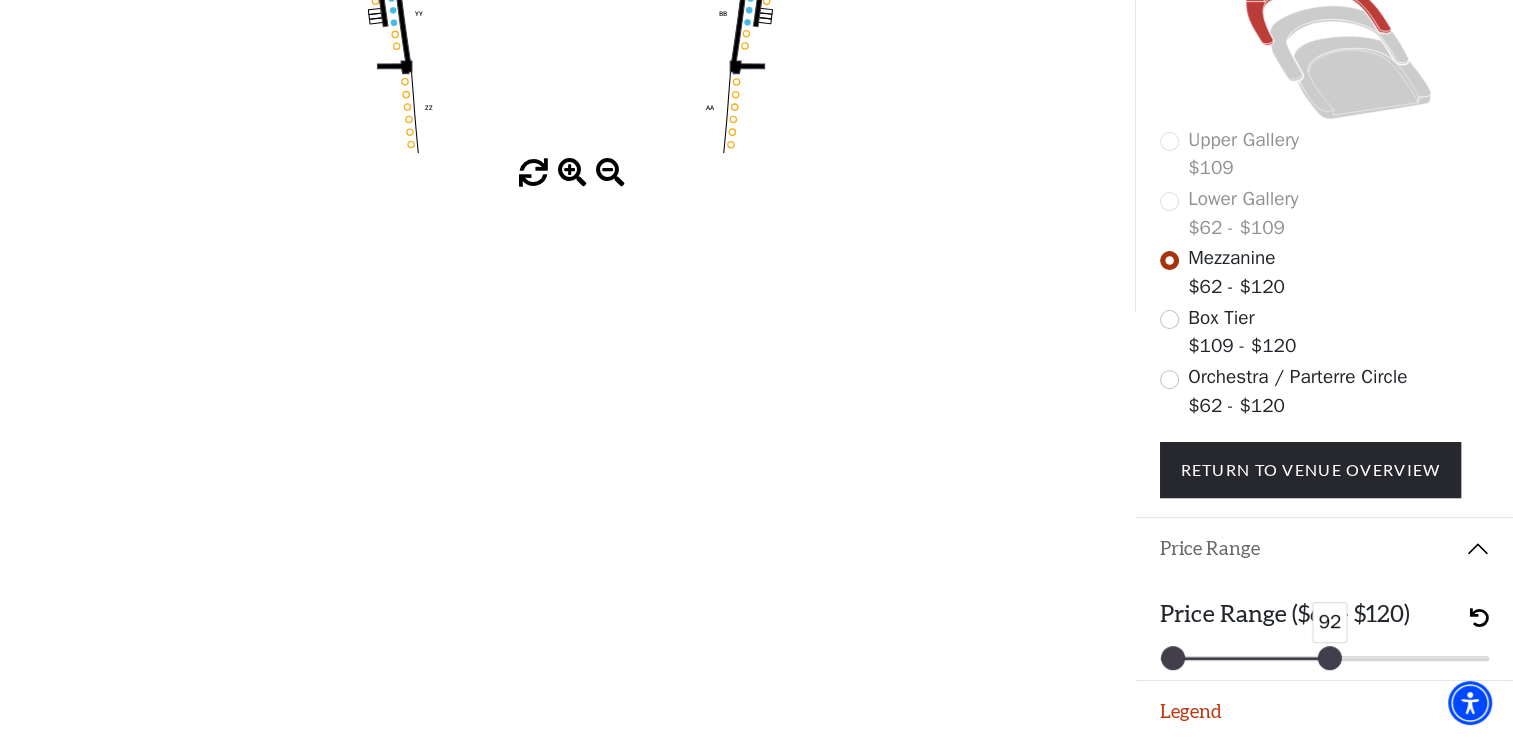 drag, startPoint x: 1341, startPoint y: 631, endPoint x: 1328, endPoint y: 659, distance: 30.870699 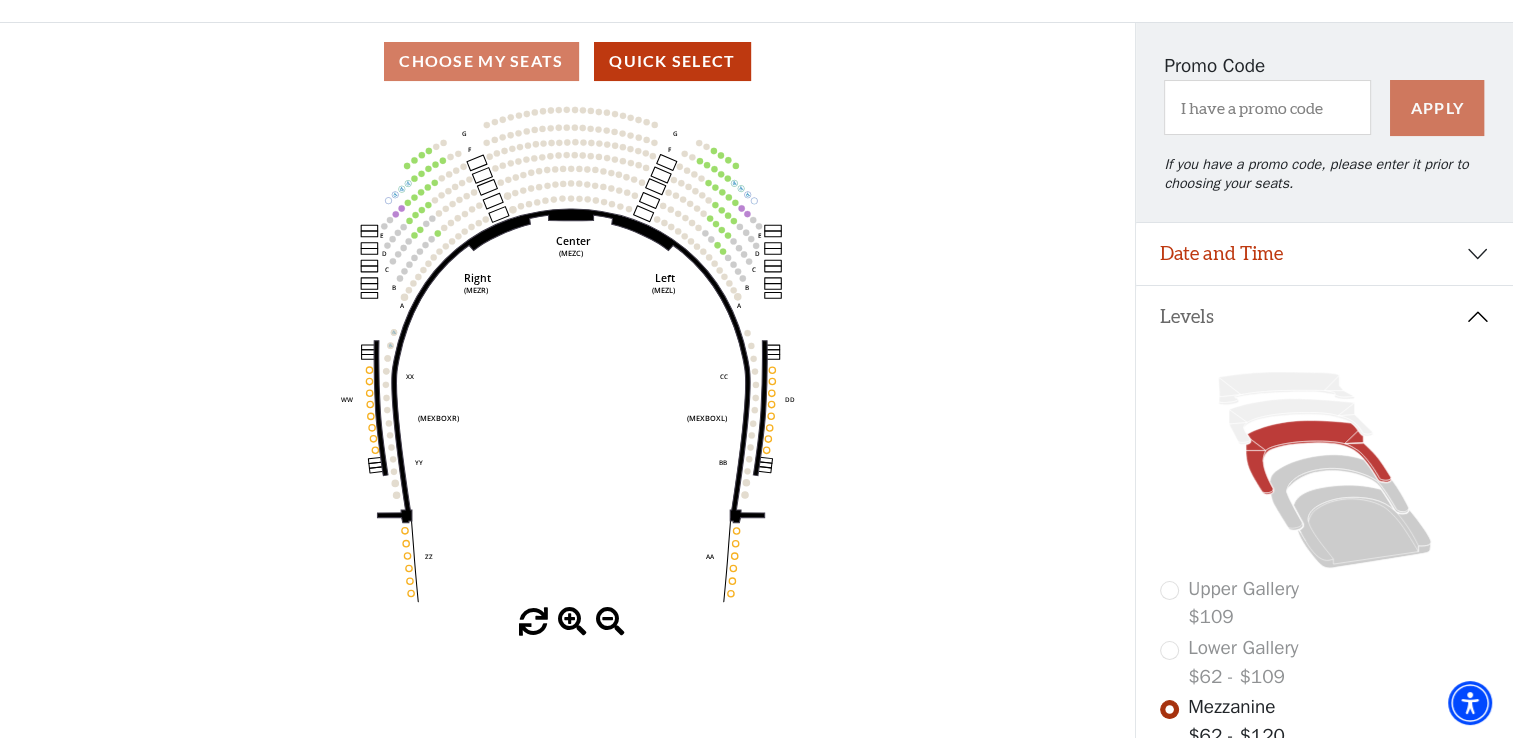 scroll, scrollTop: 146, scrollLeft: 0, axis: vertical 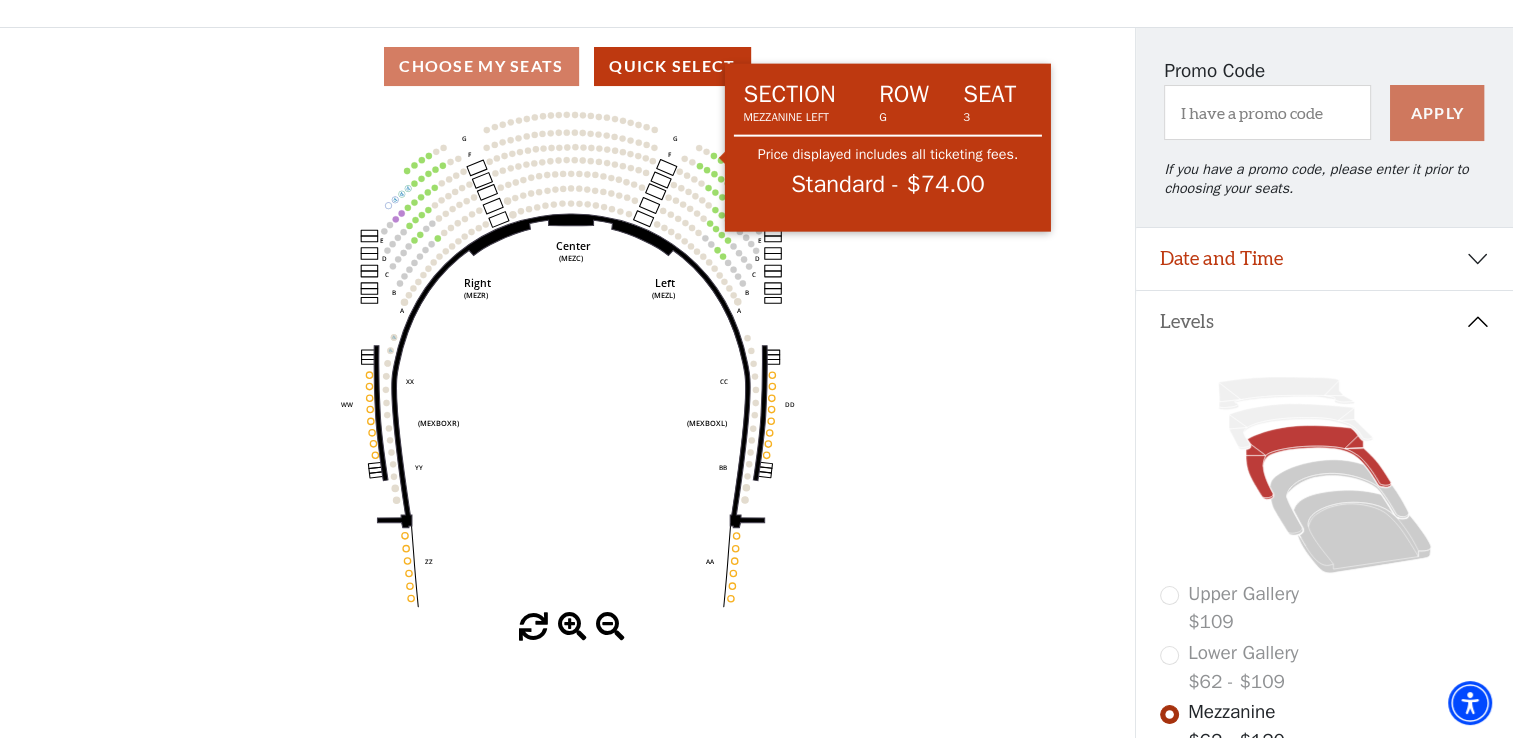 click 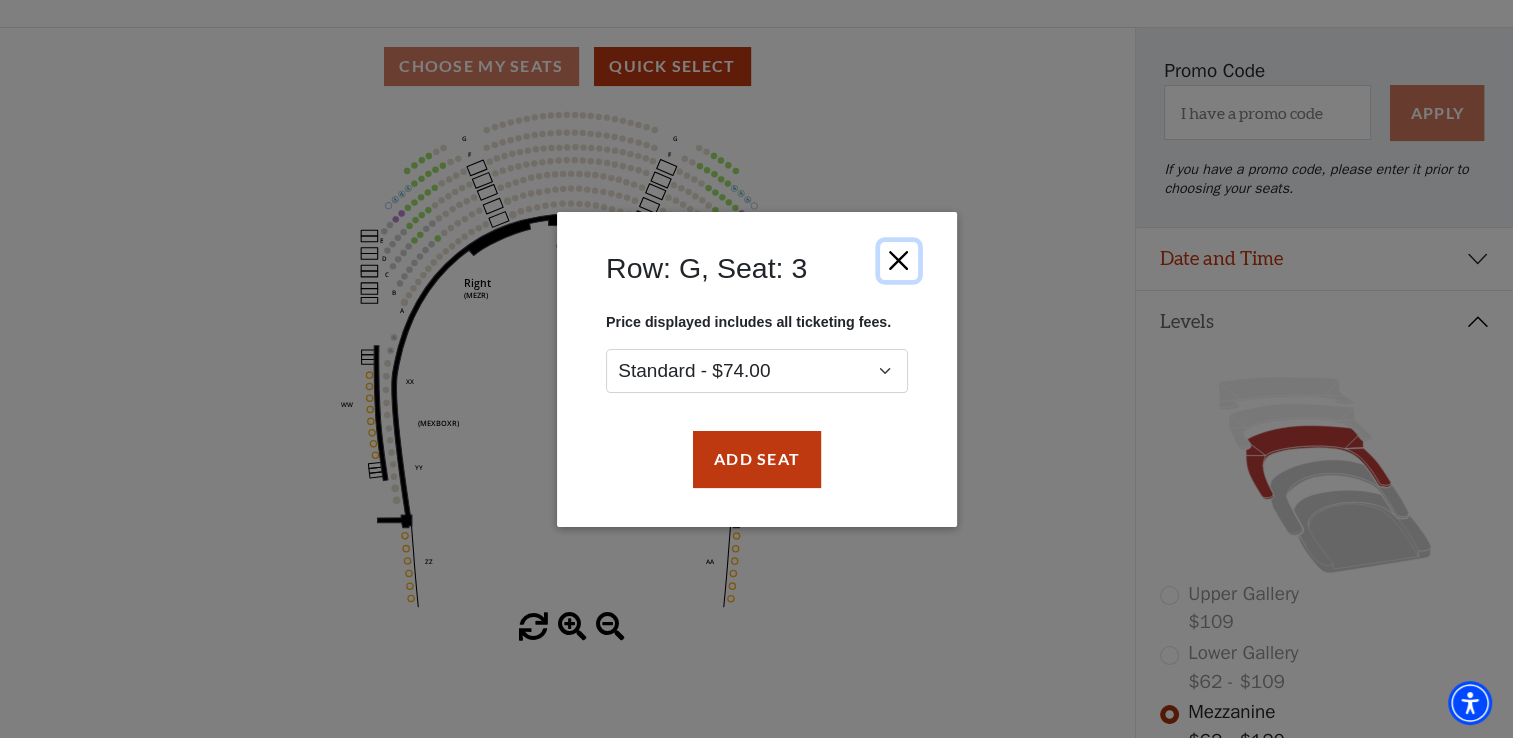click at bounding box center [898, 260] 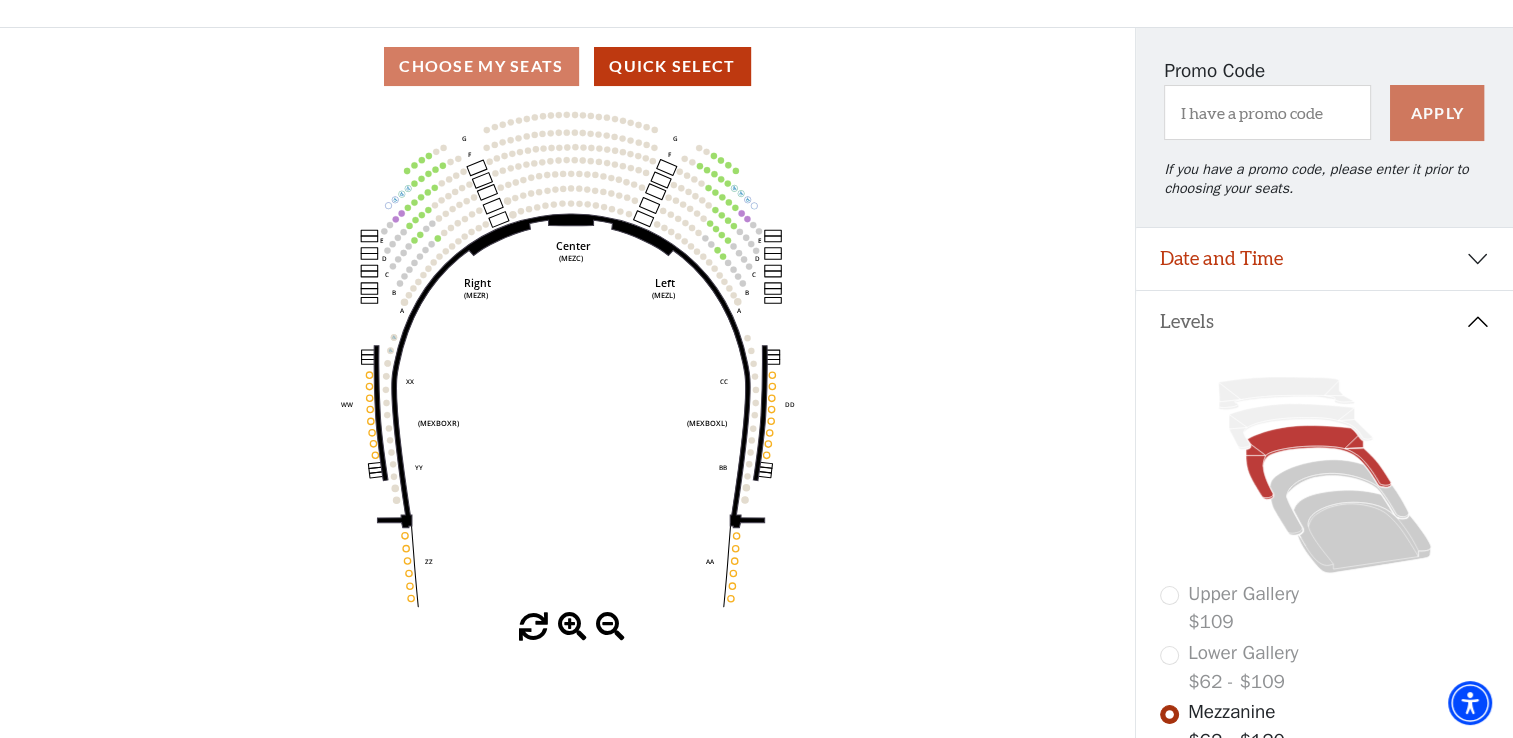 click 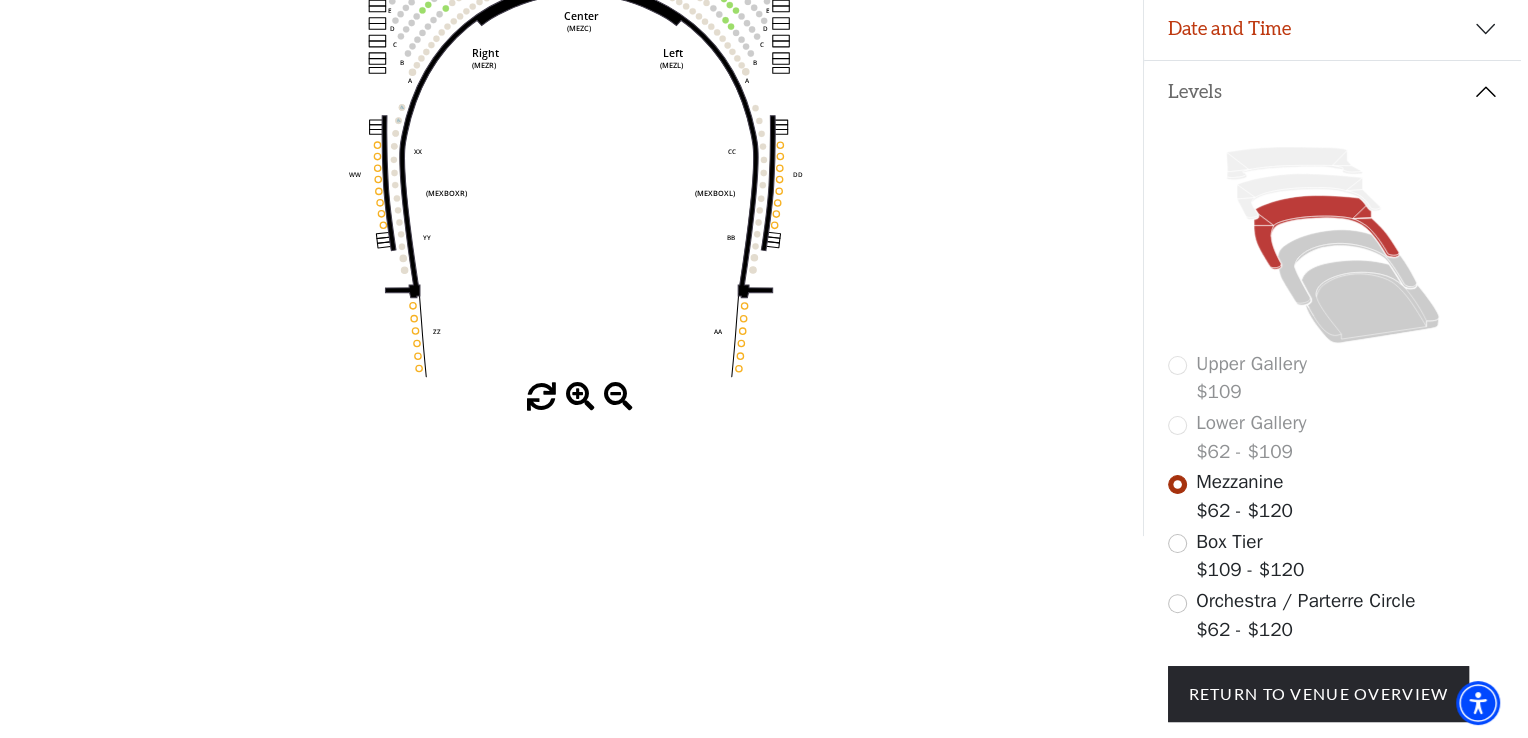 scroll, scrollTop: 0, scrollLeft: 0, axis: both 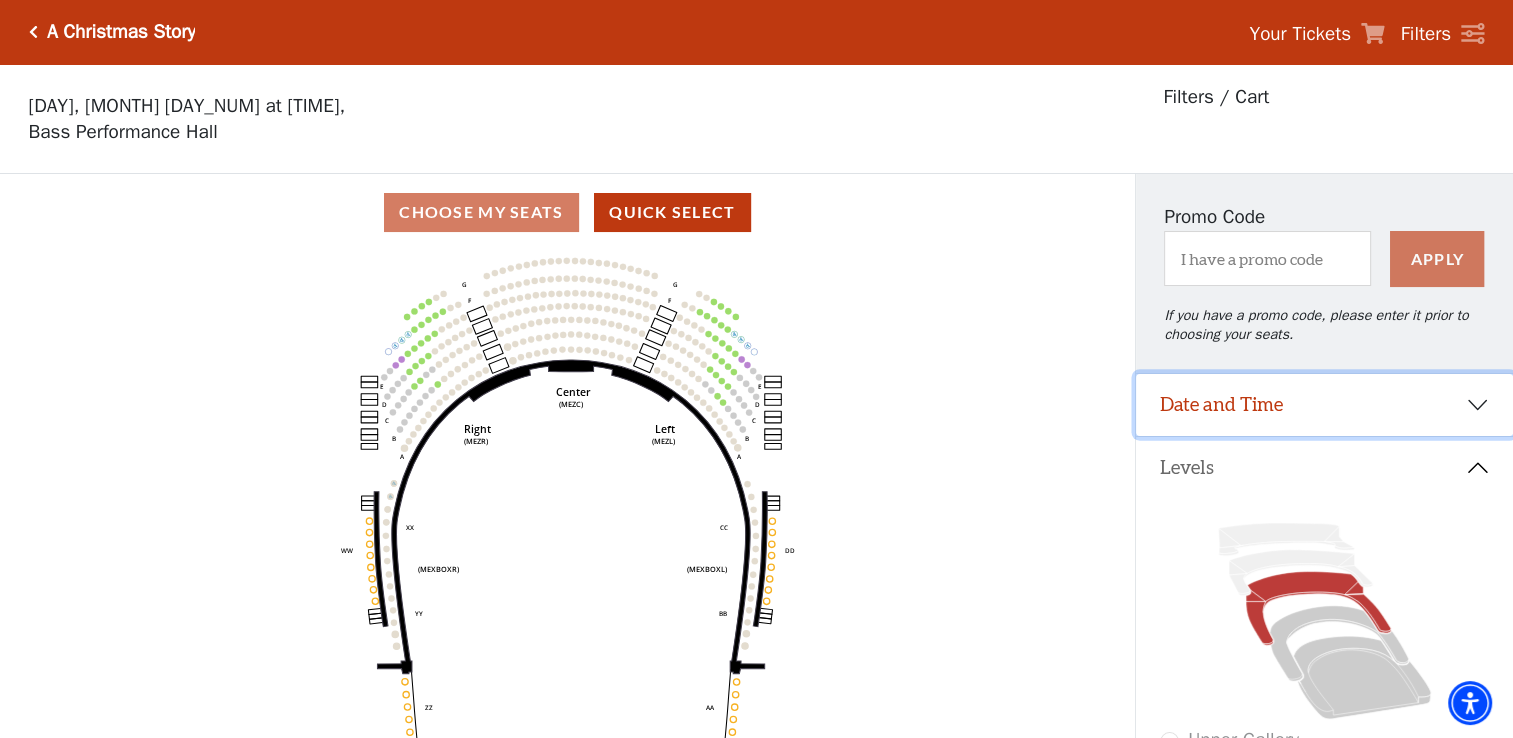 click on "Date and Time" at bounding box center (1324, 405) 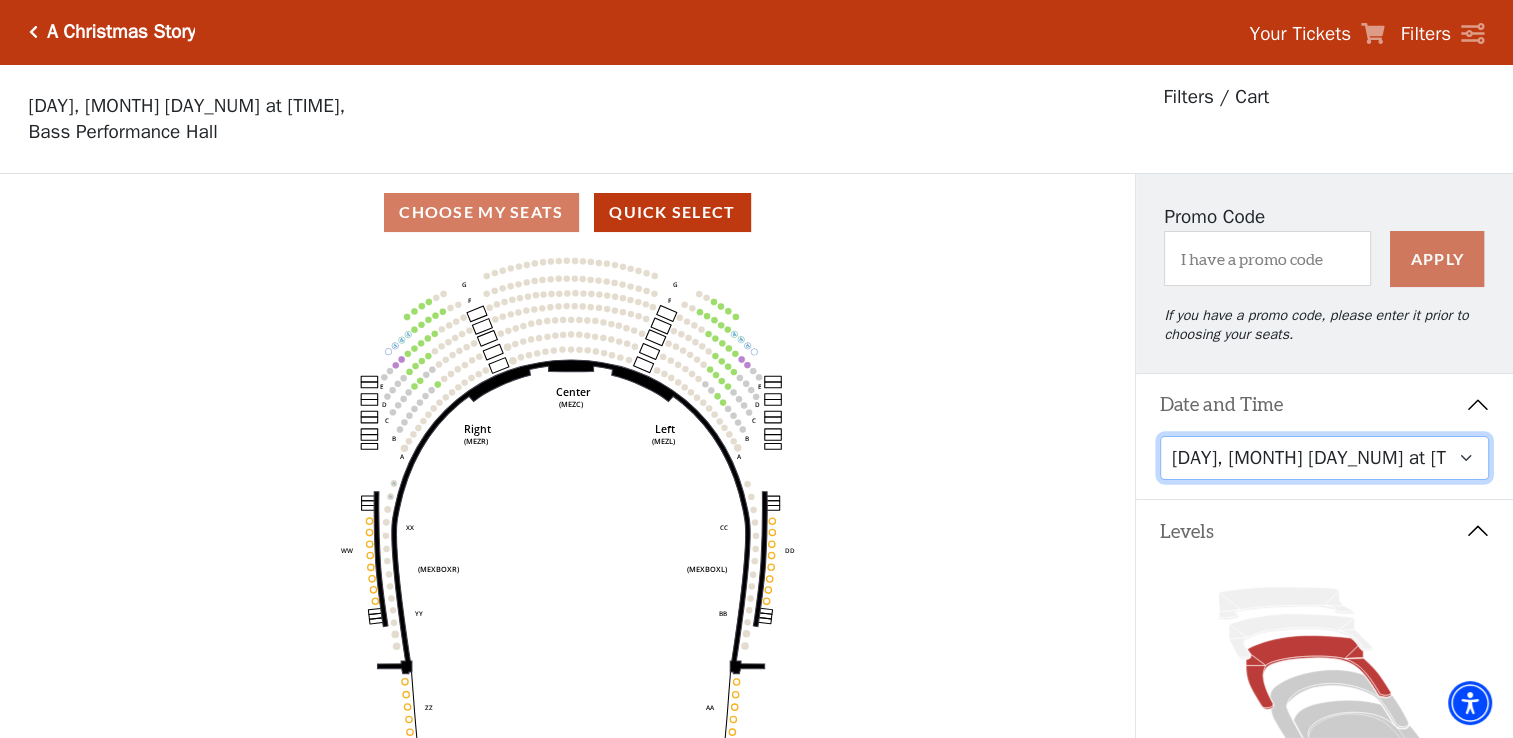 click on "Friday, December 5 at 8:00 PM Saturday, December 6 at 1:30 PM Saturday, December 6 at 7:30 PM Sunday, December 7 at 1:30 PM Sunday, December 7 at 6:30 PM" at bounding box center [1325, 458] 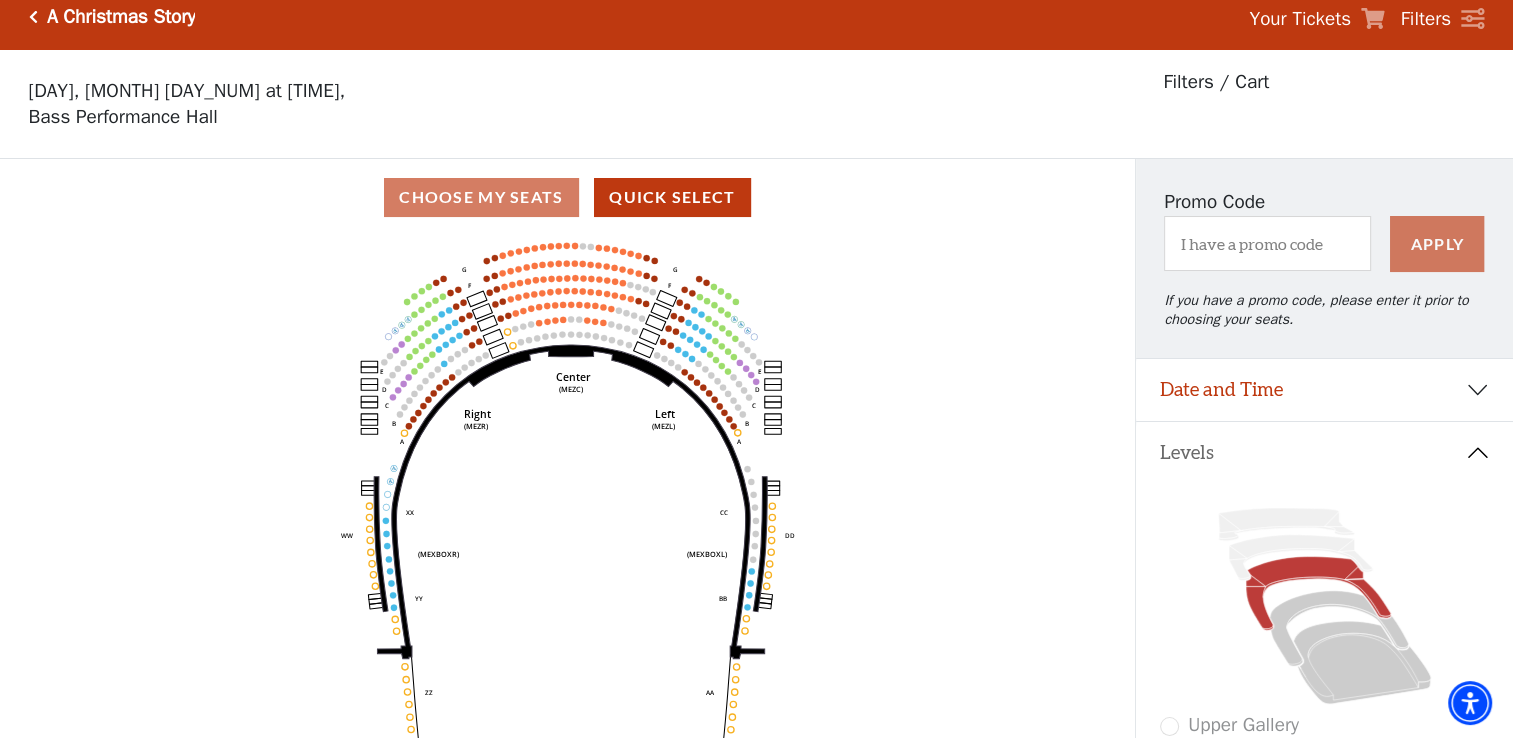 scroll, scrollTop: 0, scrollLeft: 0, axis: both 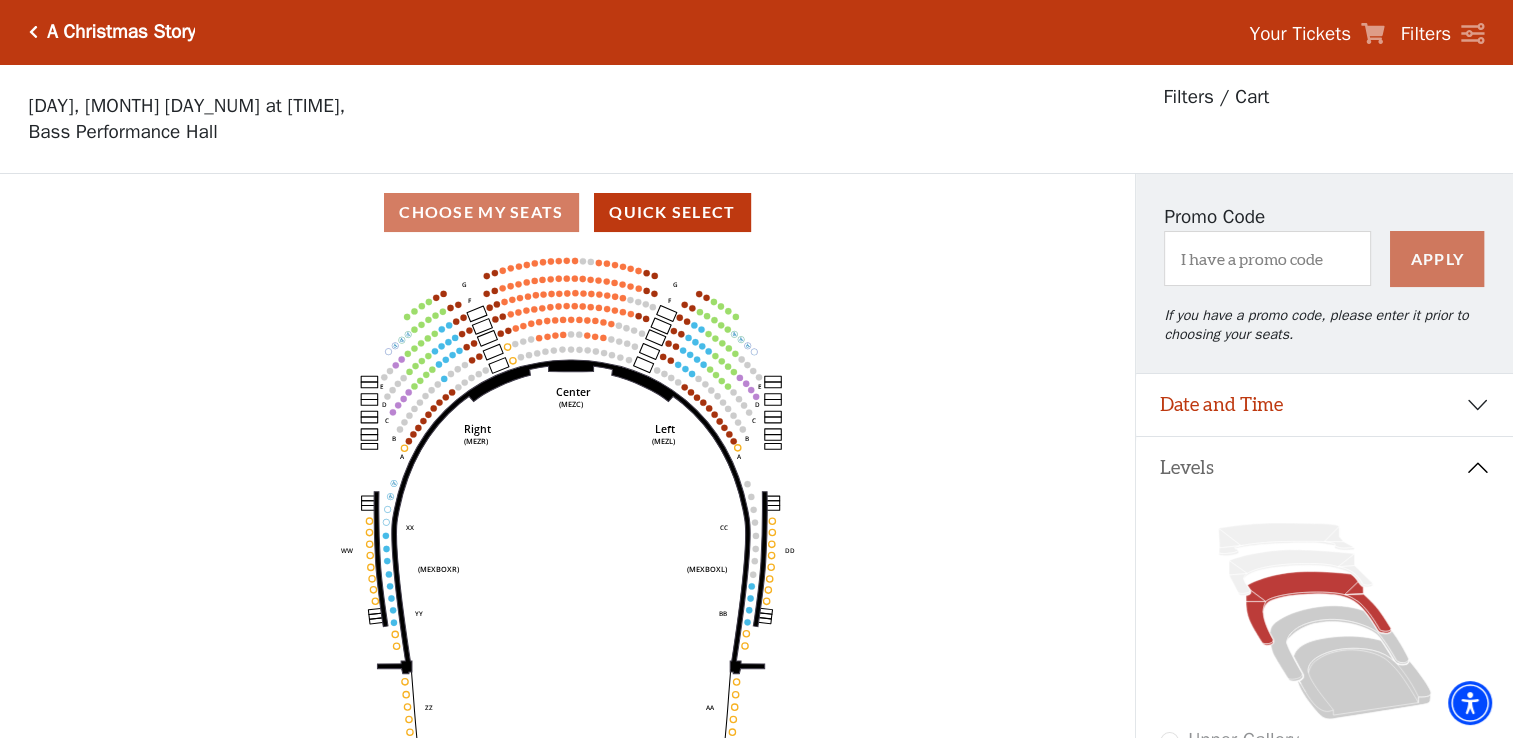 click at bounding box center (33, 32) 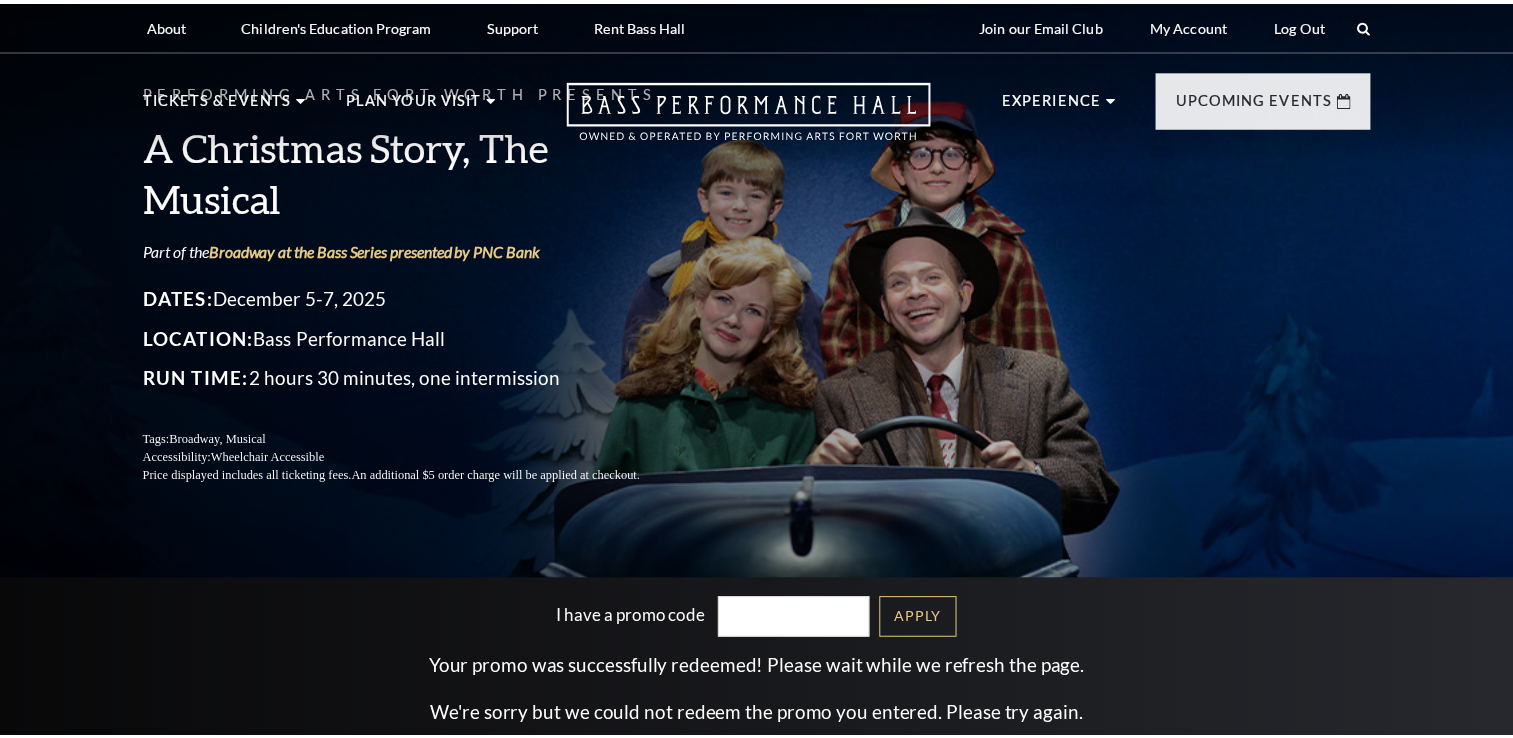 scroll, scrollTop: 0, scrollLeft: 0, axis: both 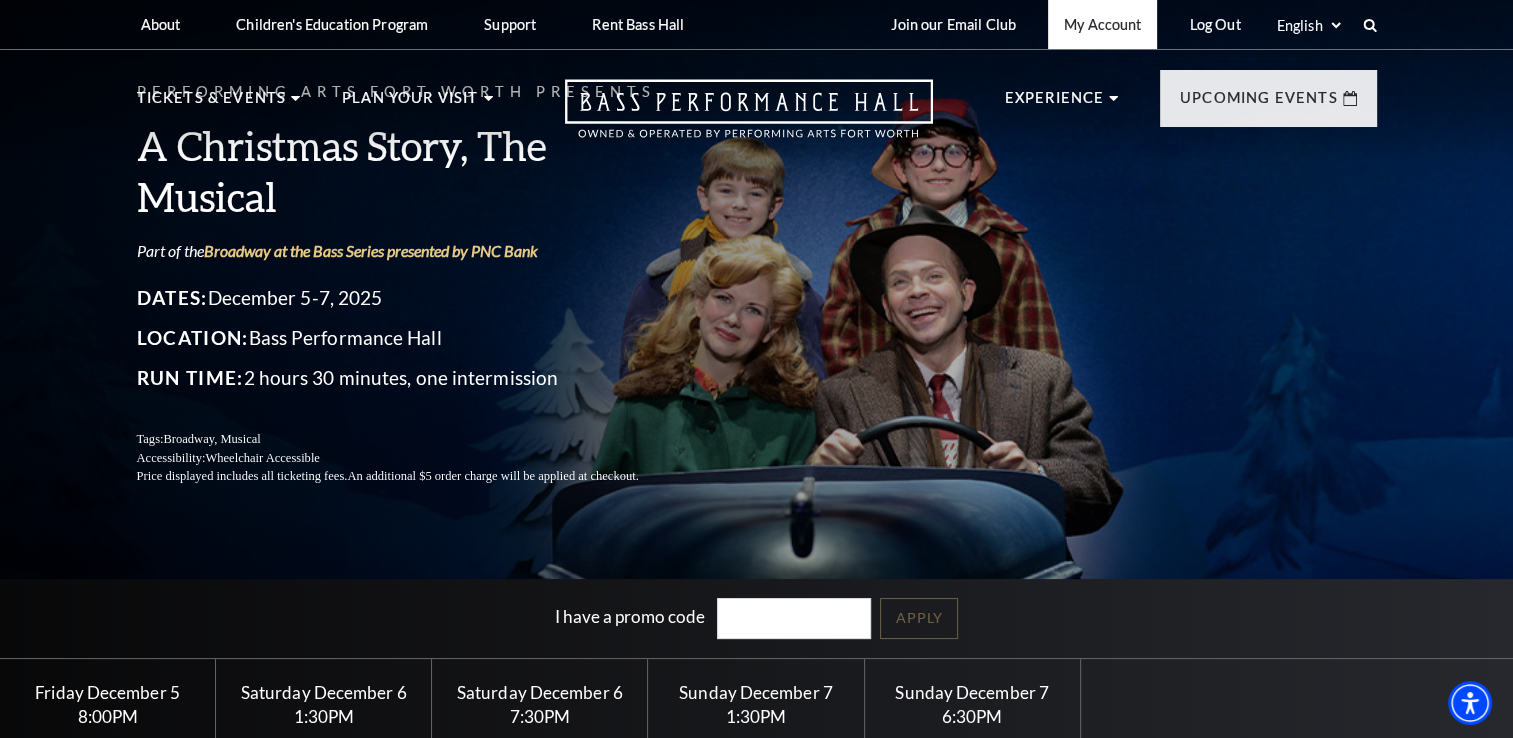 click on "My Account" at bounding box center (1102, 24) 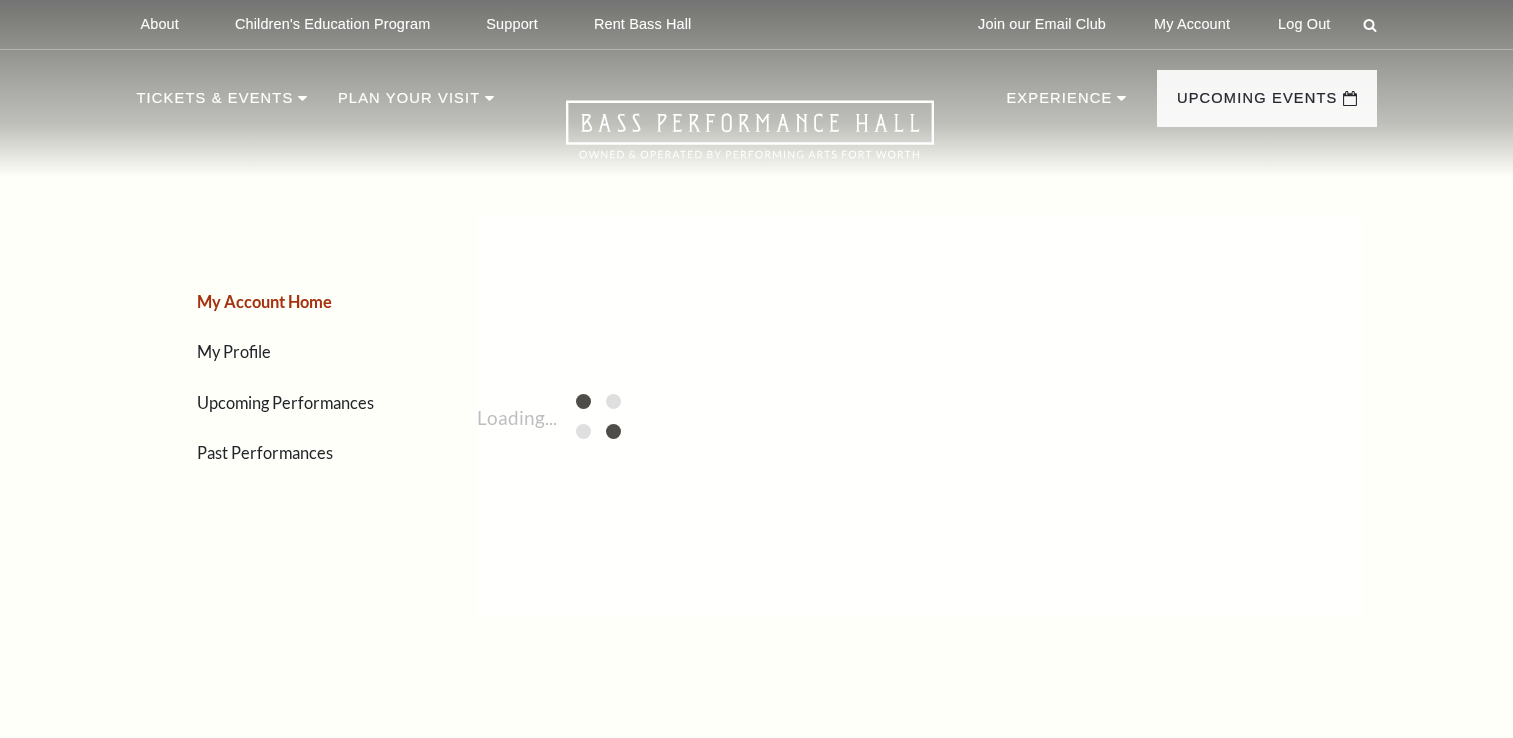 scroll, scrollTop: 0, scrollLeft: 0, axis: both 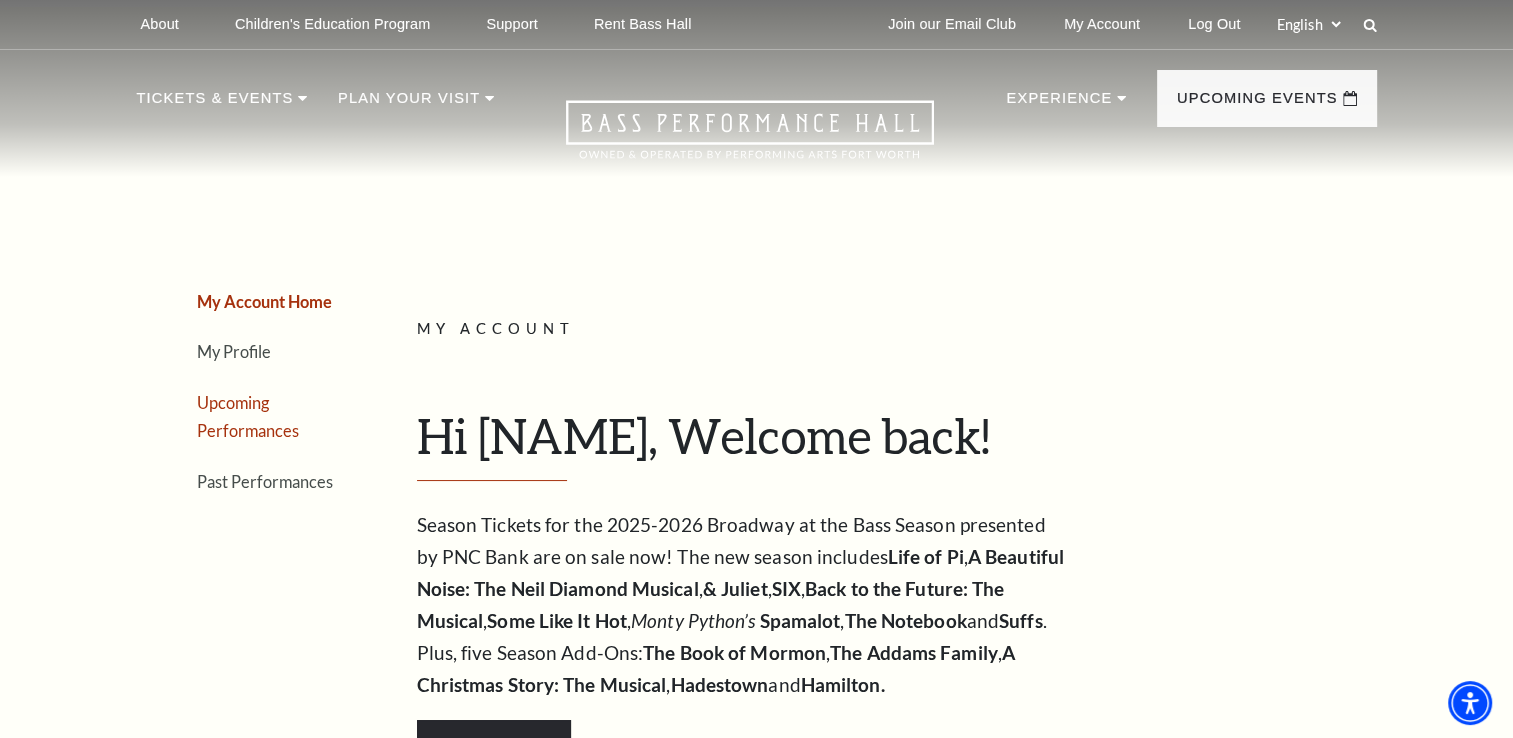 click on "Upcoming Performances" at bounding box center (248, 417) 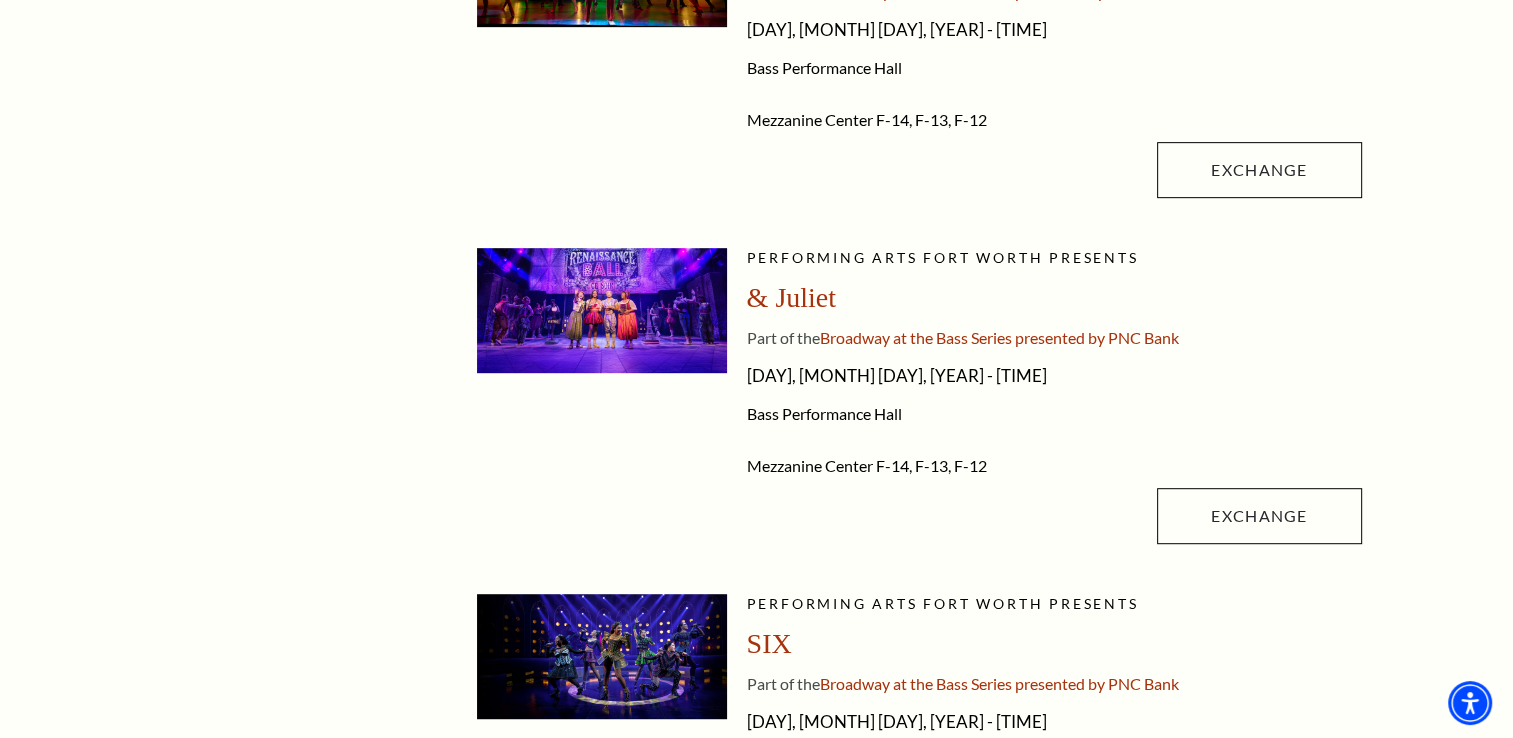 scroll, scrollTop: 1040, scrollLeft: 0, axis: vertical 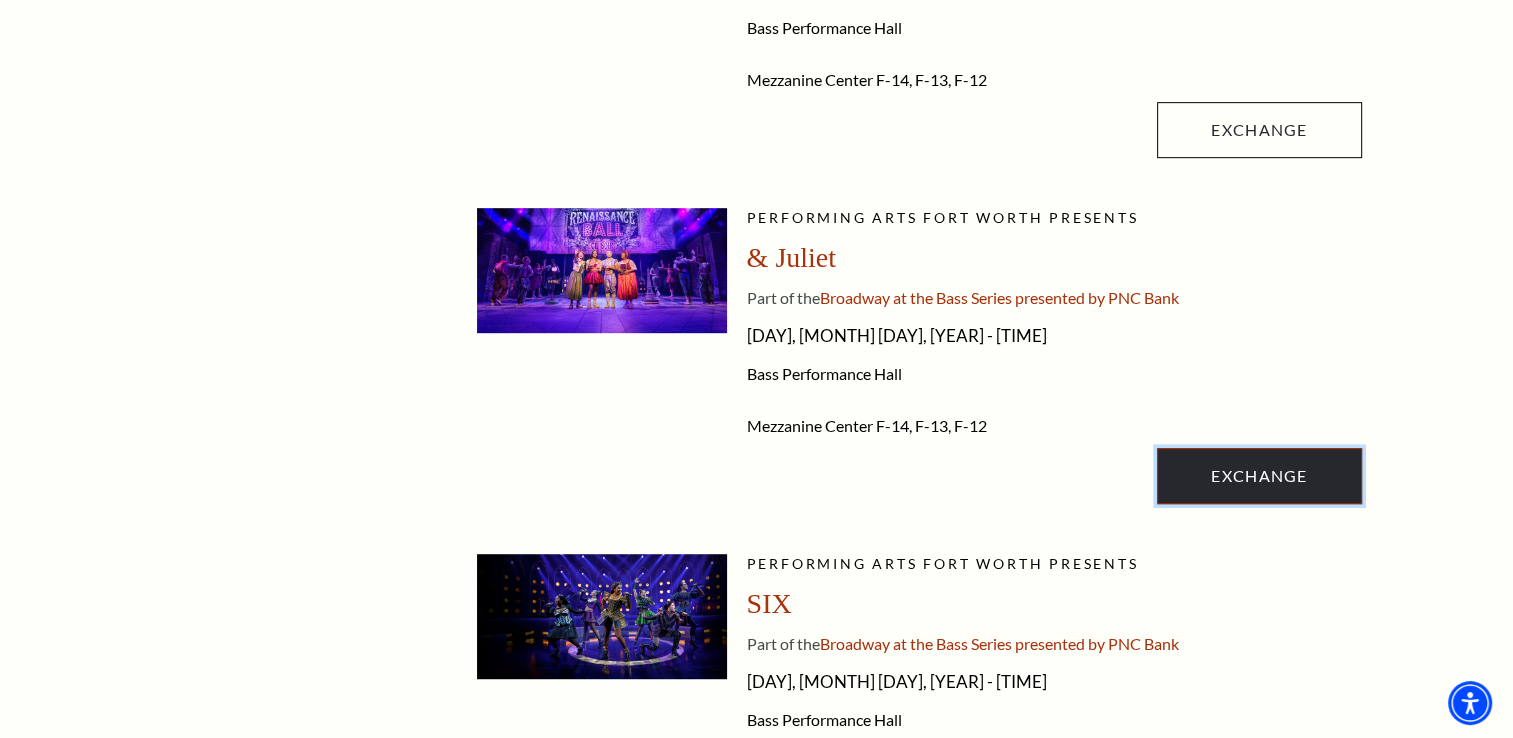 click on "Exchange" at bounding box center (1259, 476) 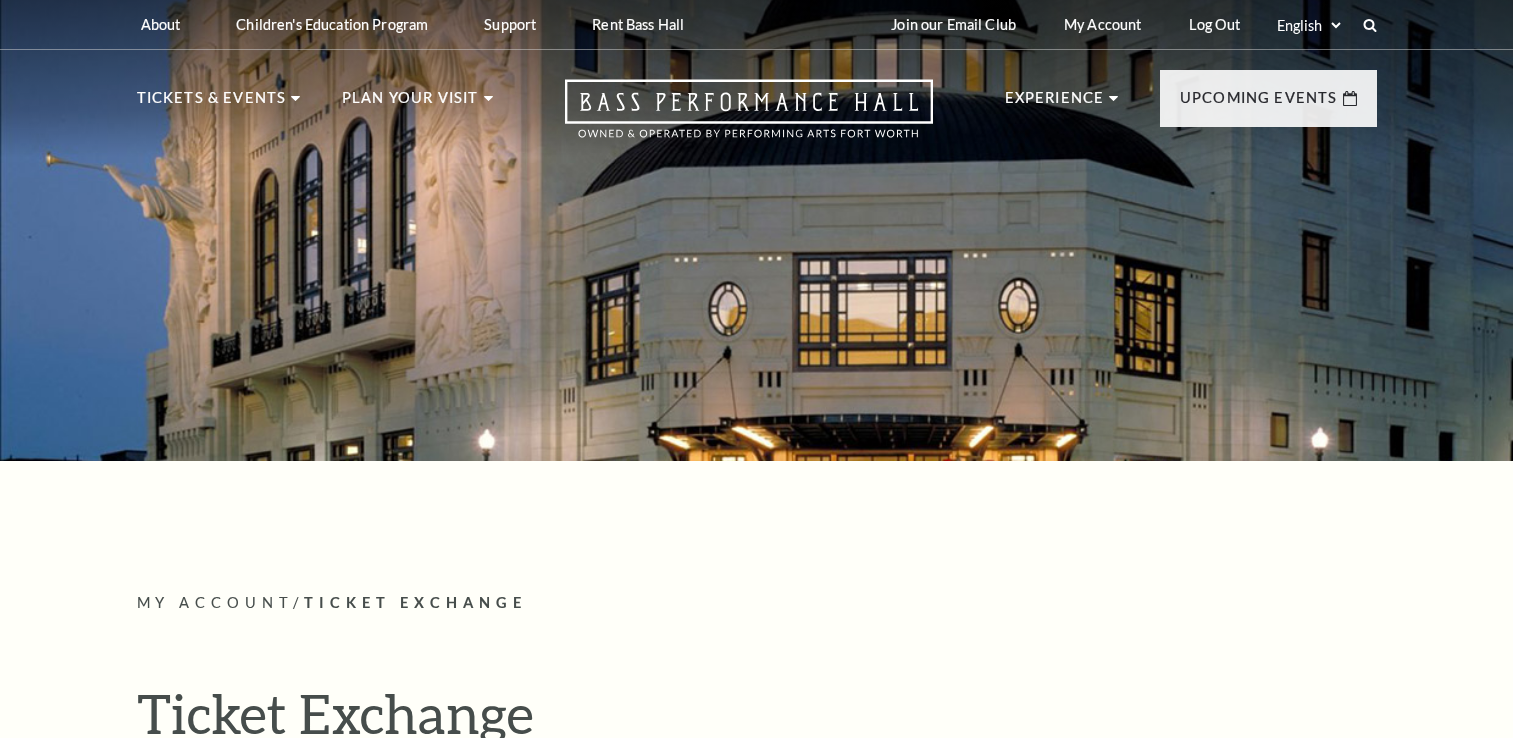scroll, scrollTop: 0, scrollLeft: 0, axis: both 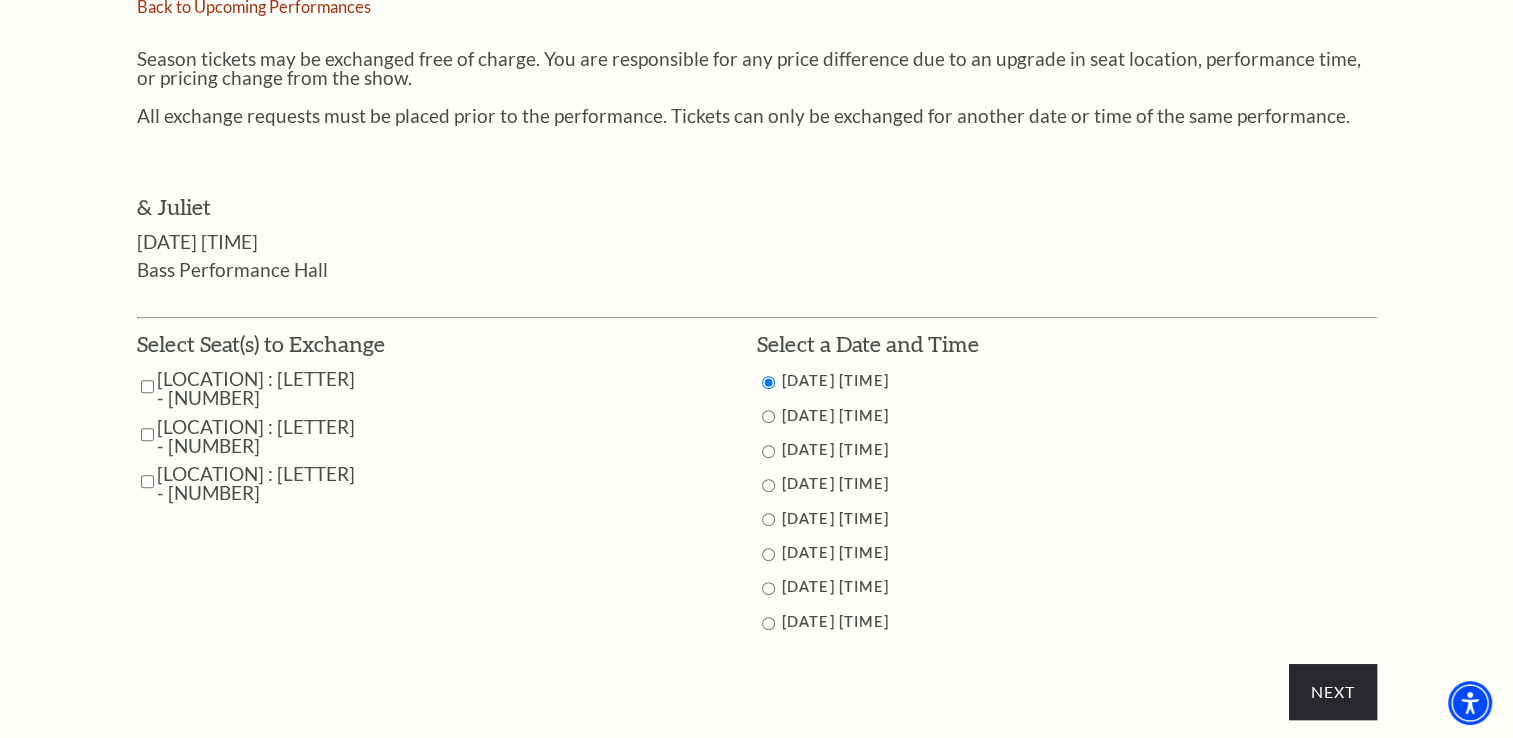 click at bounding box center (147, 386) 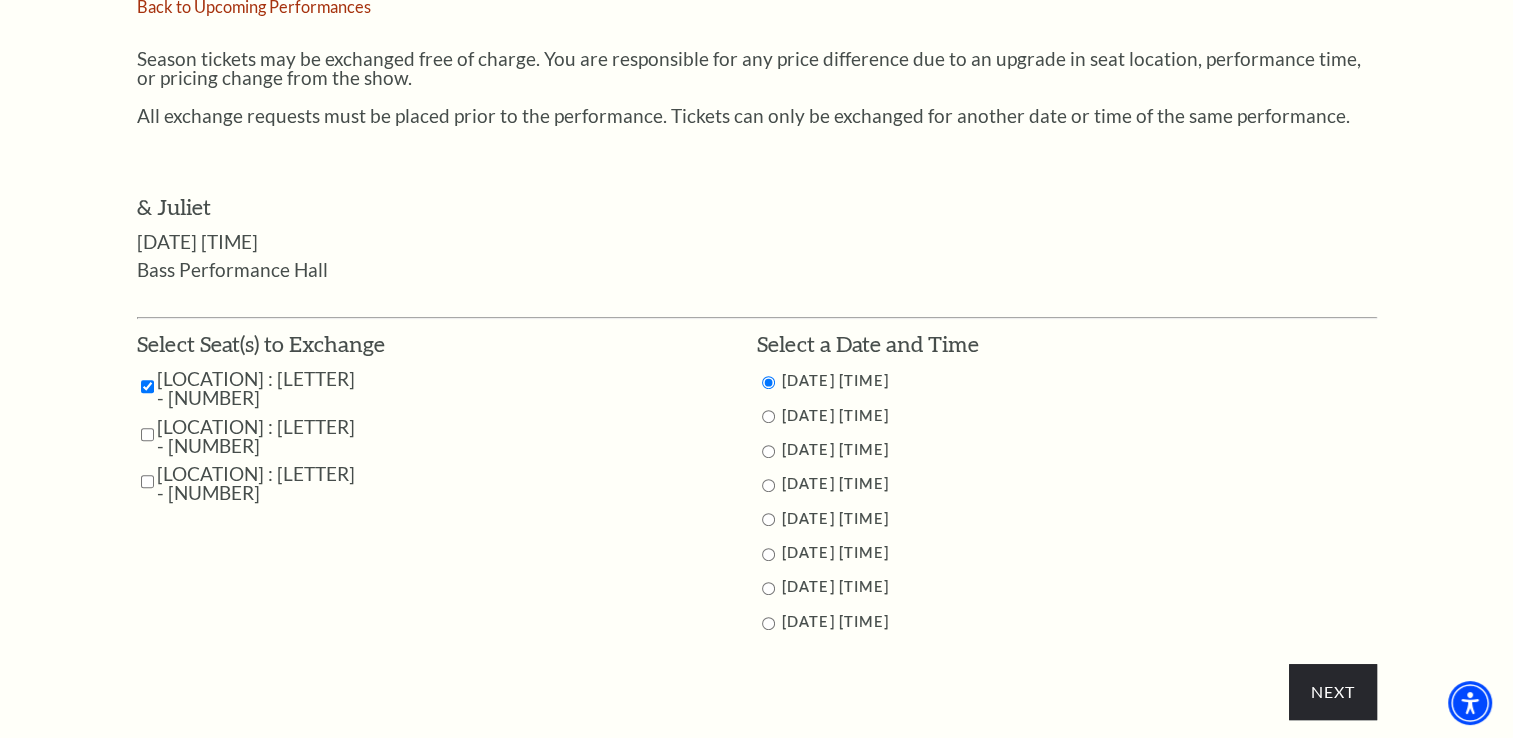 click at bounding box center [147, 434] 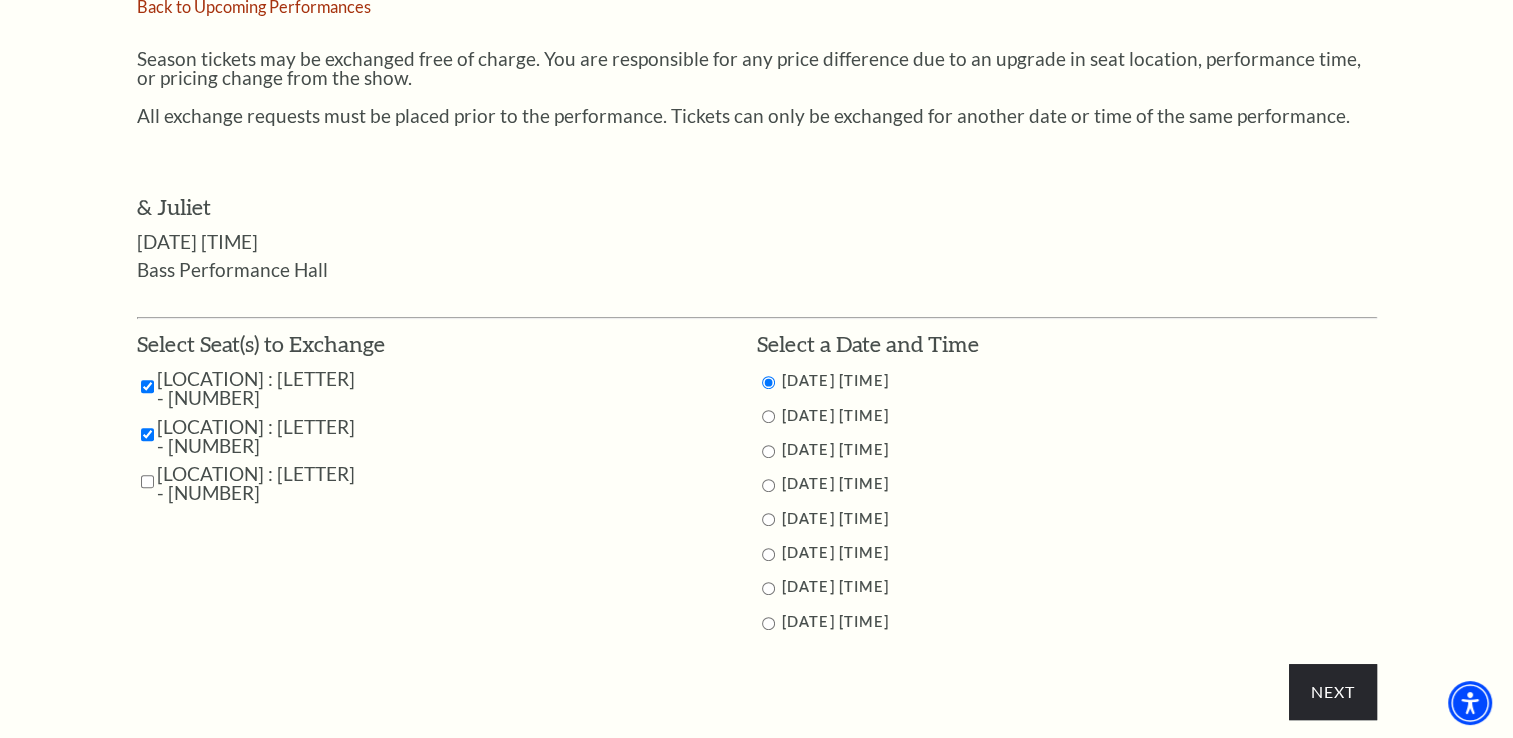 click at bounding box center (147, 481) 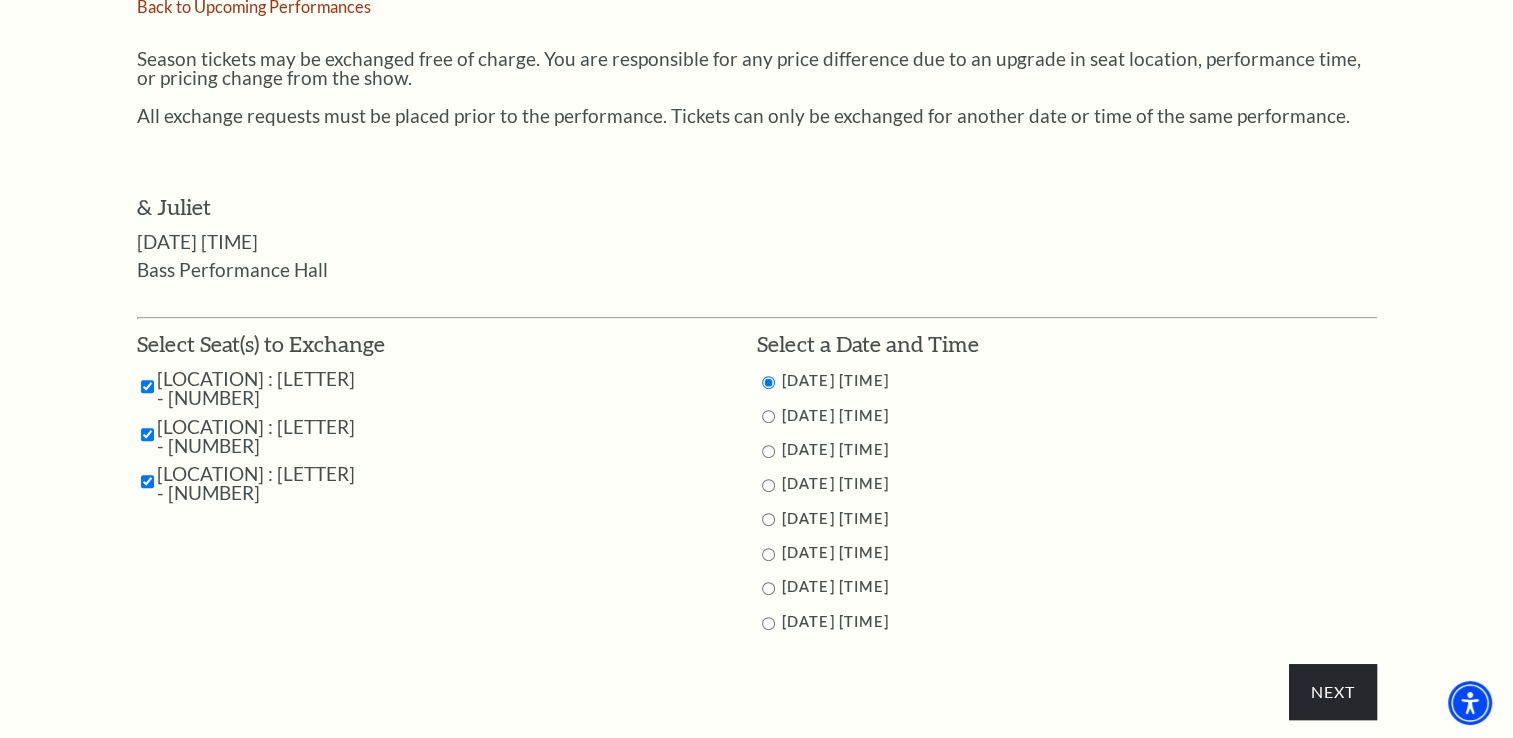 click at bounding box center (768, 451) 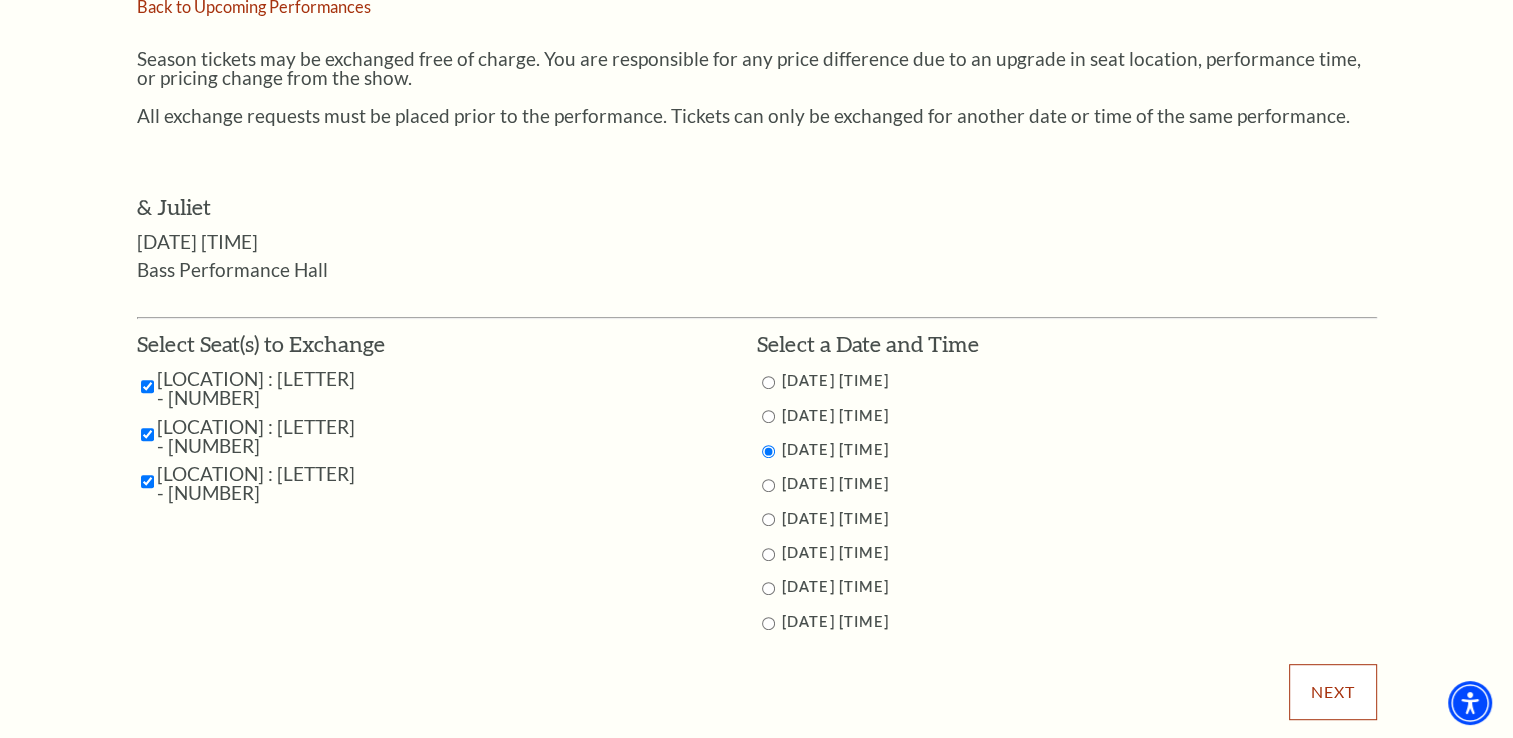 click on "Next" at bounding box center (1332, 692) 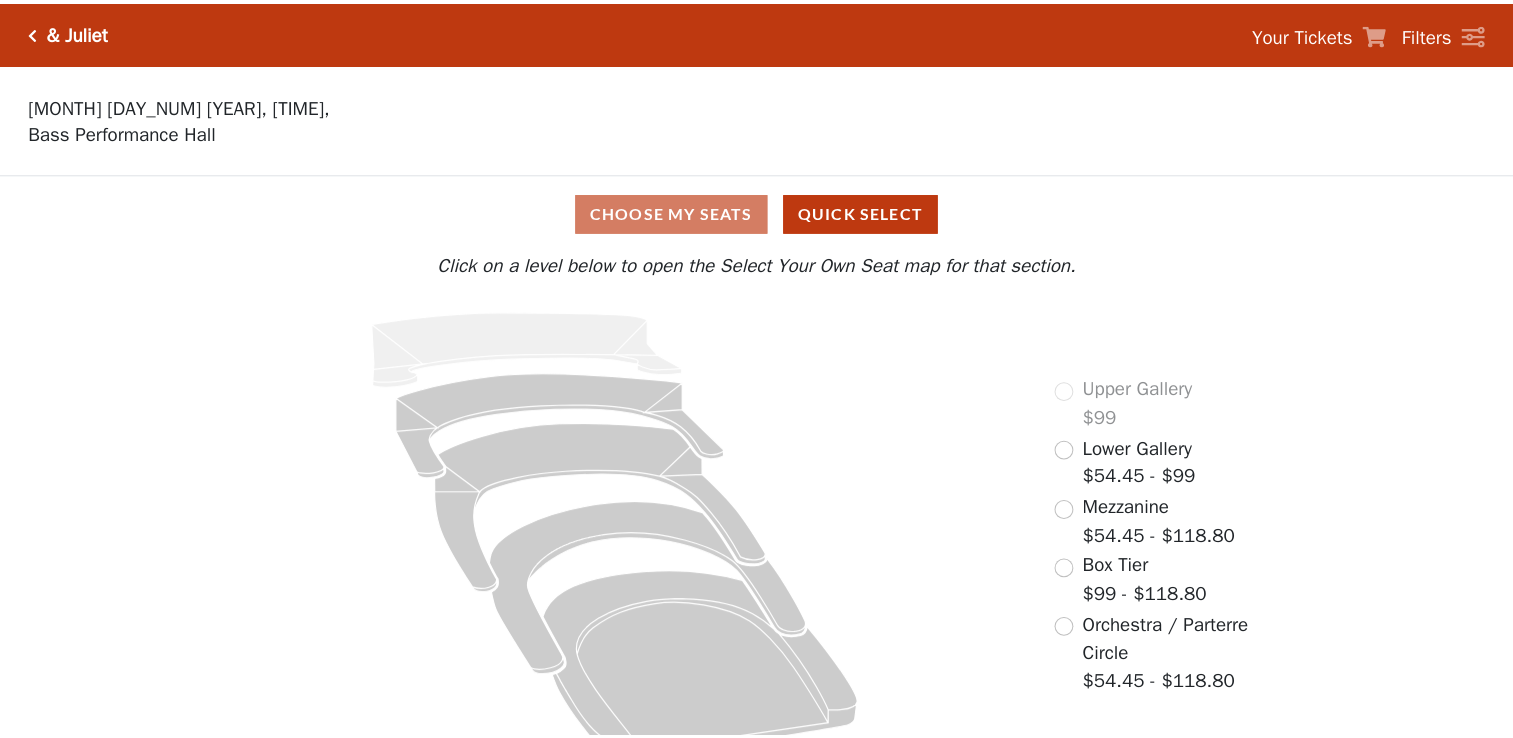 scroll, scrollTop: 0, scrollLeft: 0, axis: both 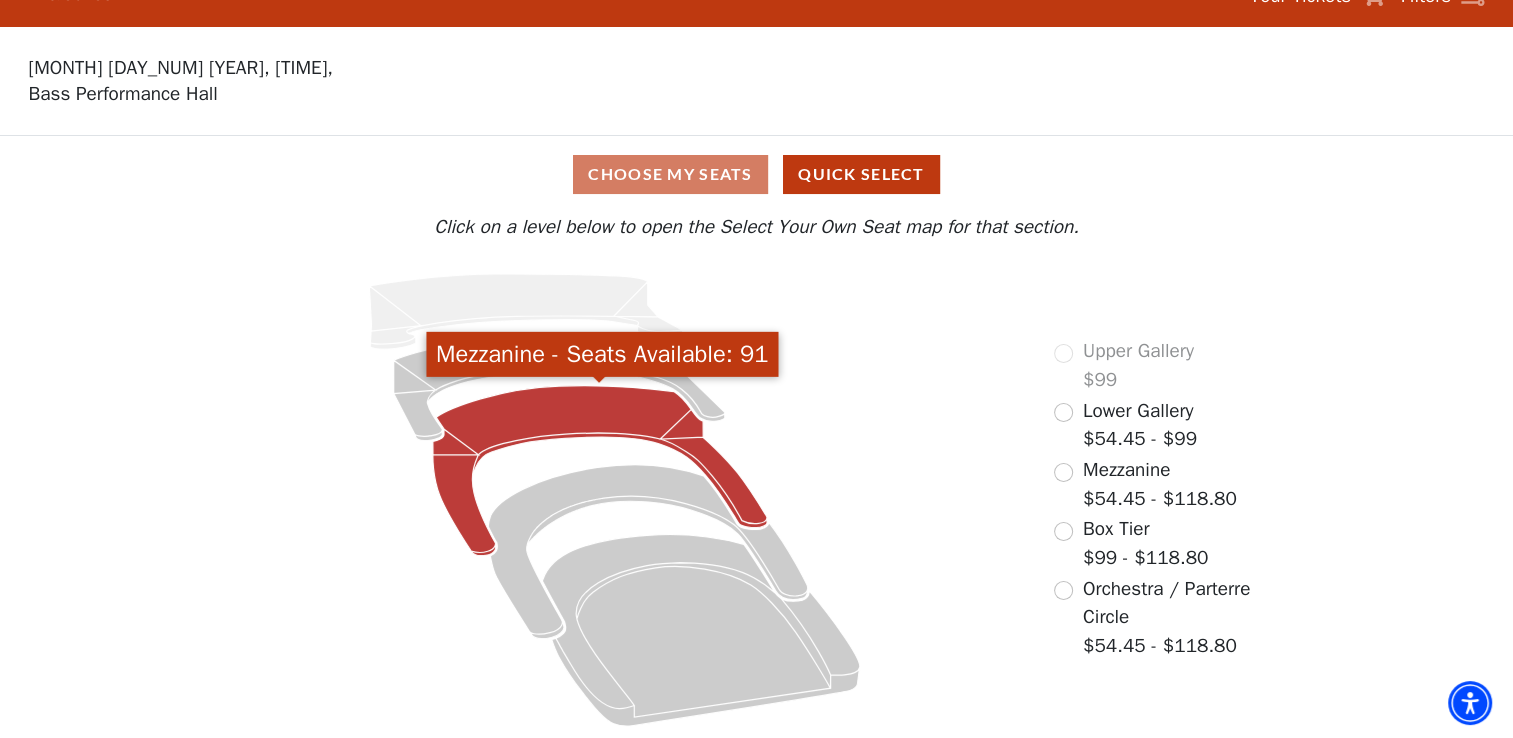 click 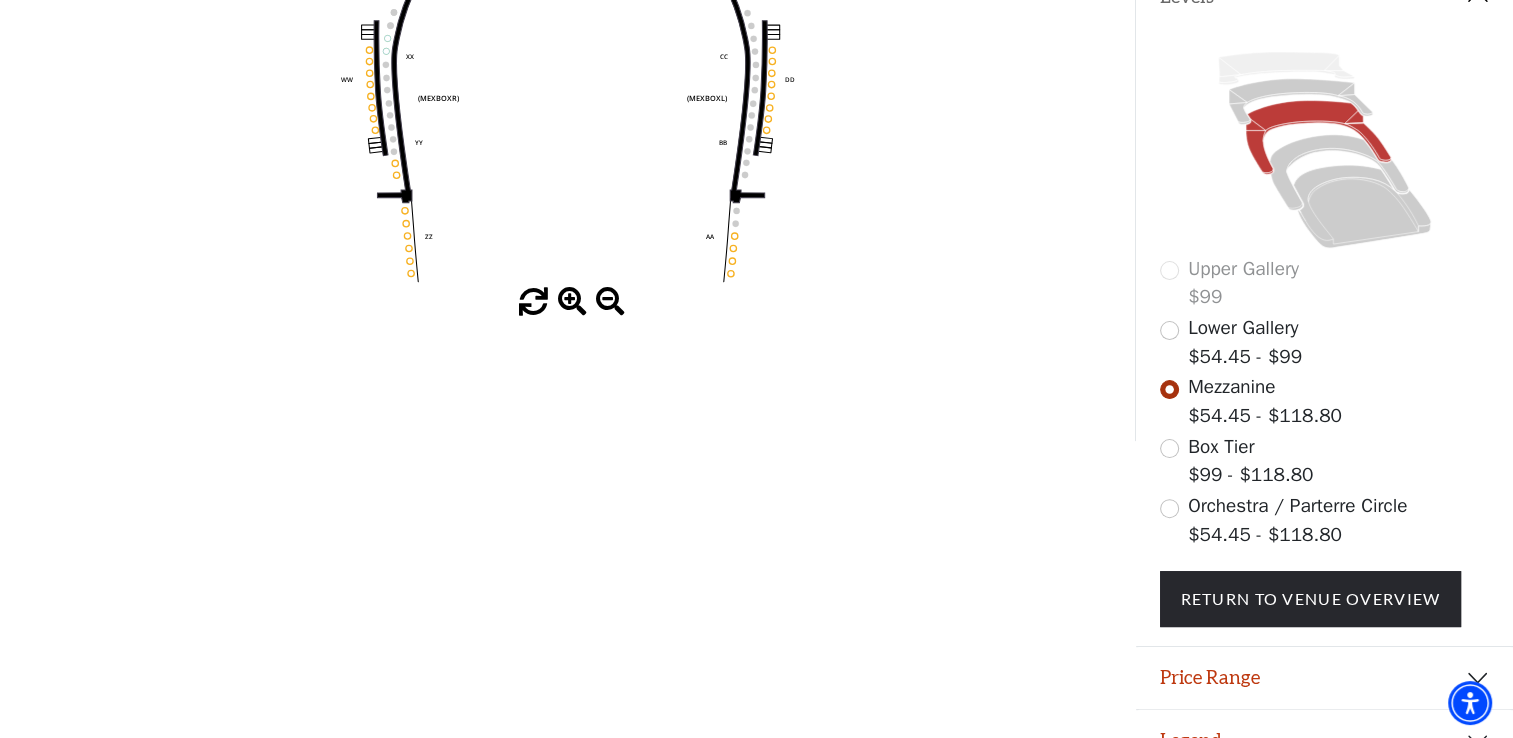 scroll, scrollTop: 480, scrollLeft: 0, axis: vertical 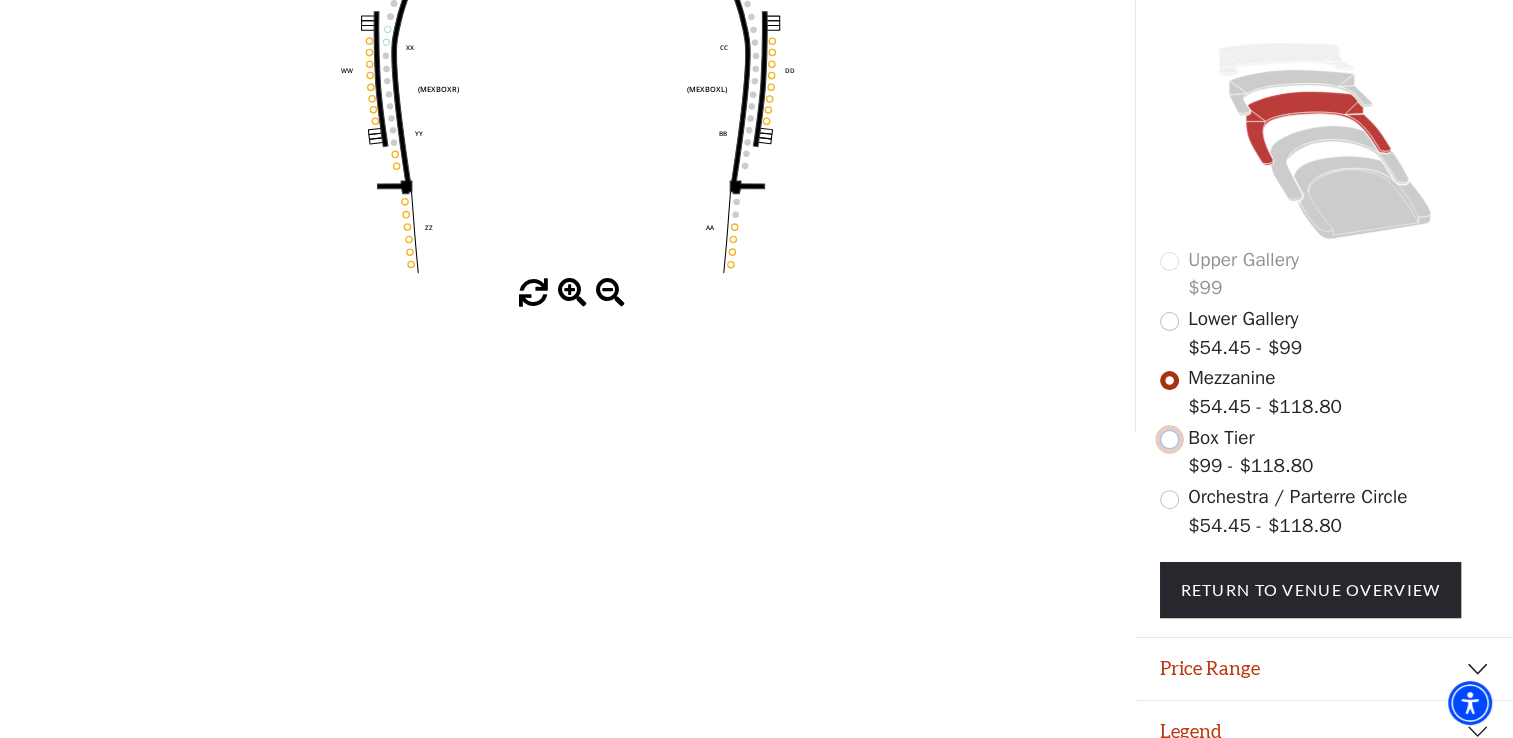 click at bounding box center (1169, 439) 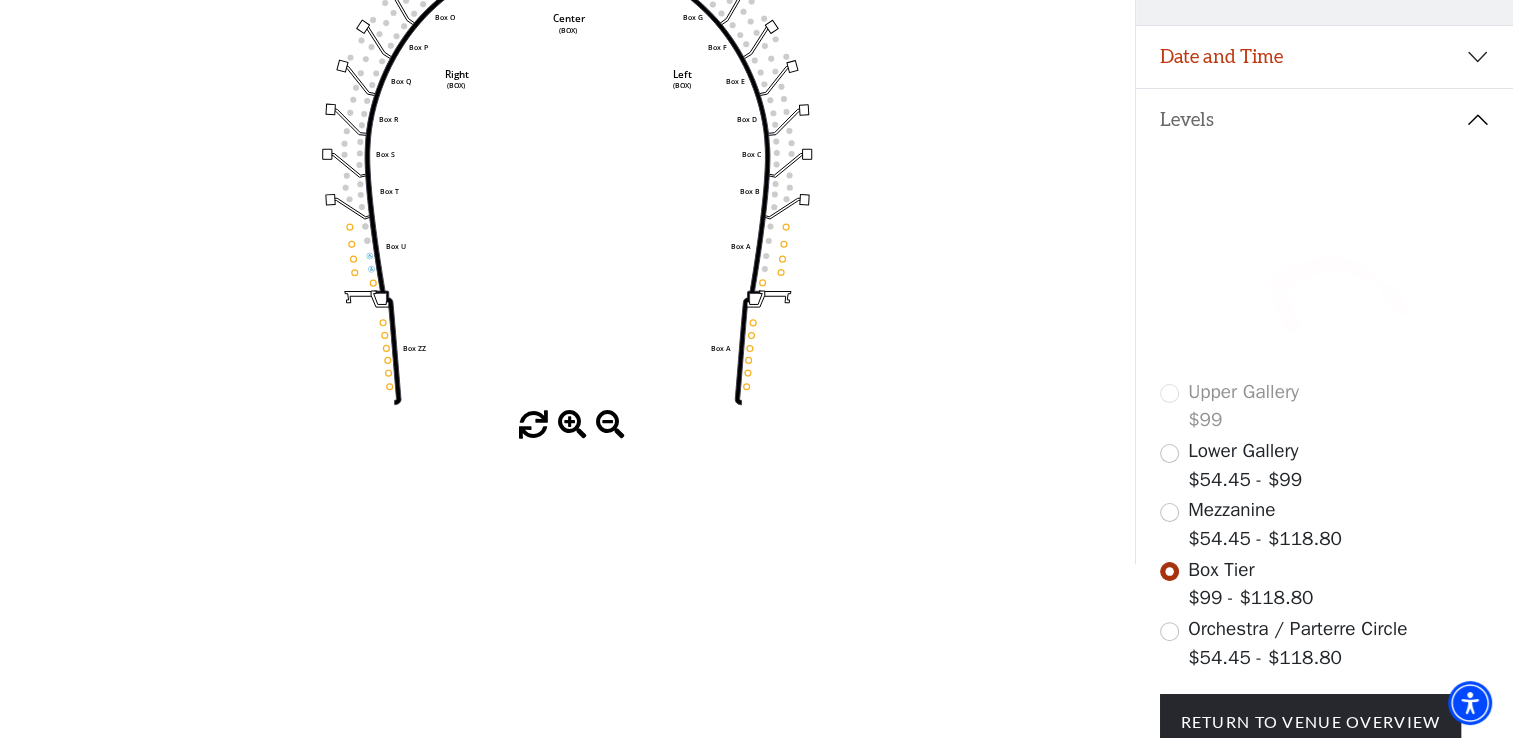scroll, scrollTop: 350, scrollLeft: 0, axis: vertical 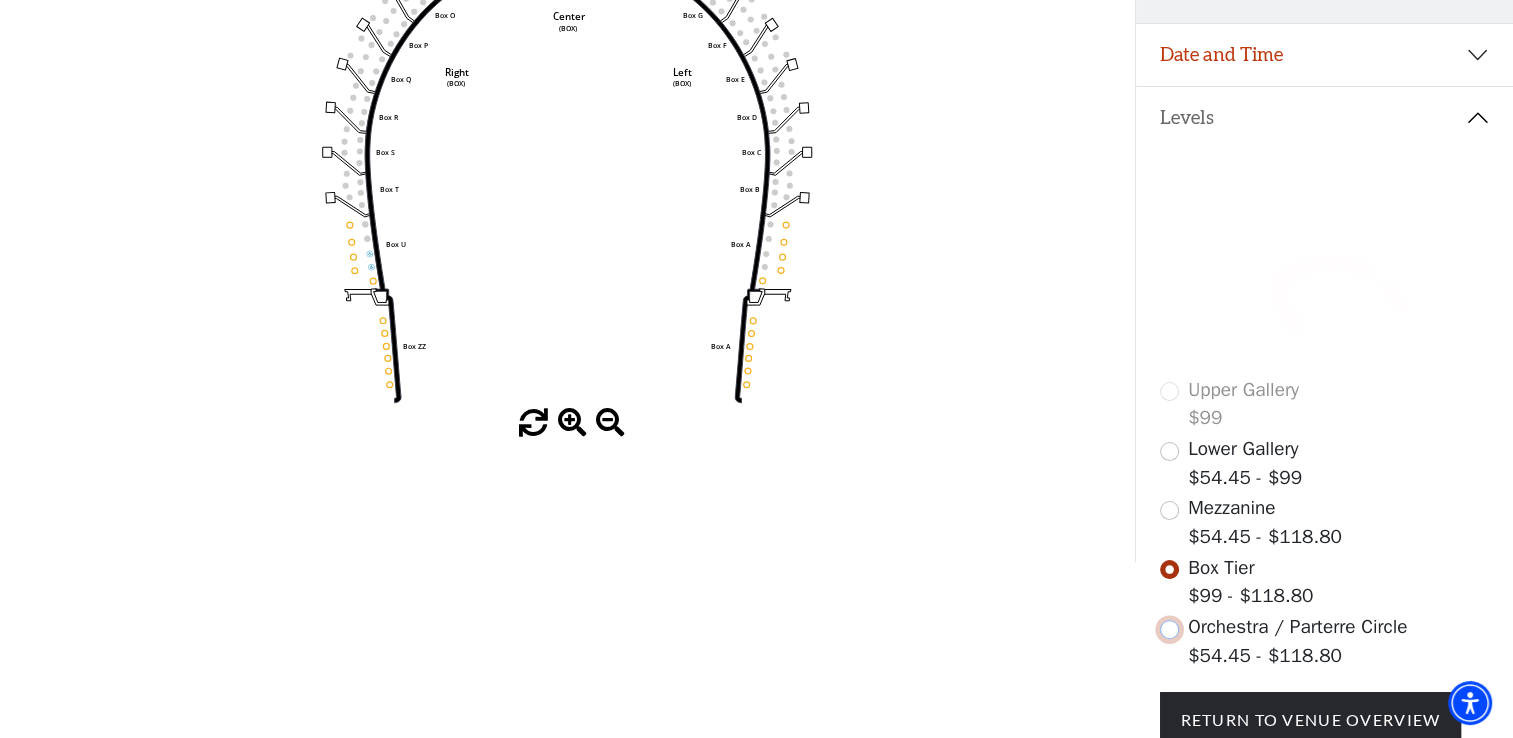 click at bounding box center [1169, 629] 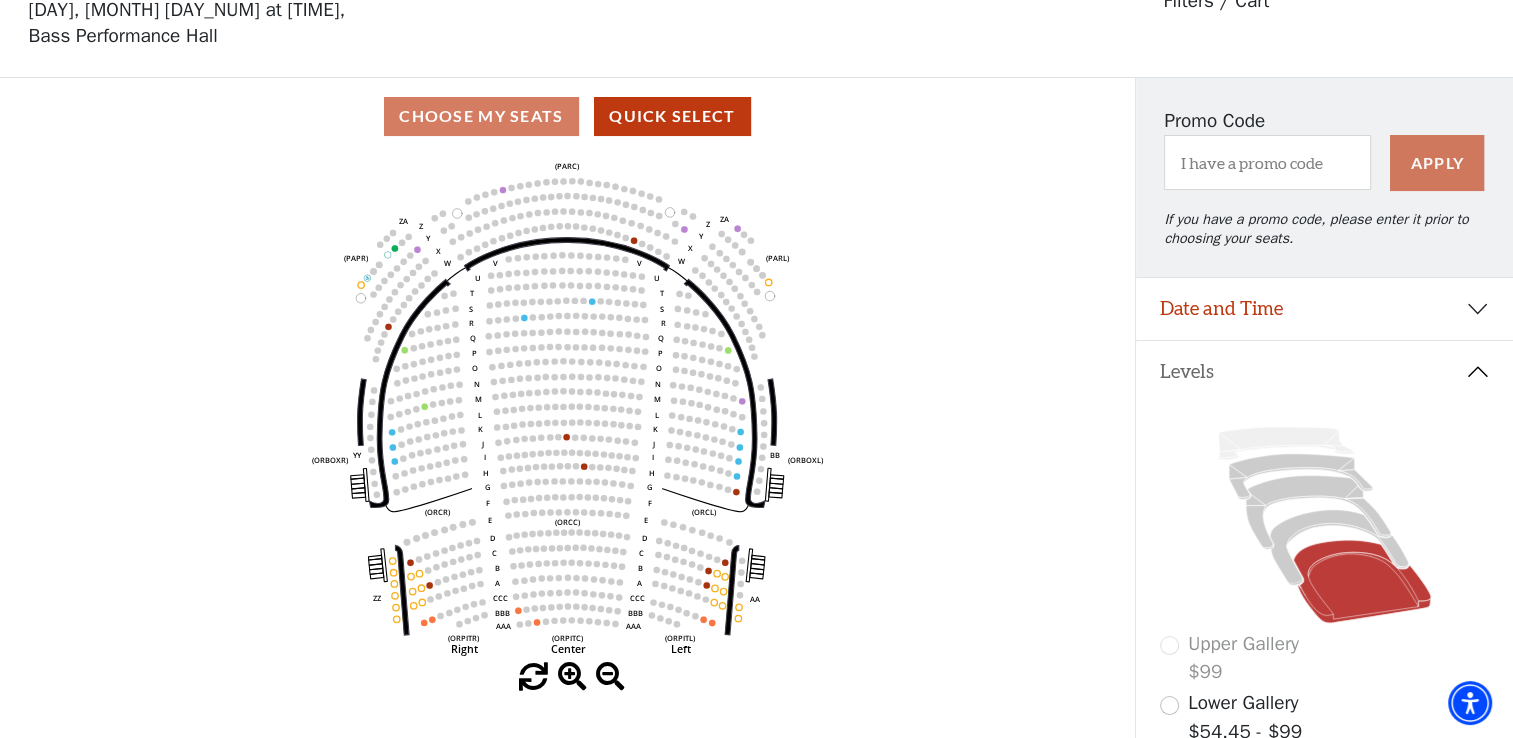 scroll, scrollTop: 0, scrollLeft: 0, axis: both 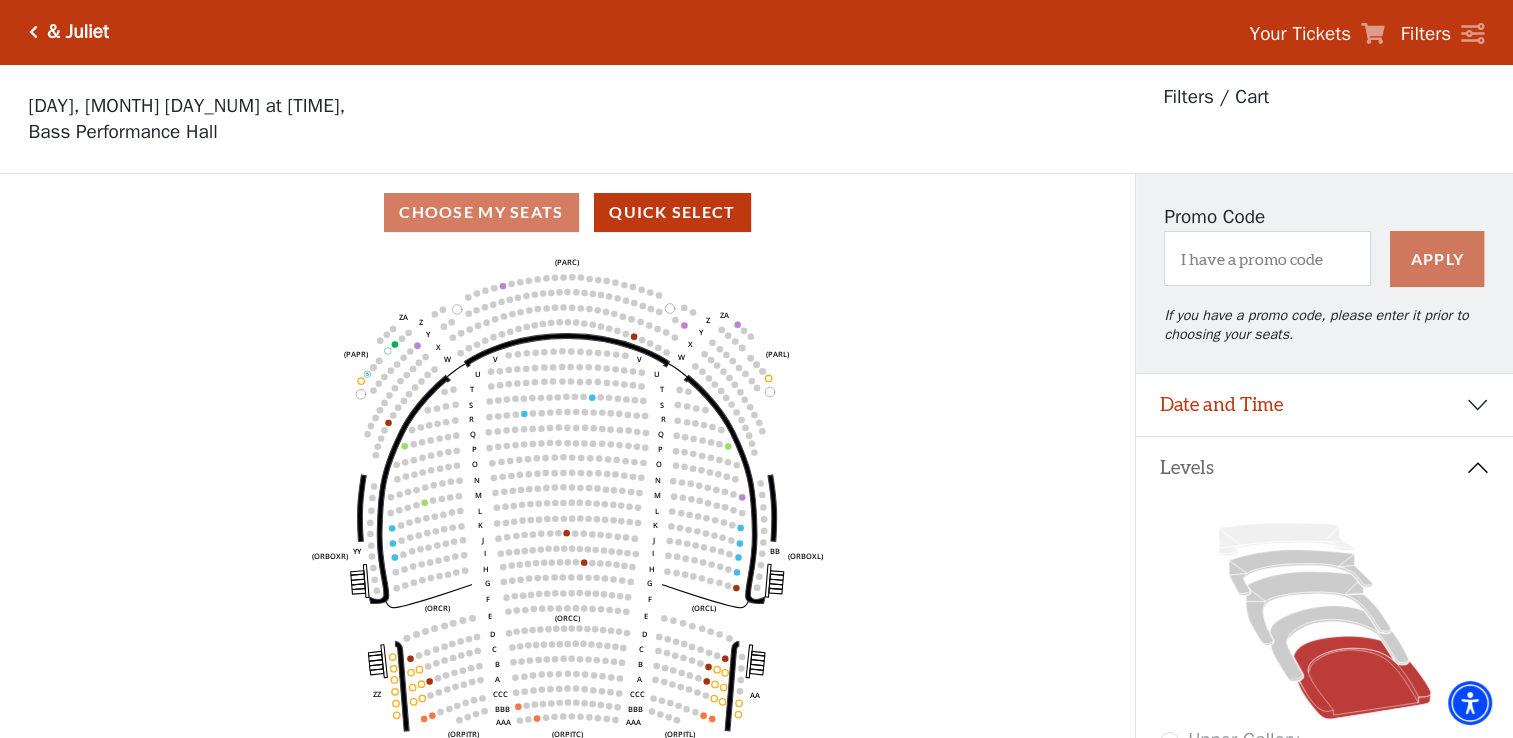 click at bounding box center (33, 32) 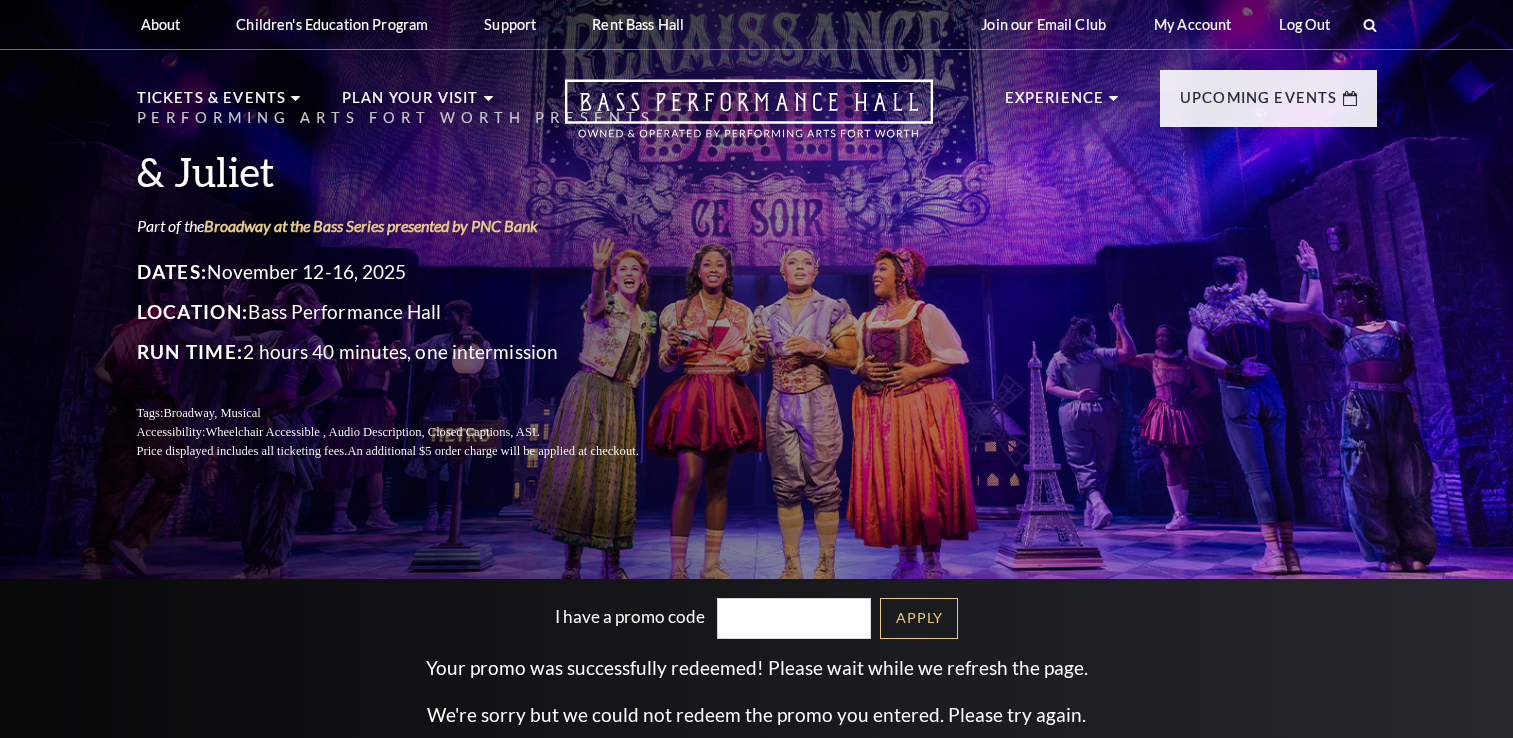 scroll, scrollTop: 0, scrollLeft: 0, axis: both 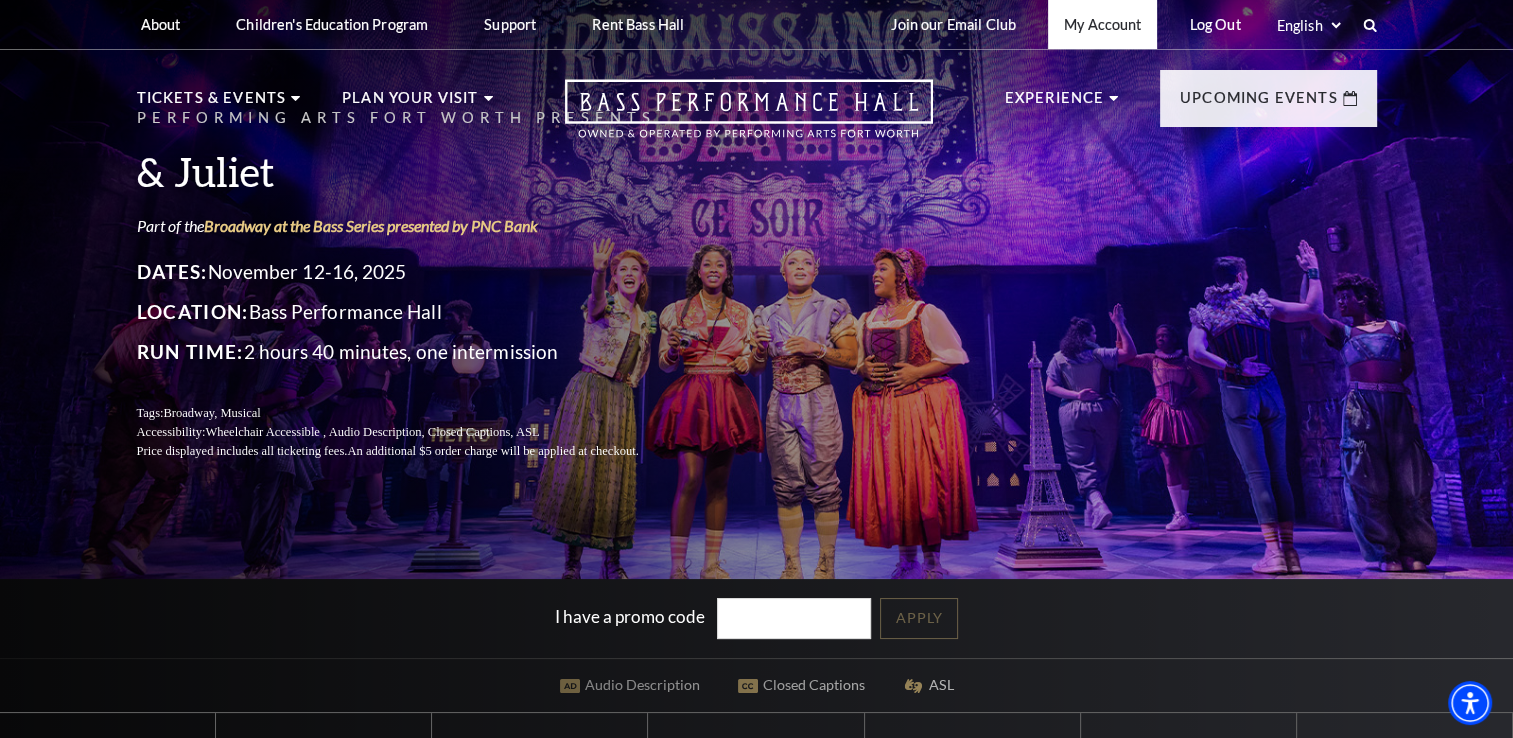 click on "My Account" at bounding box center [1102, 24] 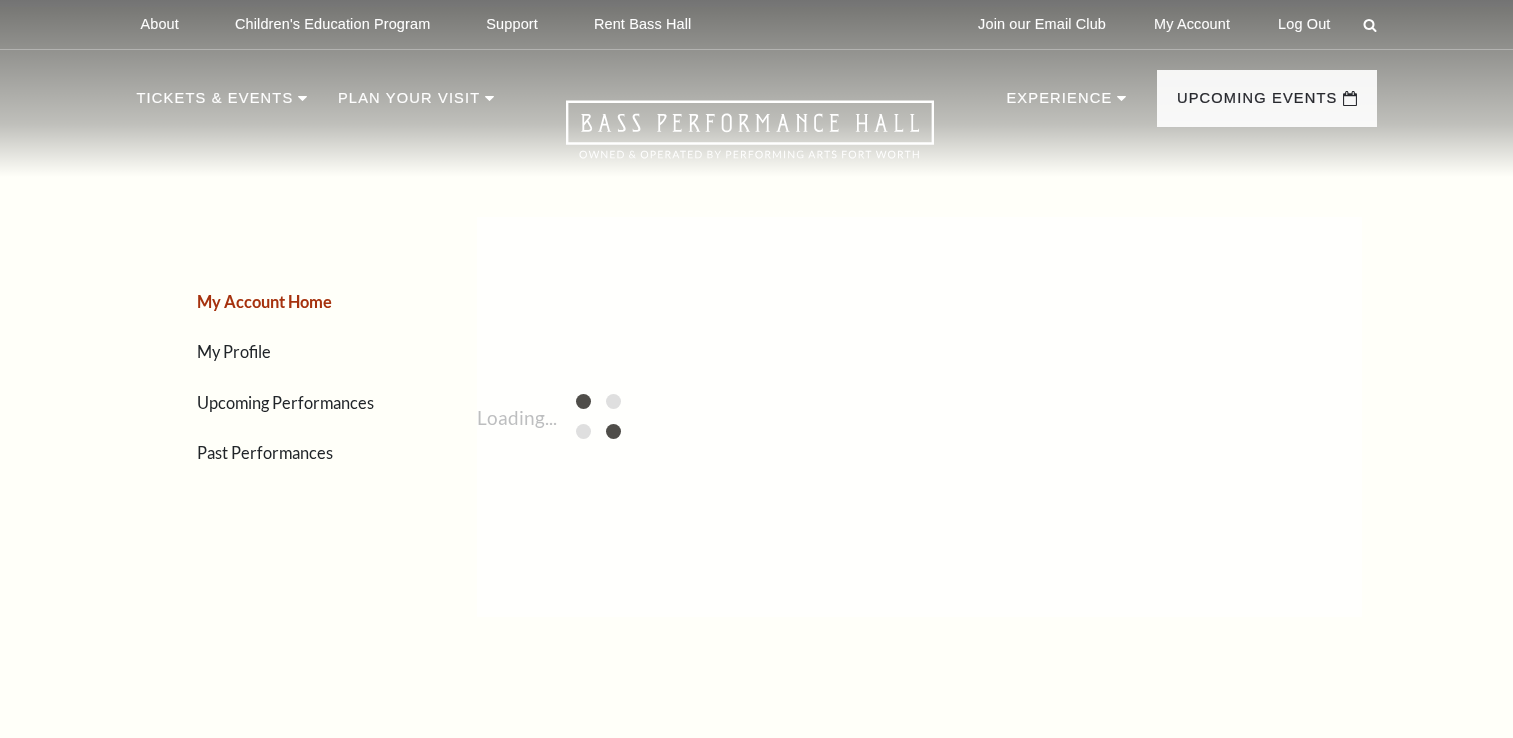 scroll, scrollTop: 0, scrollLeft: 0, axis: both 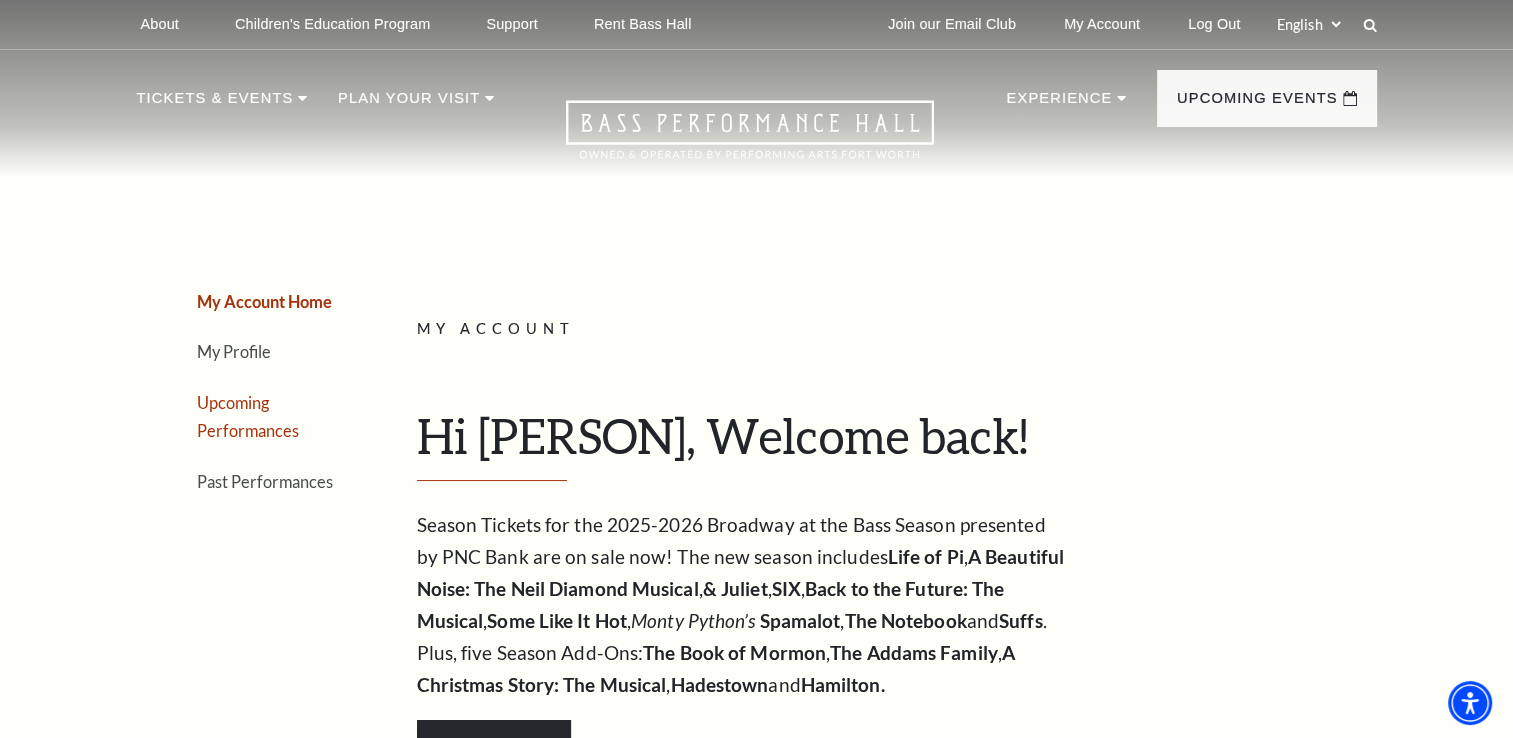 click on "Upcoming Performances" at bounding box center (248, 417) 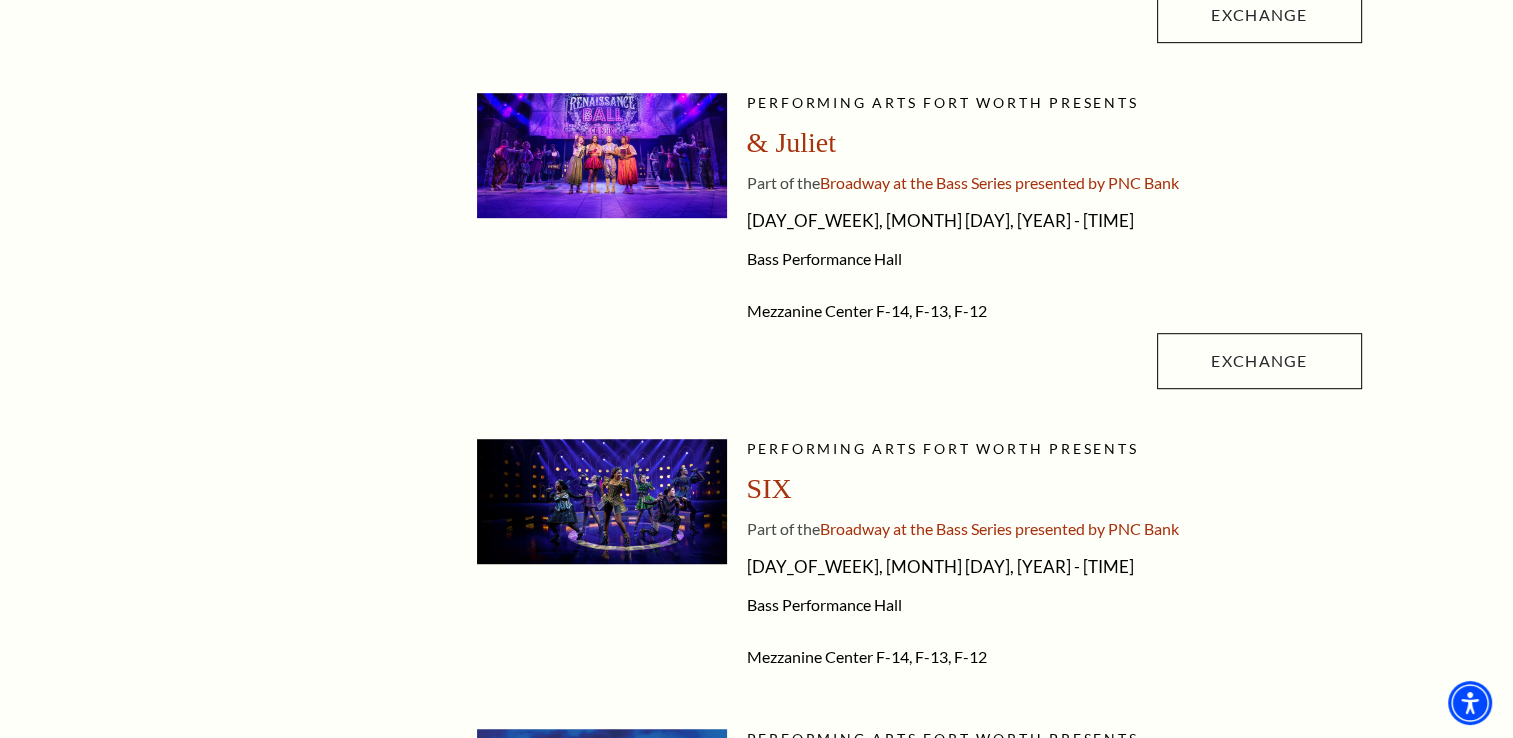 scroll, scrollTop: 1172, scrollLeft: 0, axis: vertical 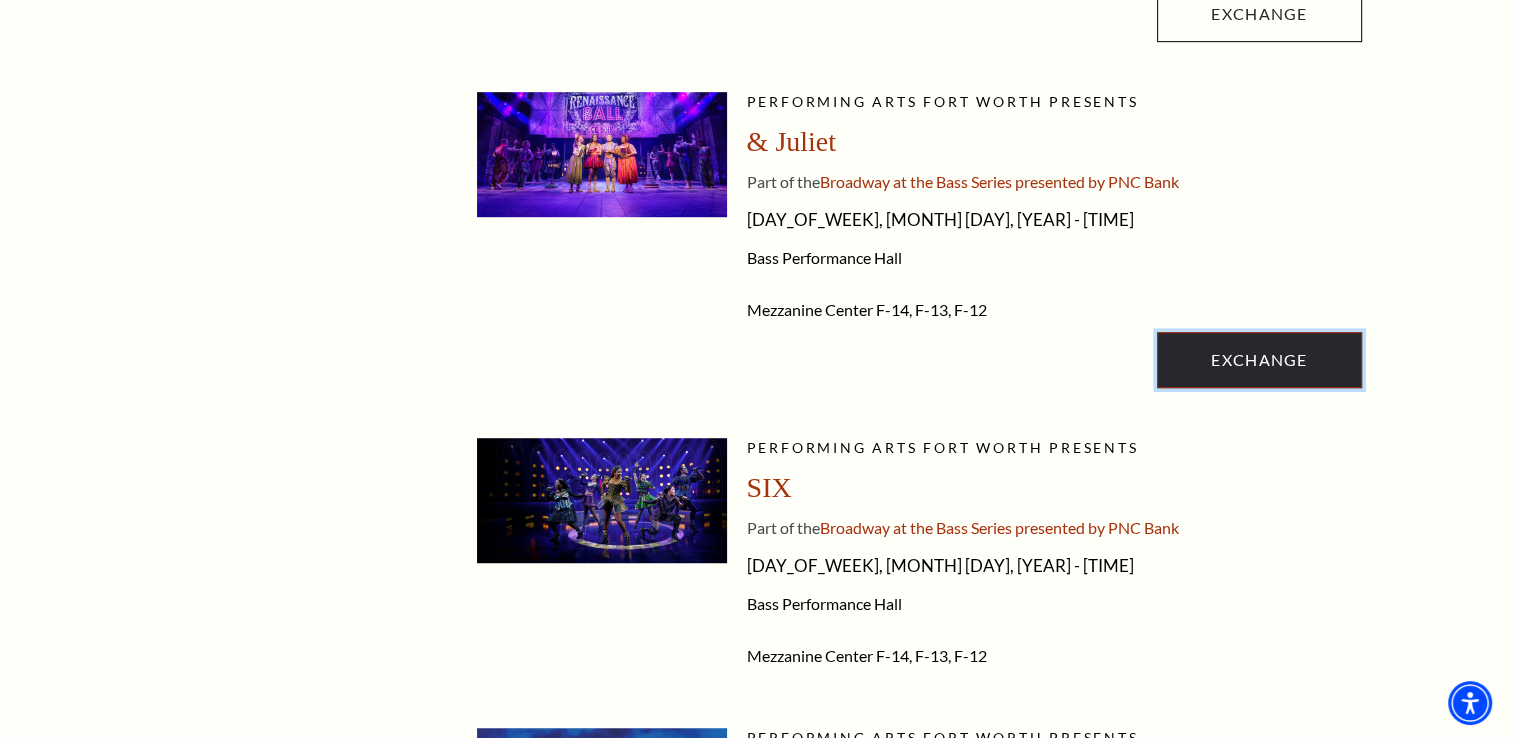 click on "Exchange" at bounding box center [1259, 360] 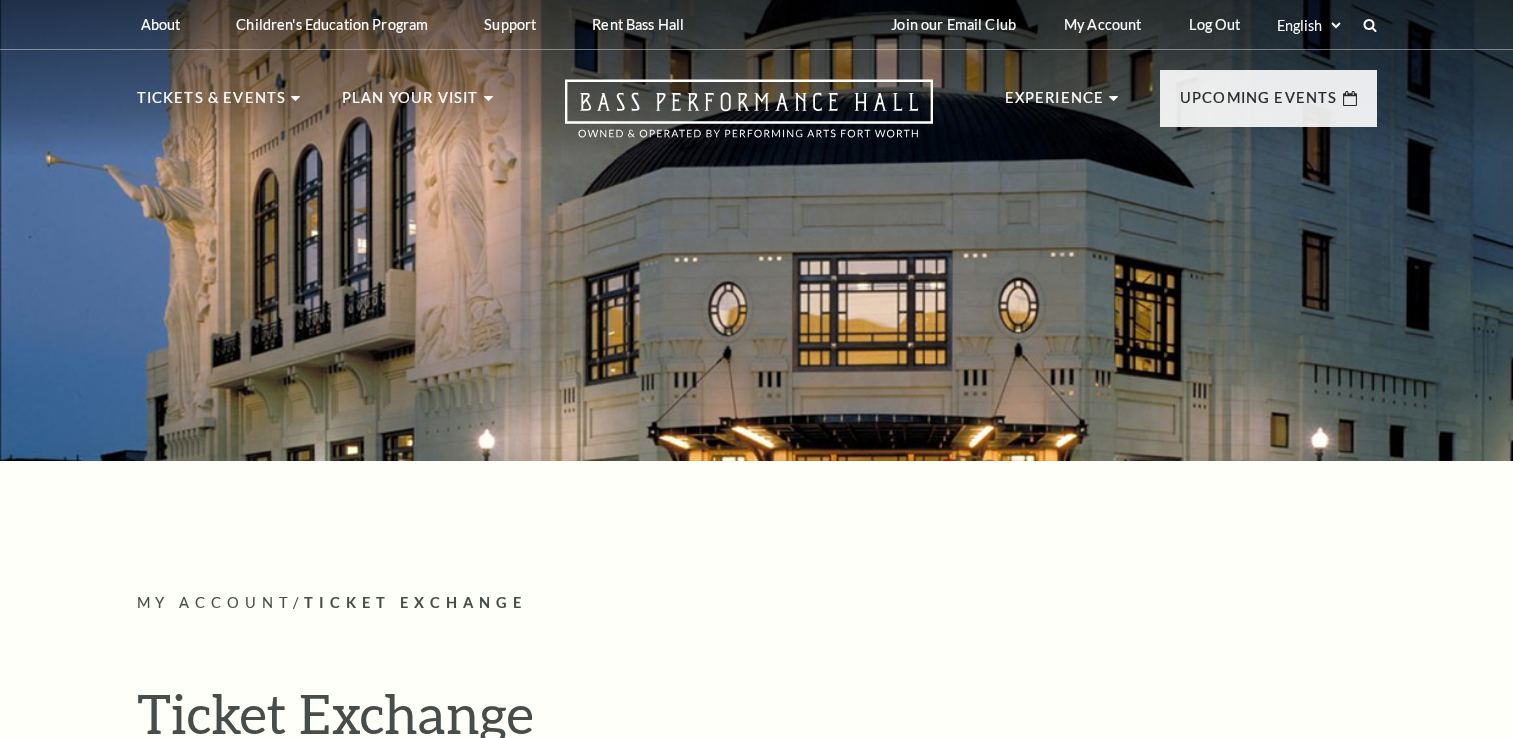 scroll, scrollTop: 0, scrollLeft: 0, axis: both 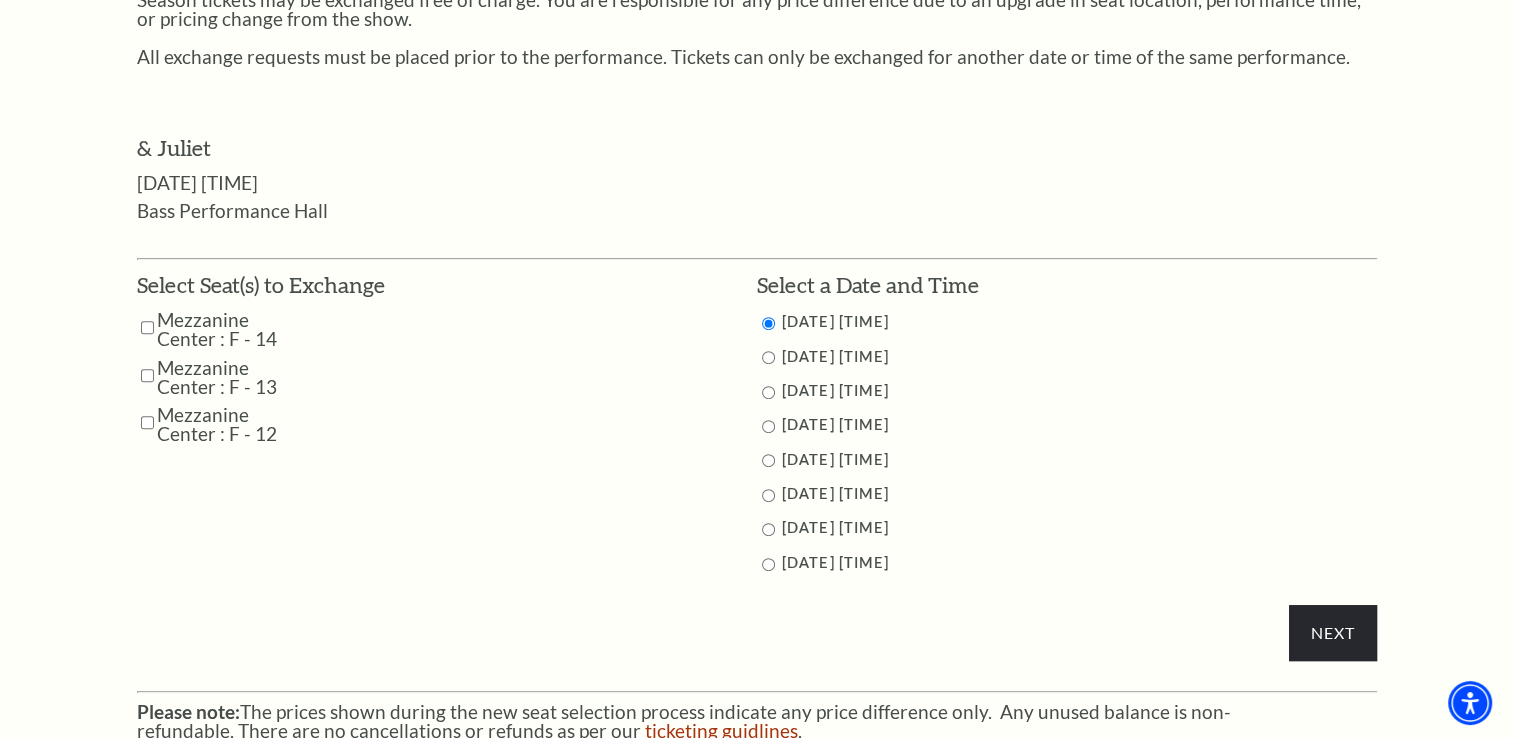 click at bounding box center (768, 392) 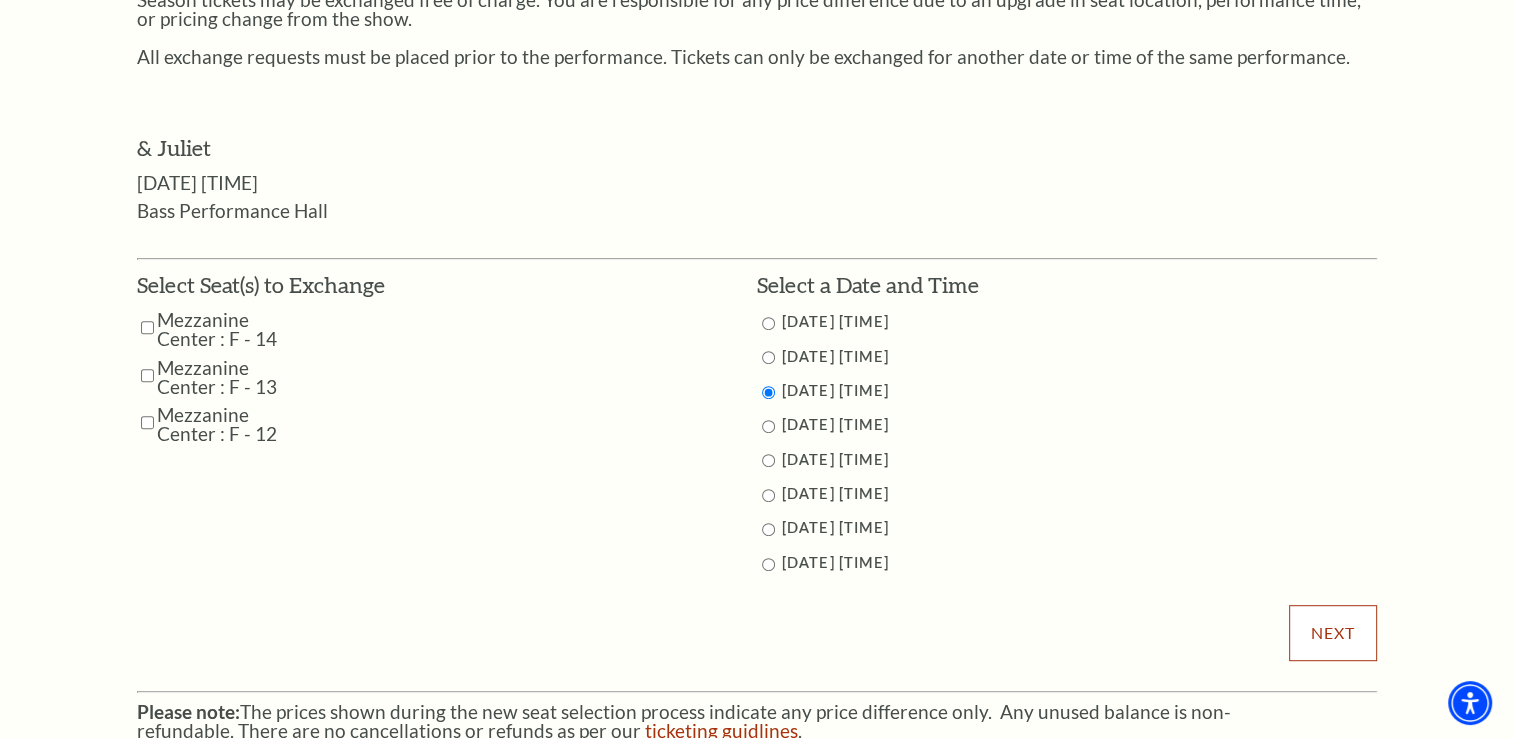 click on "Next" at bounding box center (1332, 633) 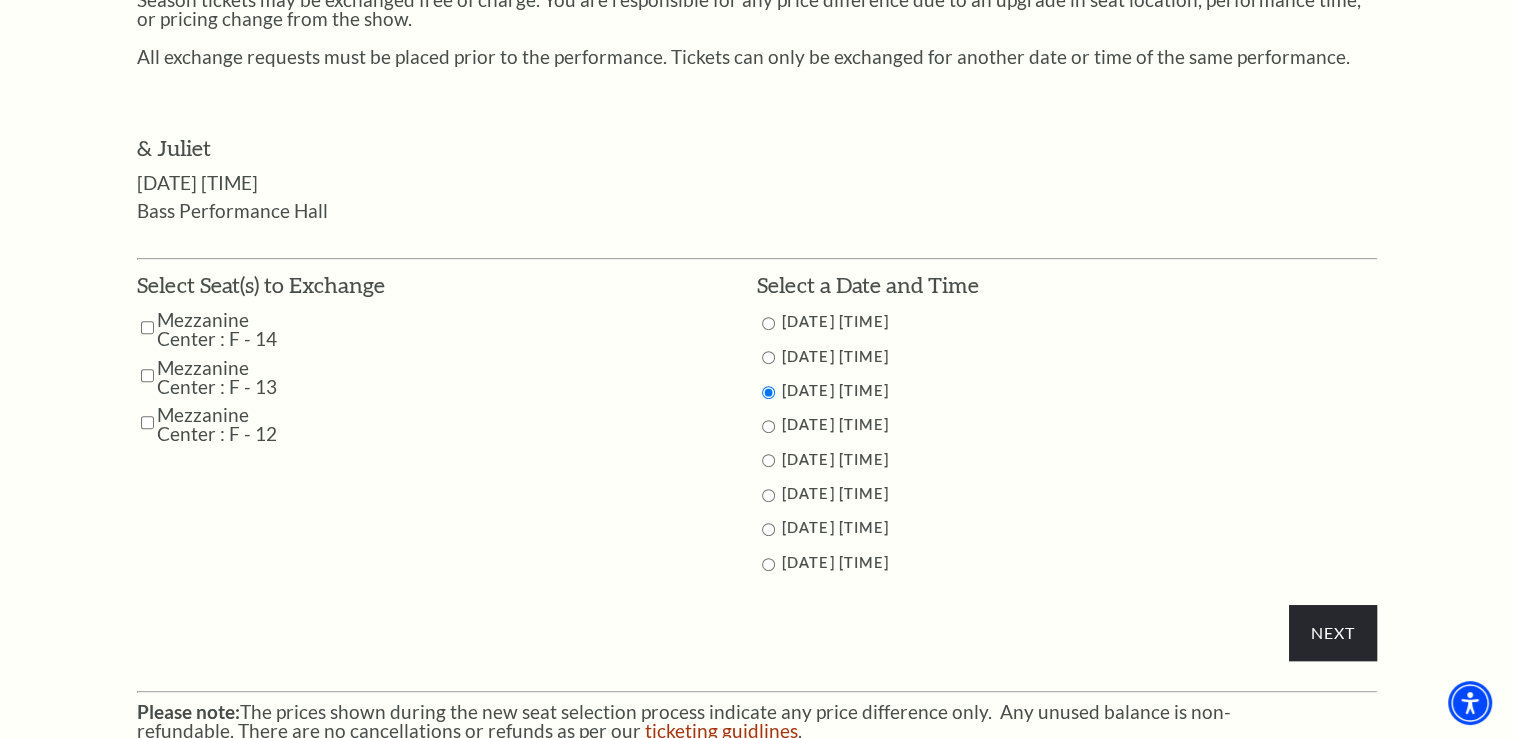 click at bounding box center (147, 327) 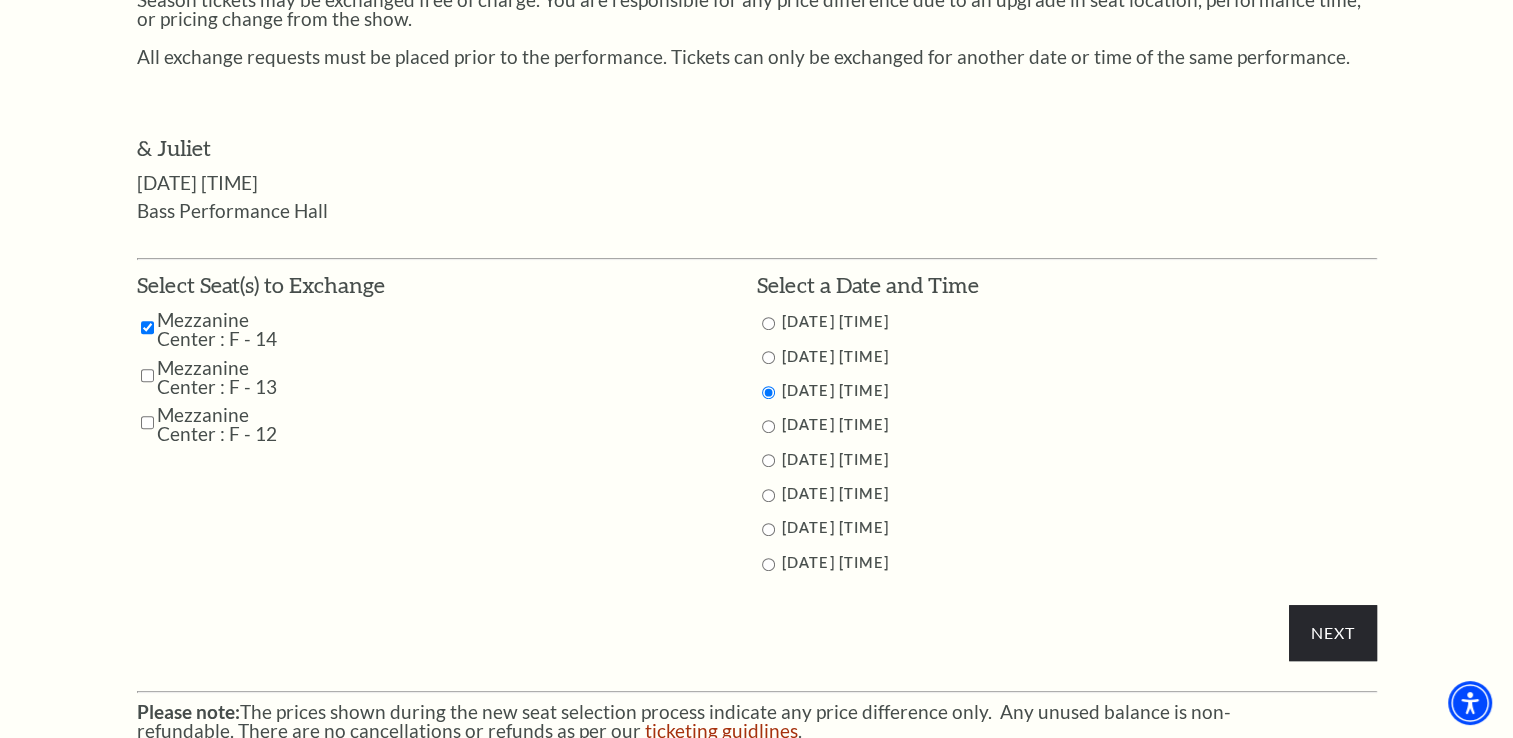 click at bounding box center (147, 375) 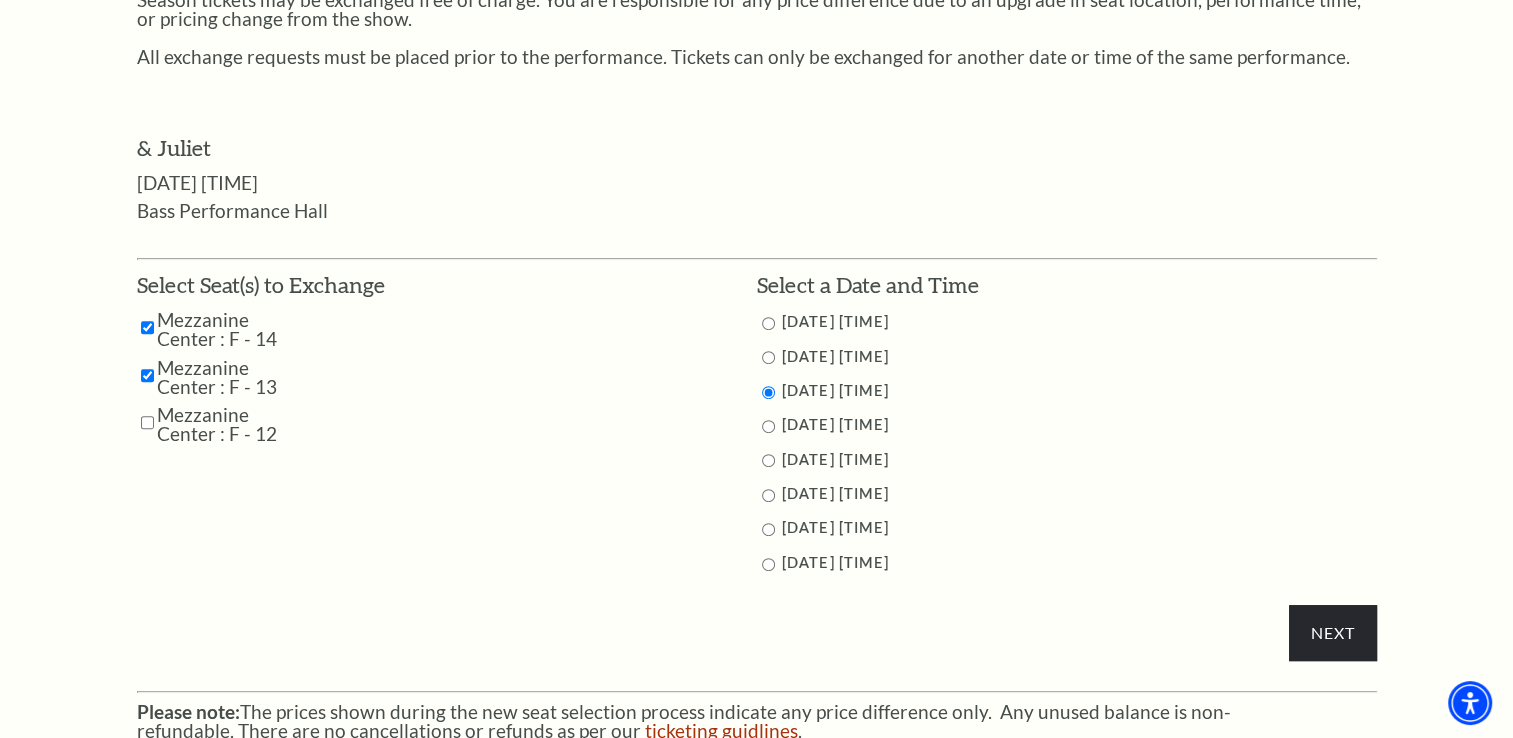 click at bounding box center [147, 422] 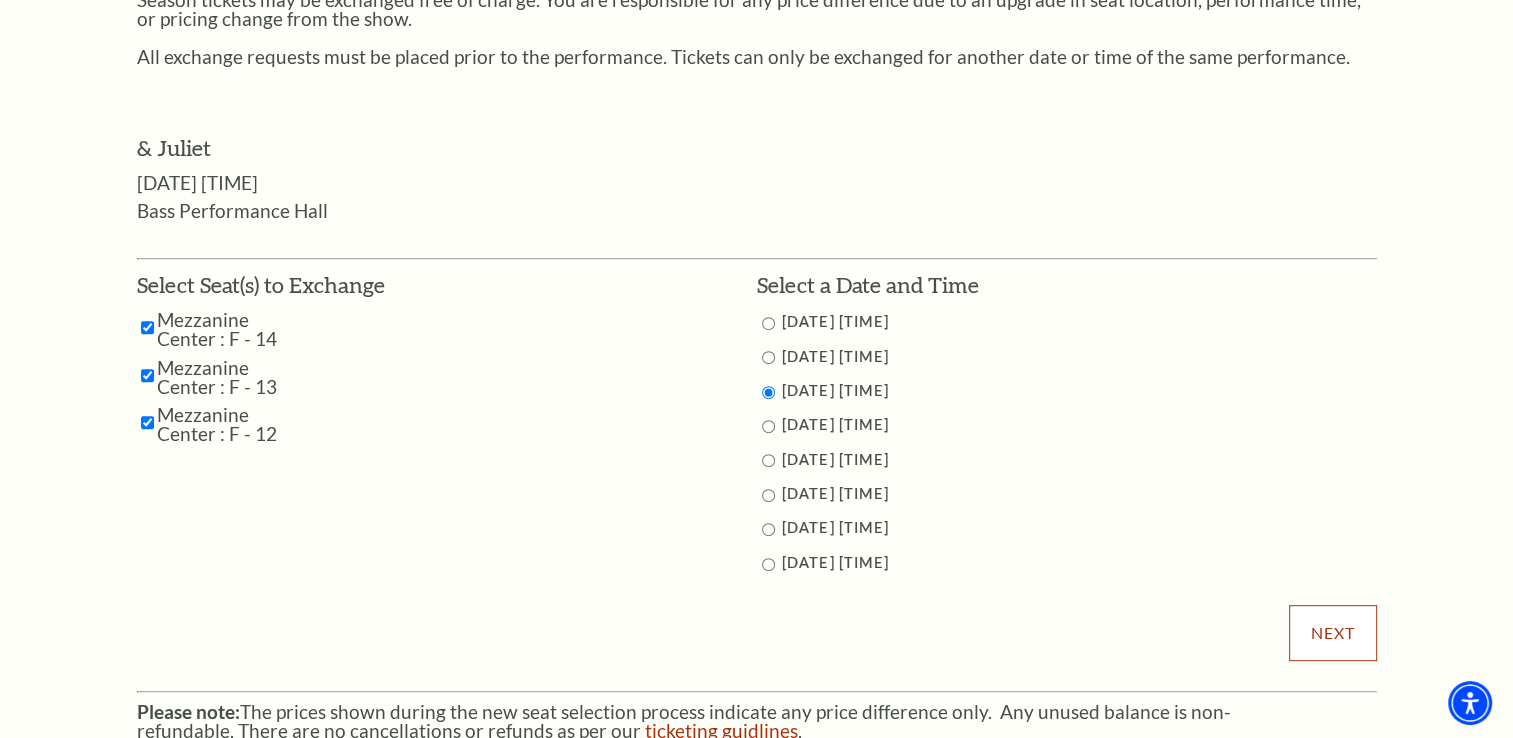 click on "Next" at bounding box center (1332, 633) 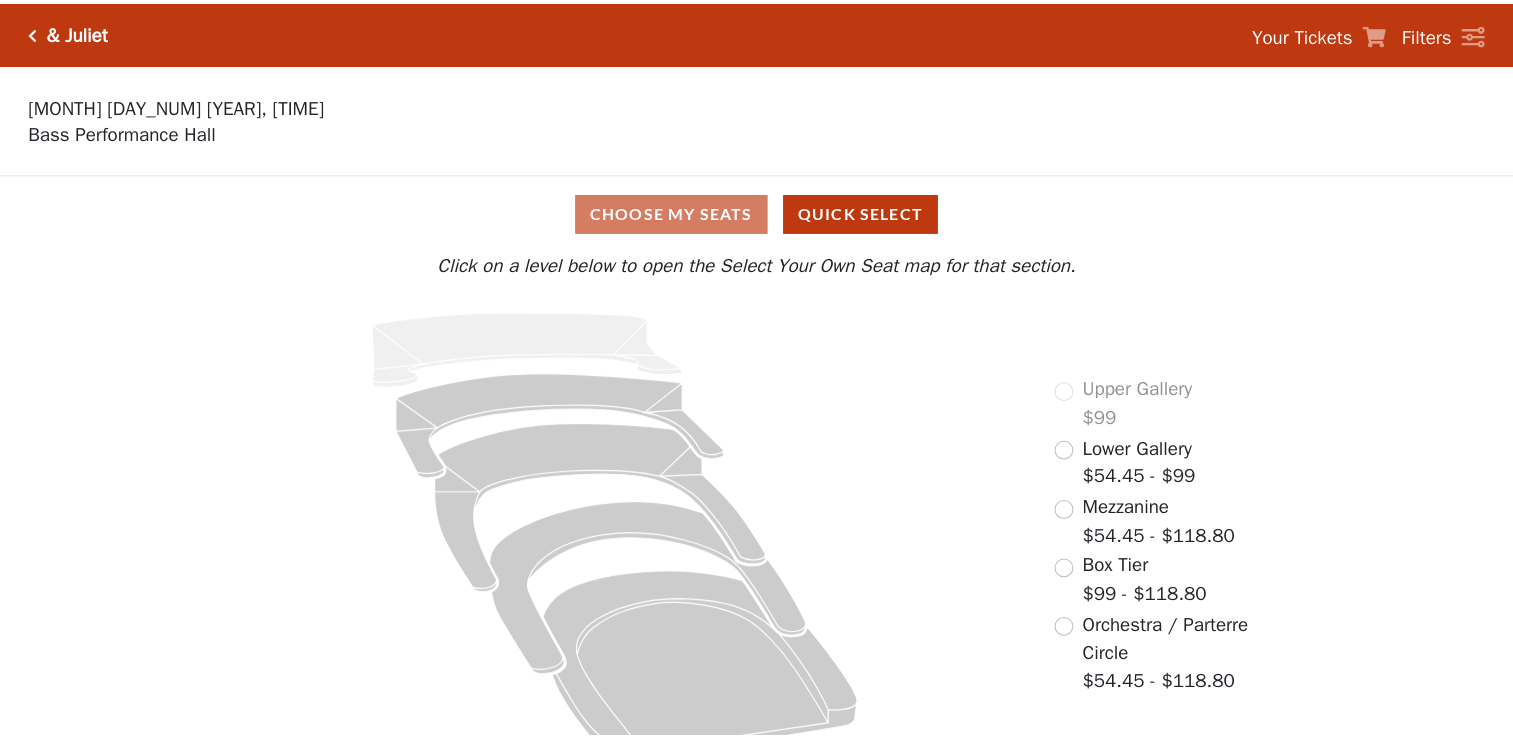 scroll, scrollTop: 0, scrollLeft: 0, axis: both 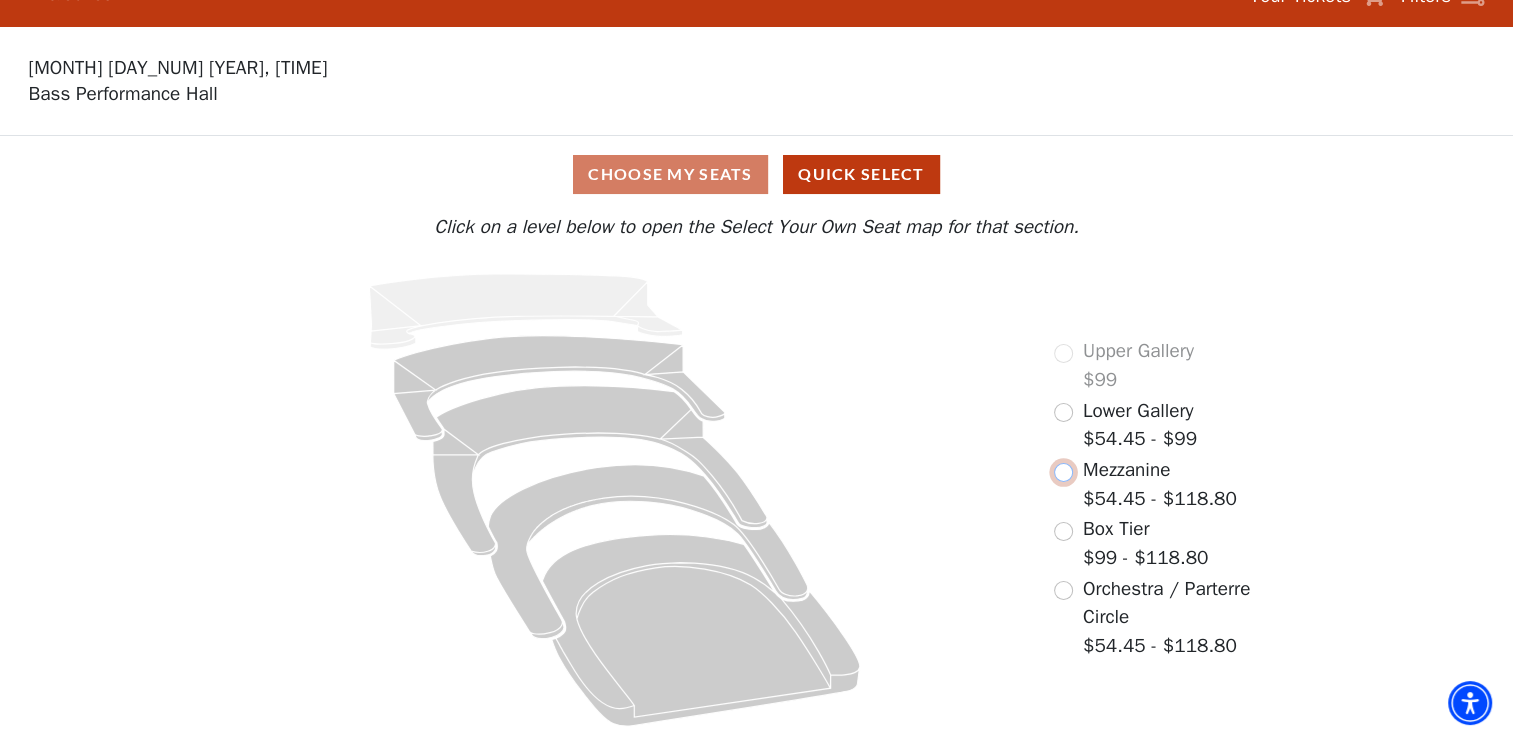 click at bounding box center [1063, 472] 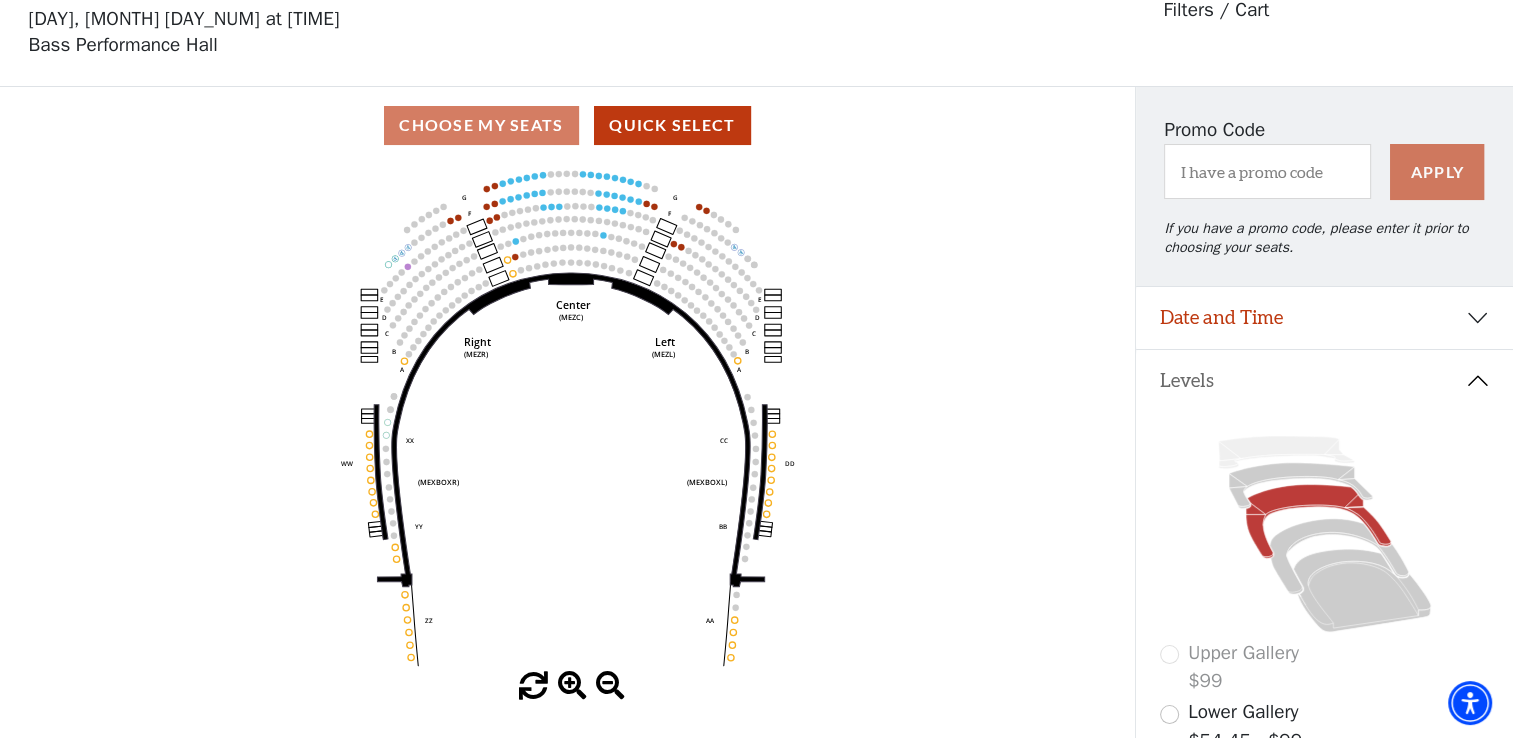 scroll, scrollTop: 92, scrollLeft: 0, axis: vertical 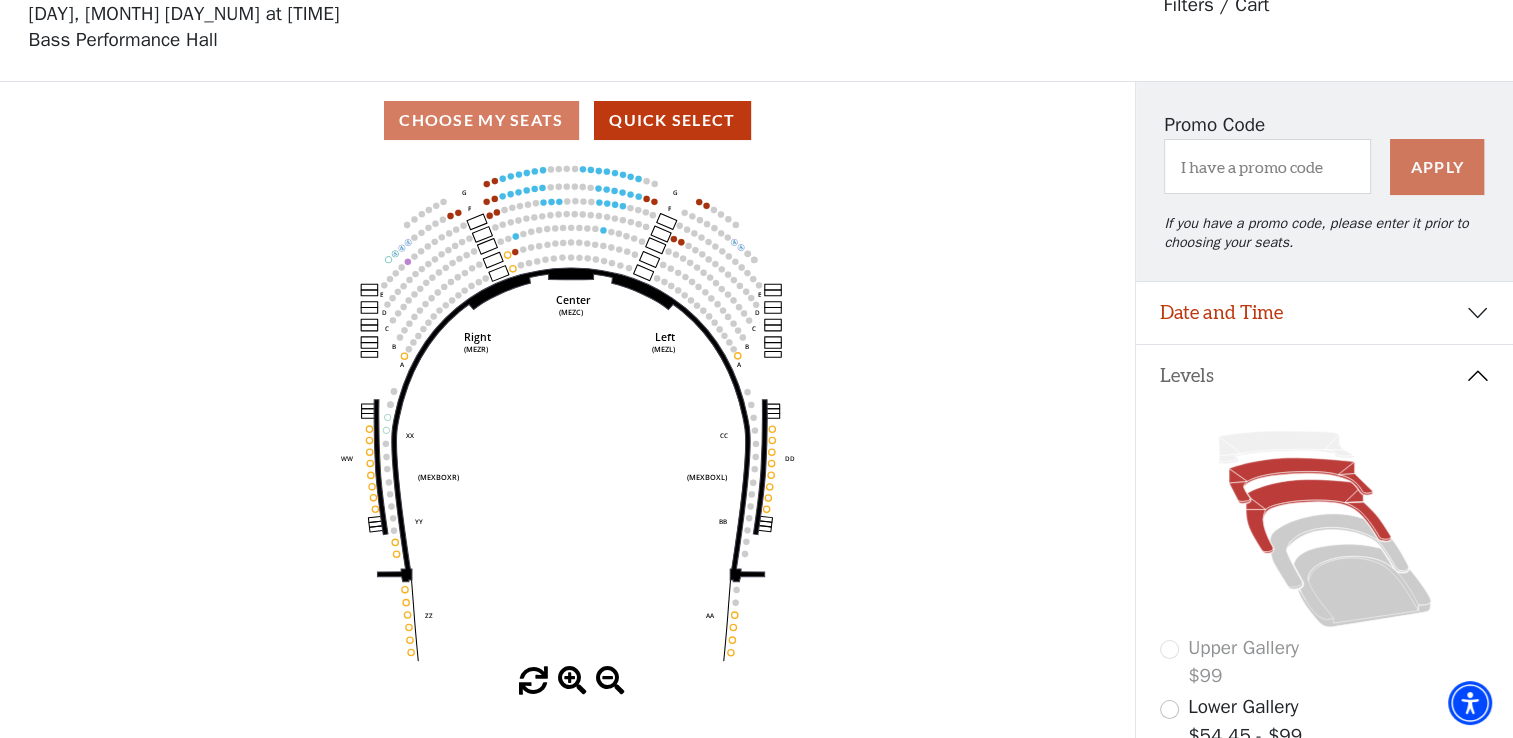 click 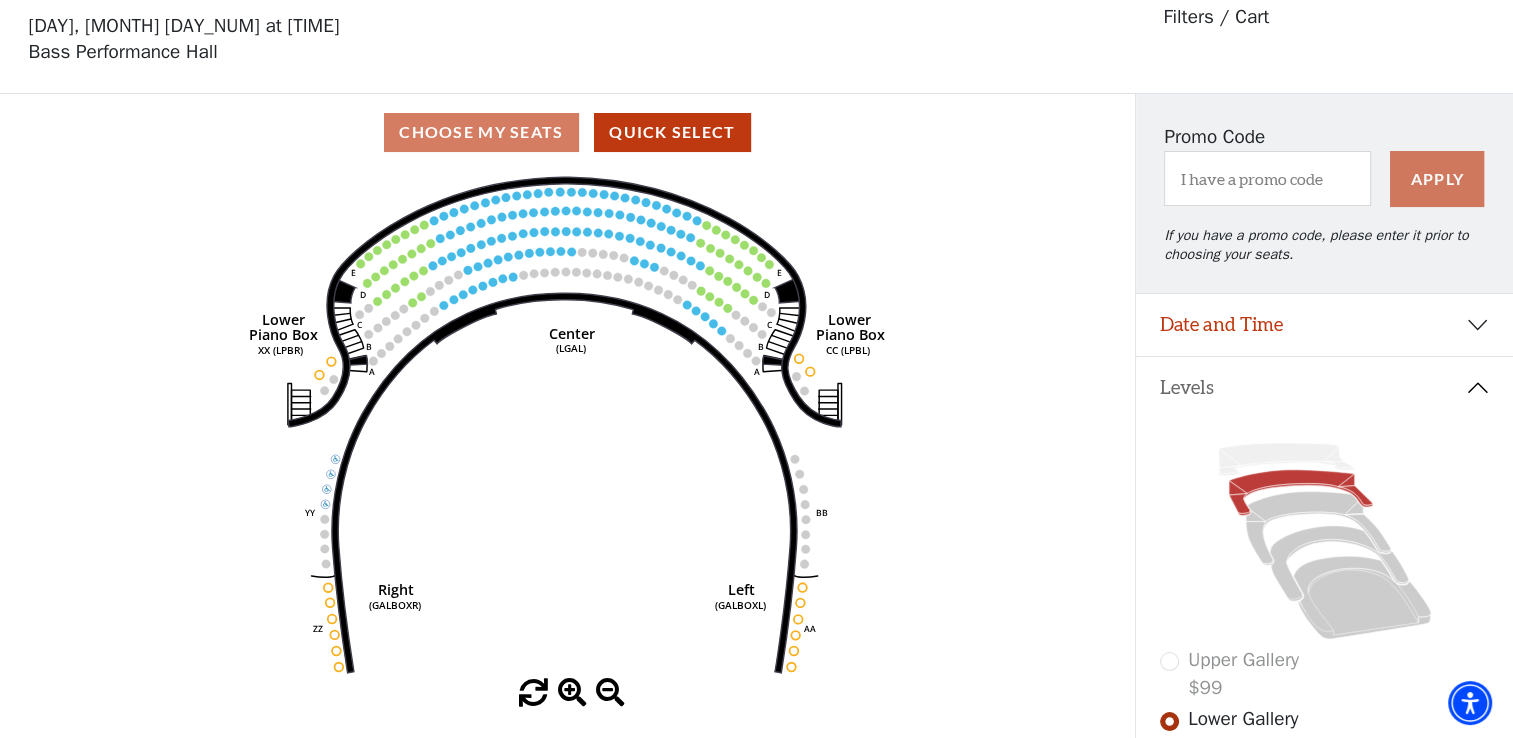 scroll, scrollTop: 92, scrollLeft: 0, axis: vertical 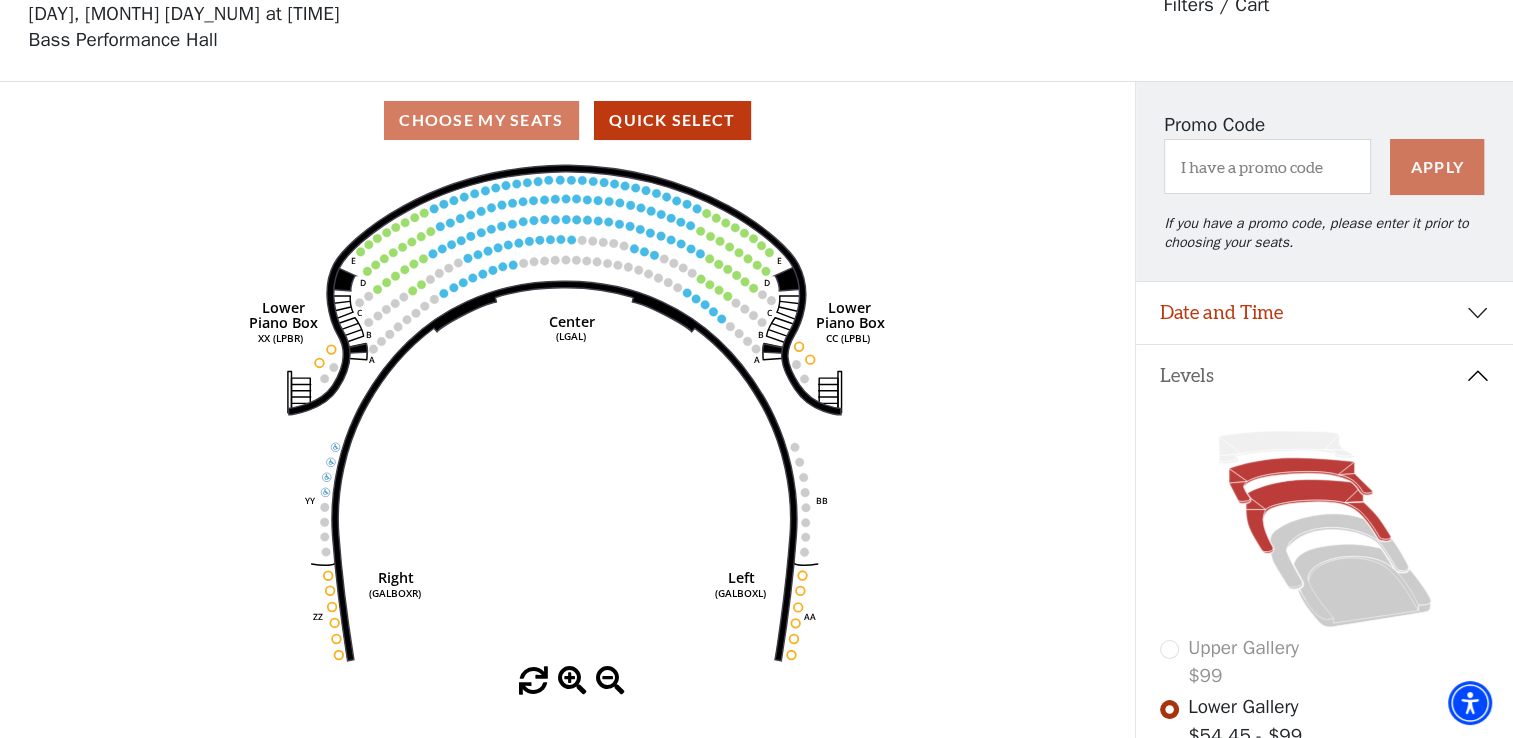 click 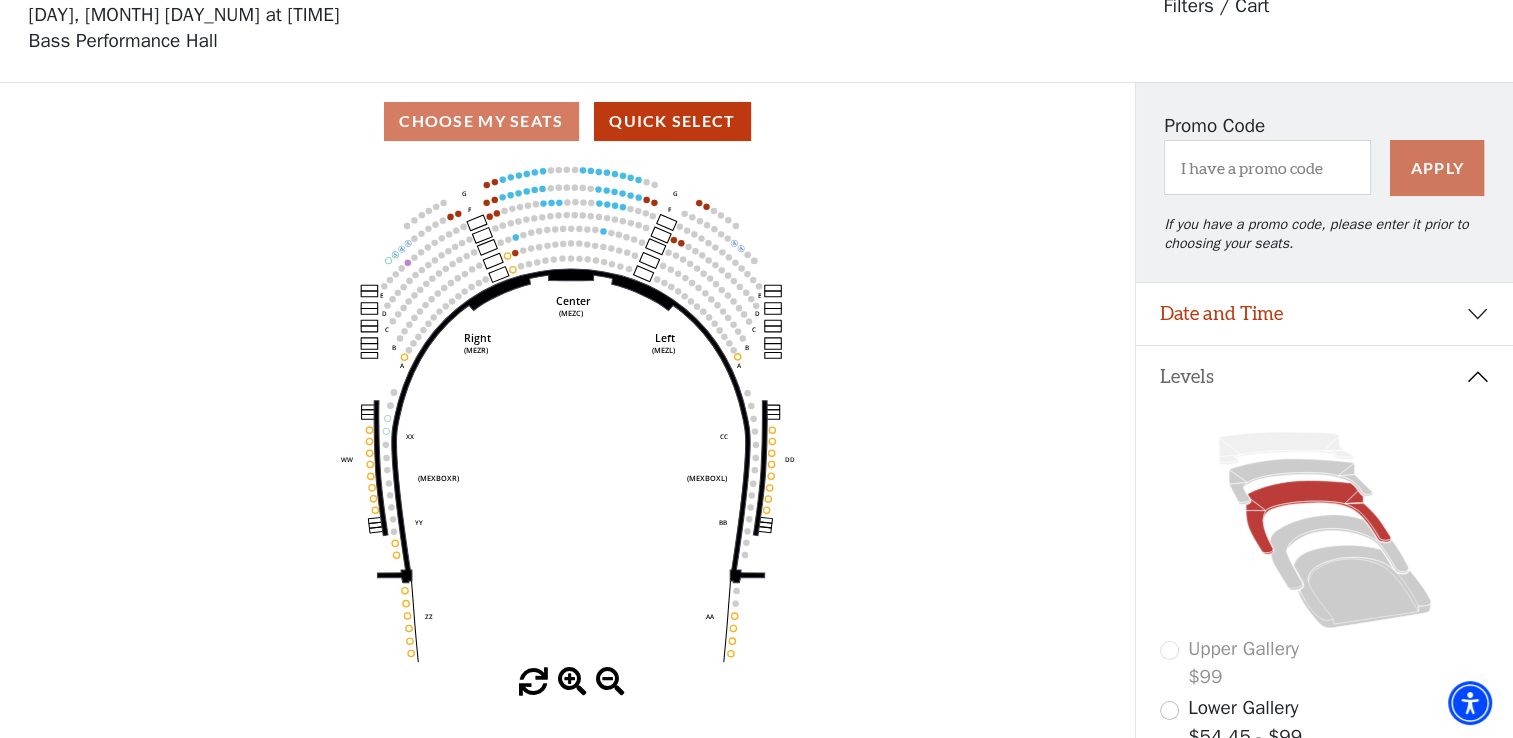 scroll, scrollTop: 92, scrollLeft: 0, axis: vertical 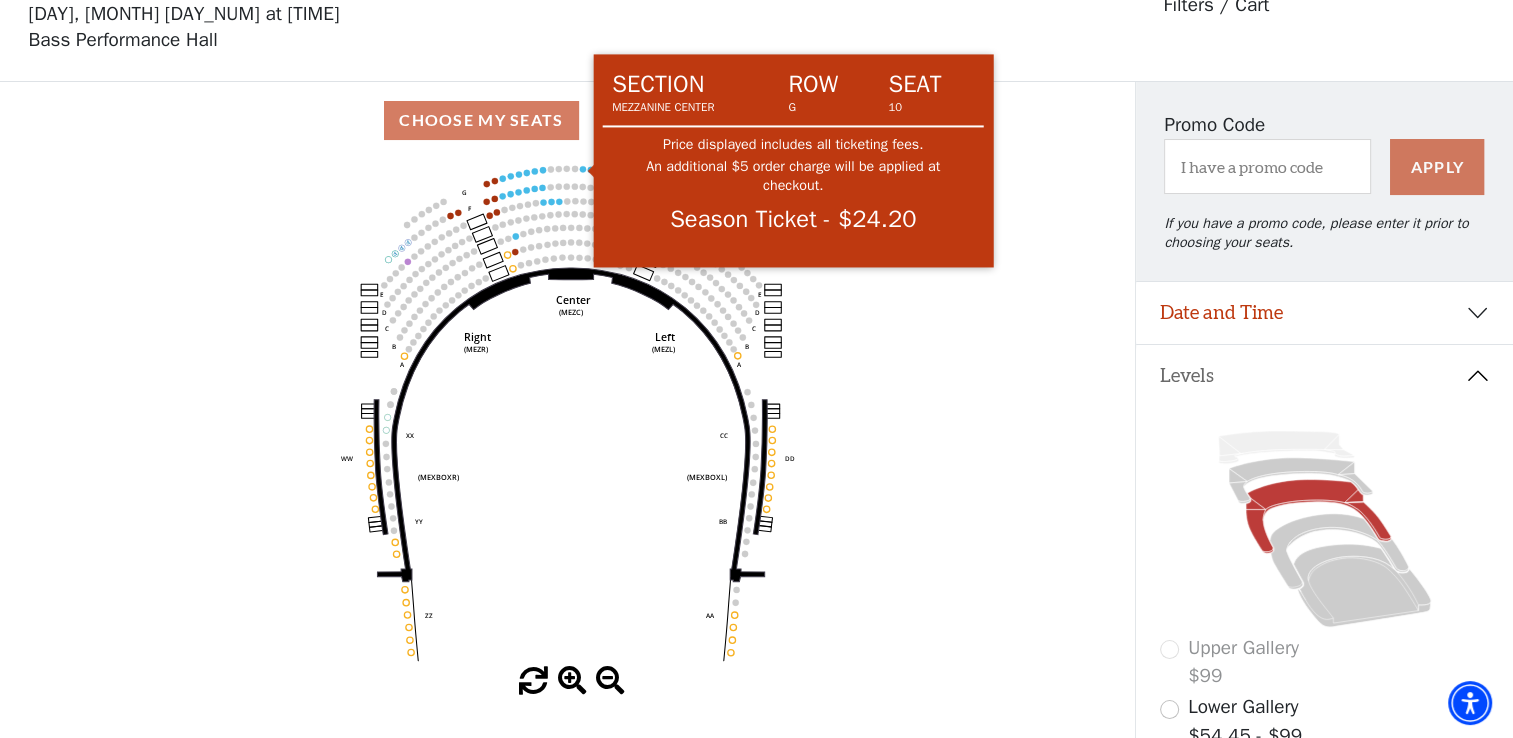 click 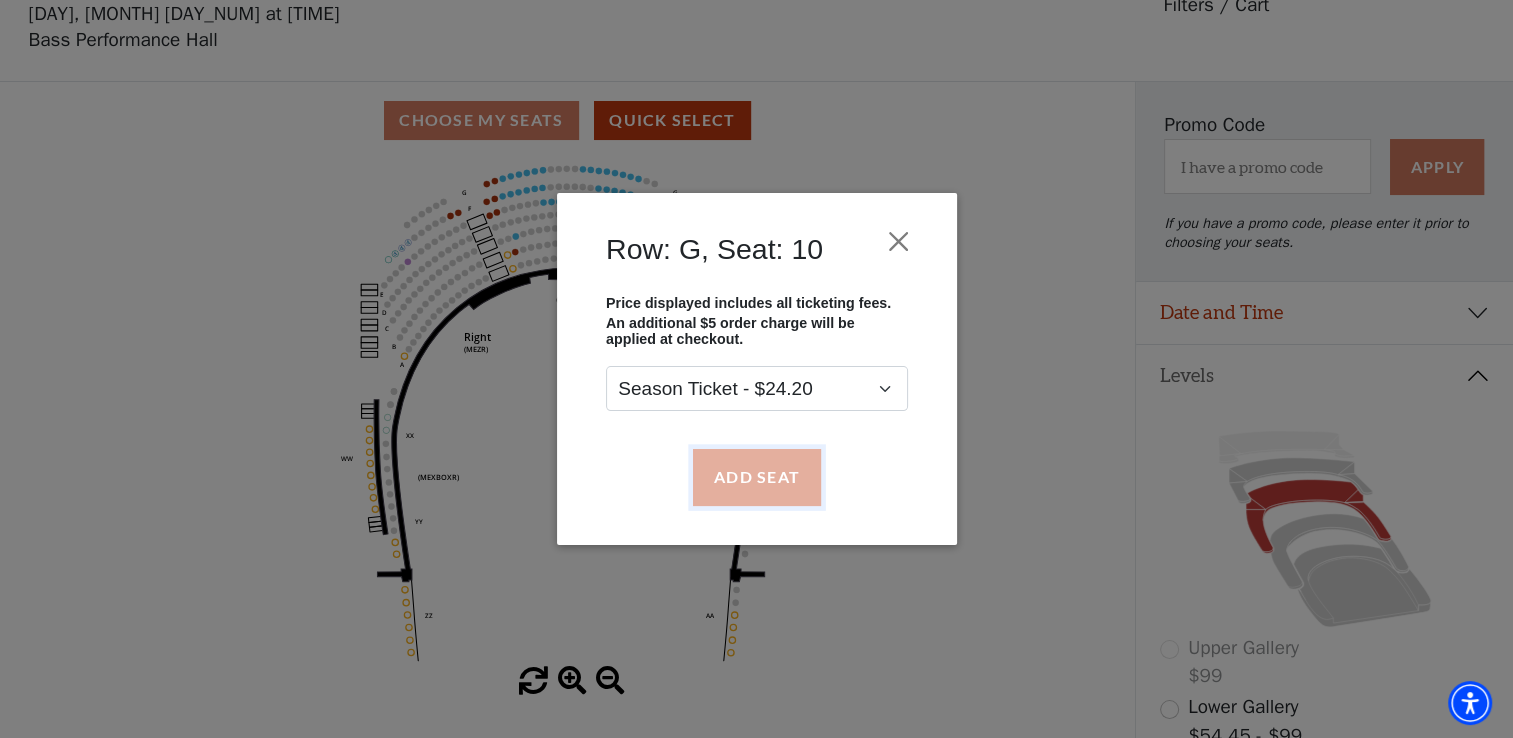 click on "Add Seat" at bounding box center [756, 477] 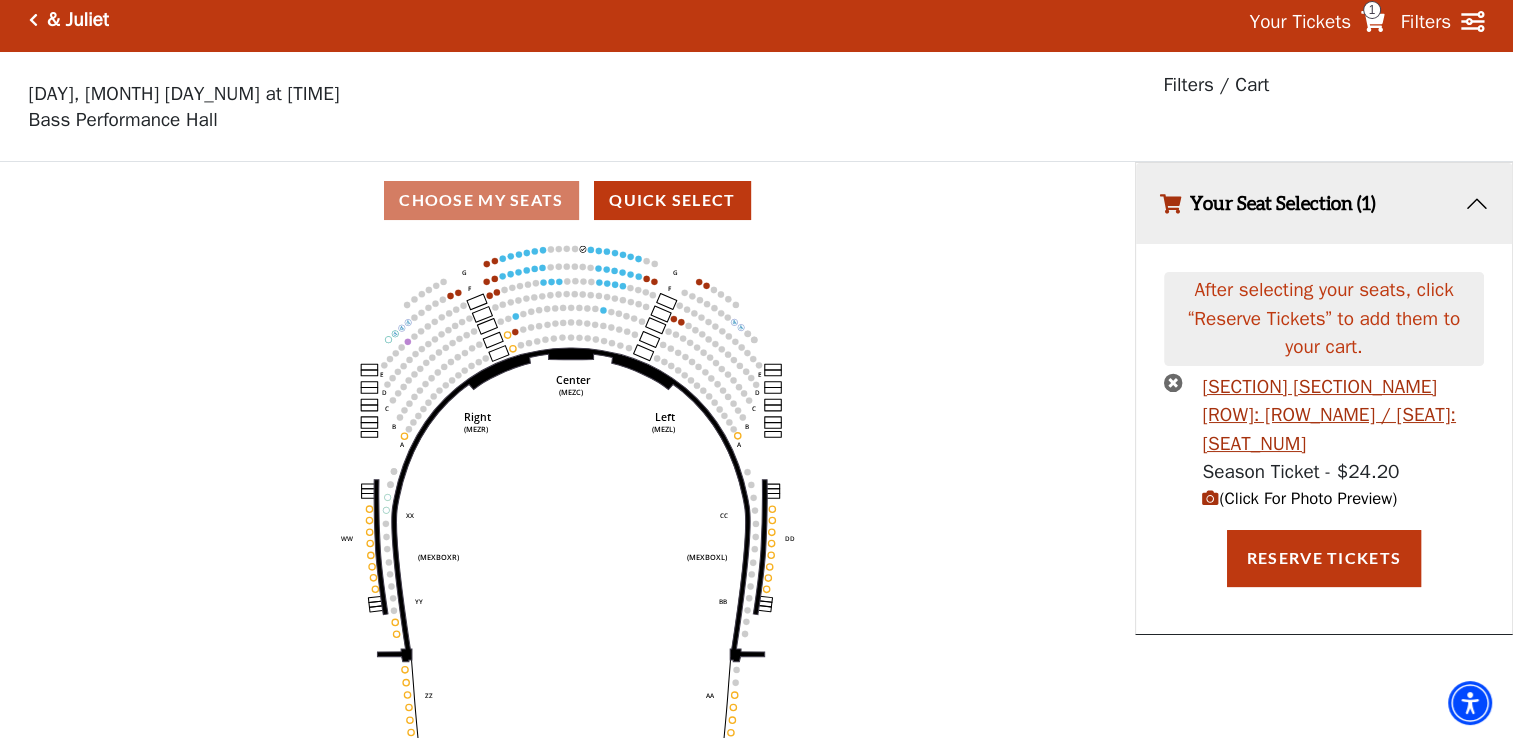 scroll, scrollTop: 0, scrollLeft: 0, axis: both 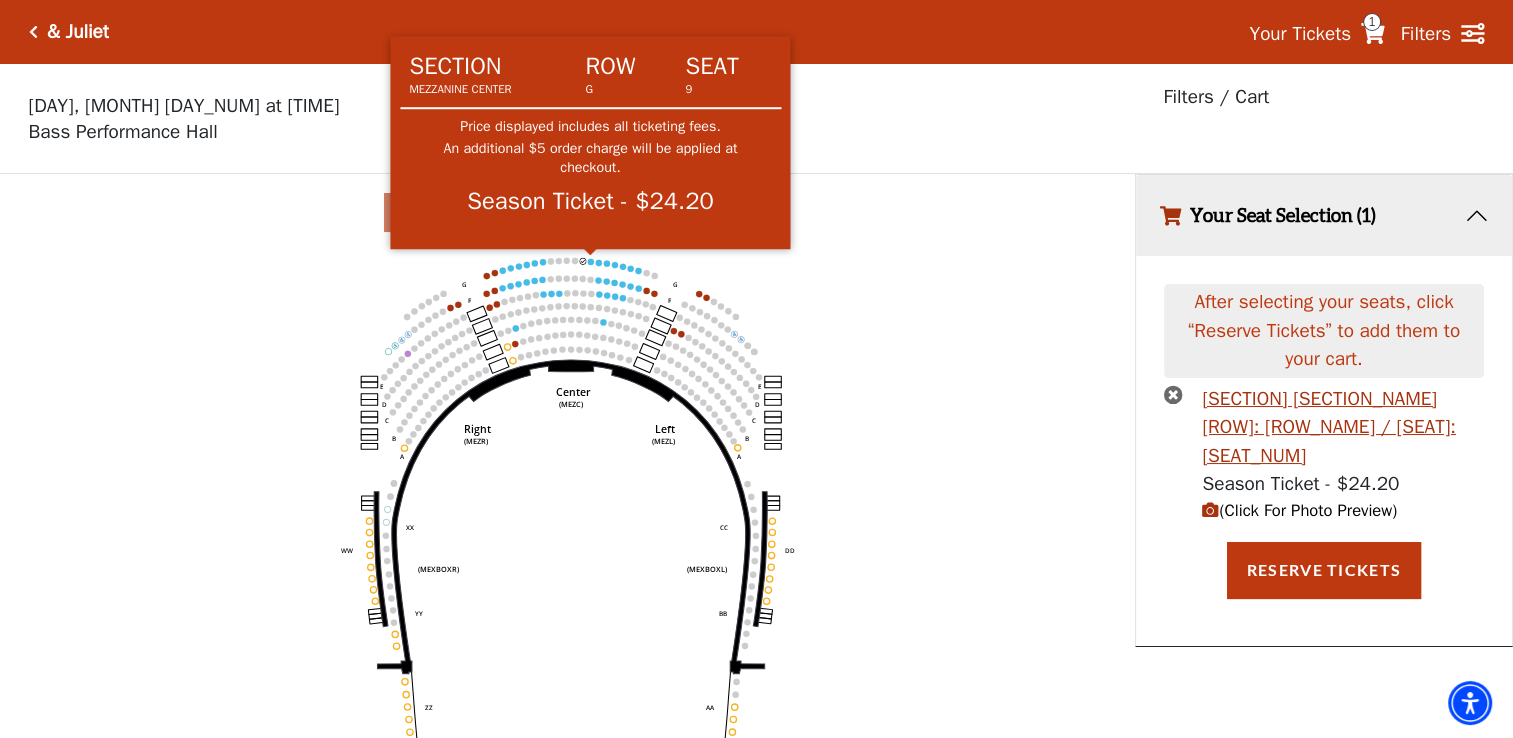click 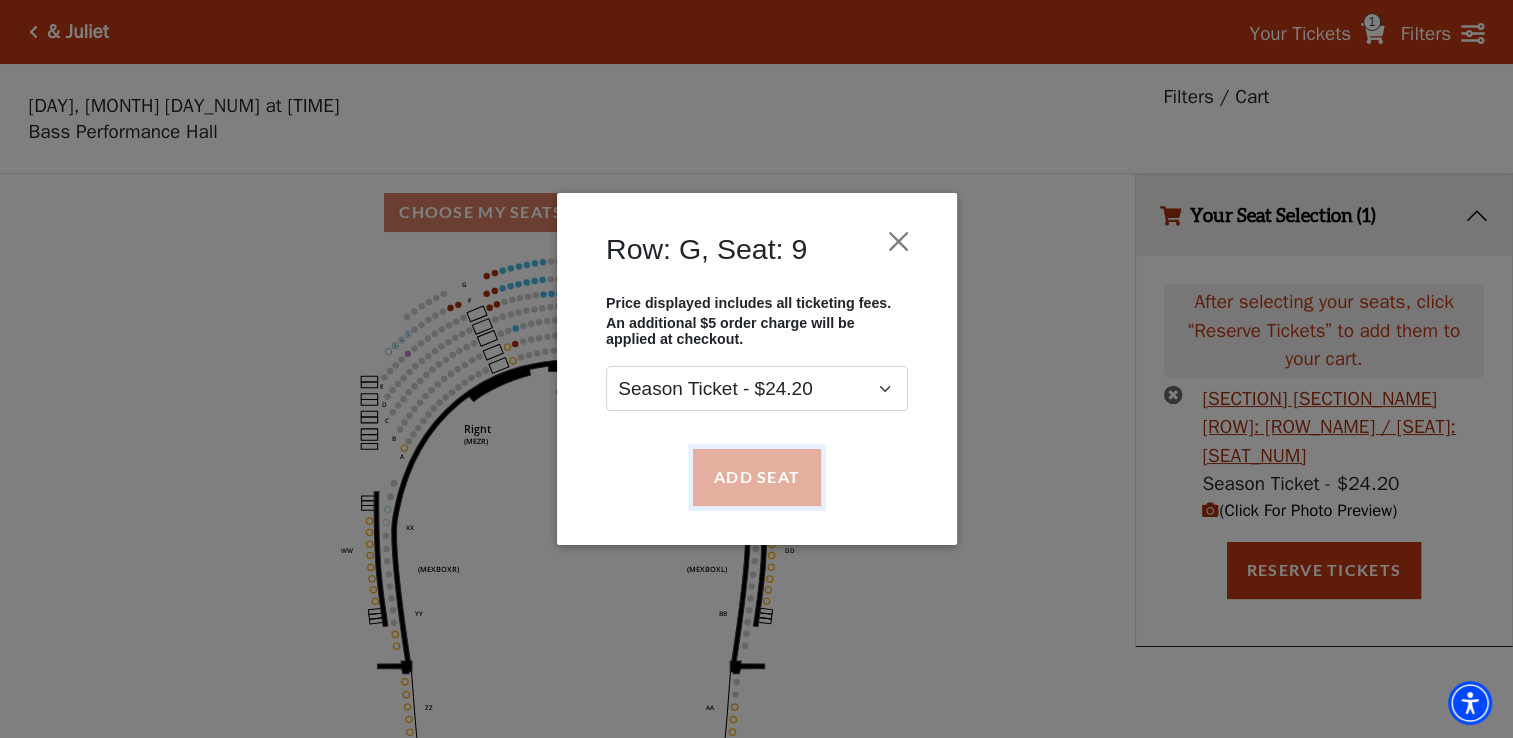 click on "Add Seat" at bounding box center (756, 477) 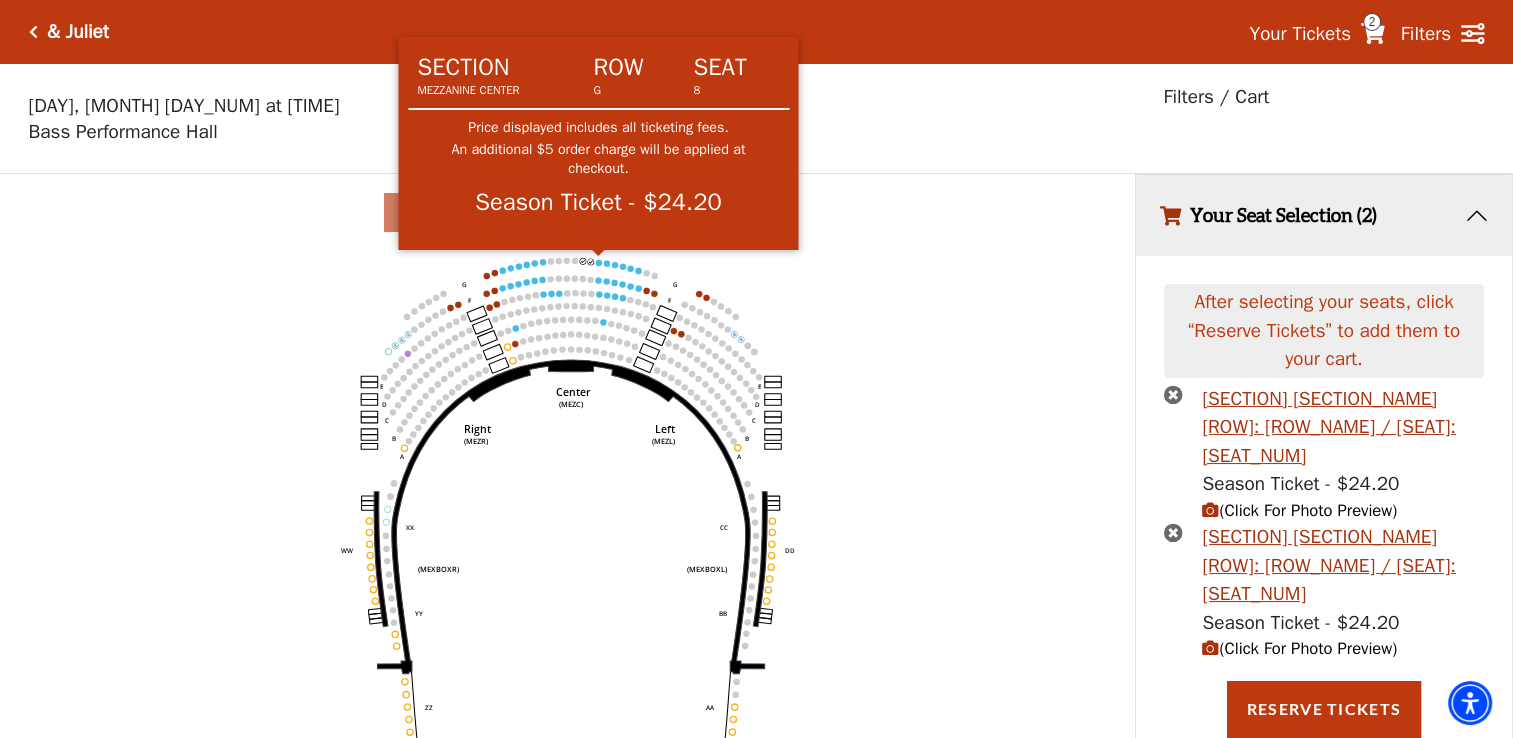 click 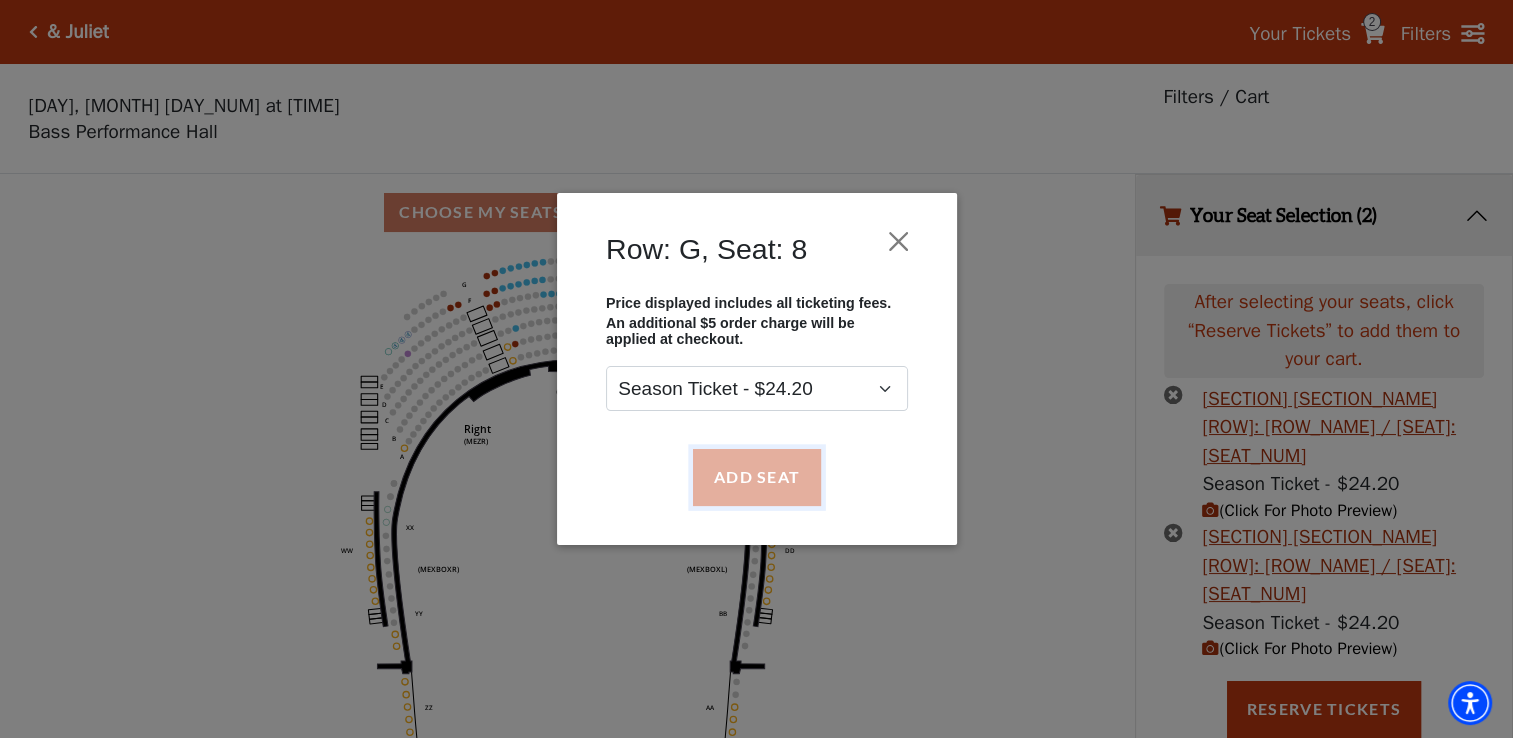 click on "Add Seat" at bounding box center [756, 477] 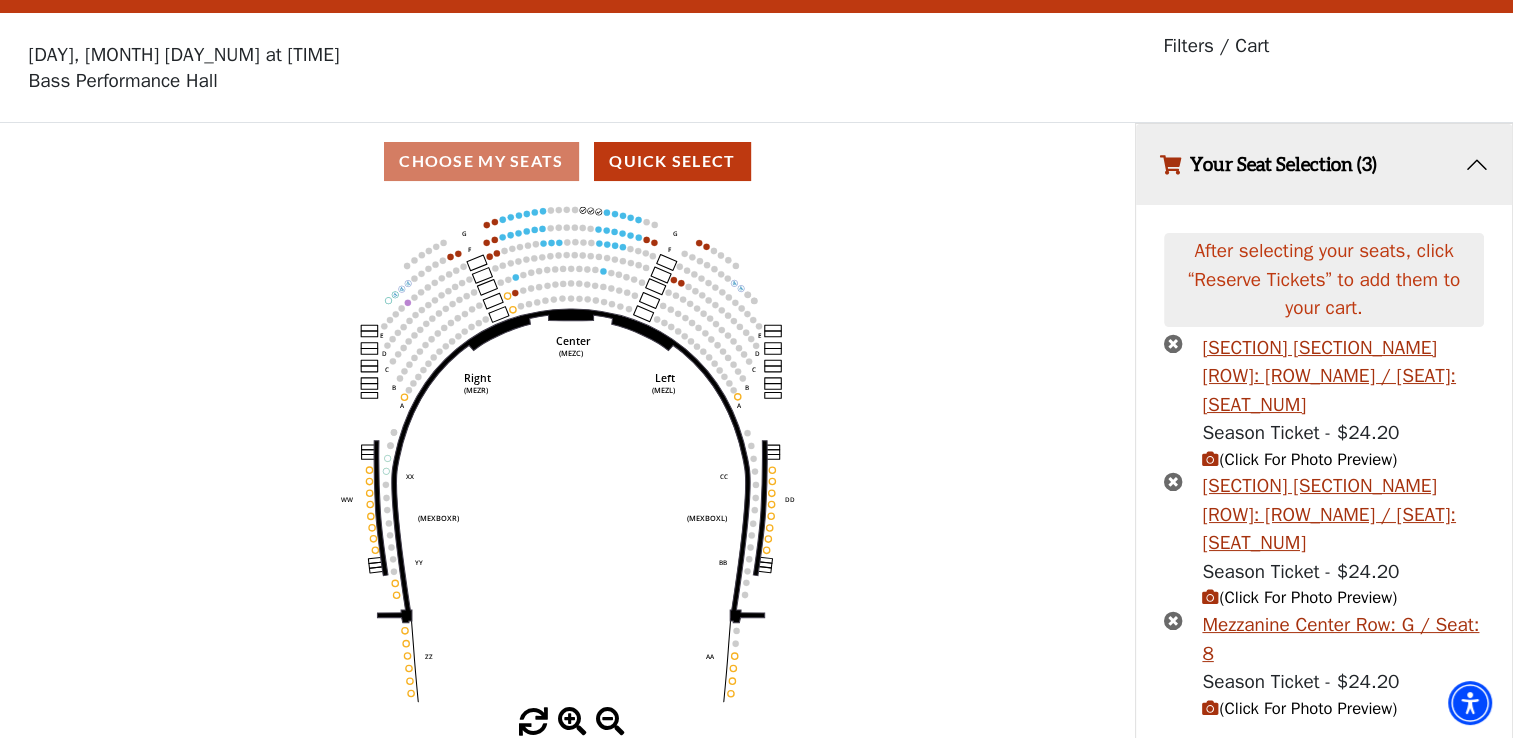 scroll, scrollTop: 99, scrollLeft: 0, axis: vertical 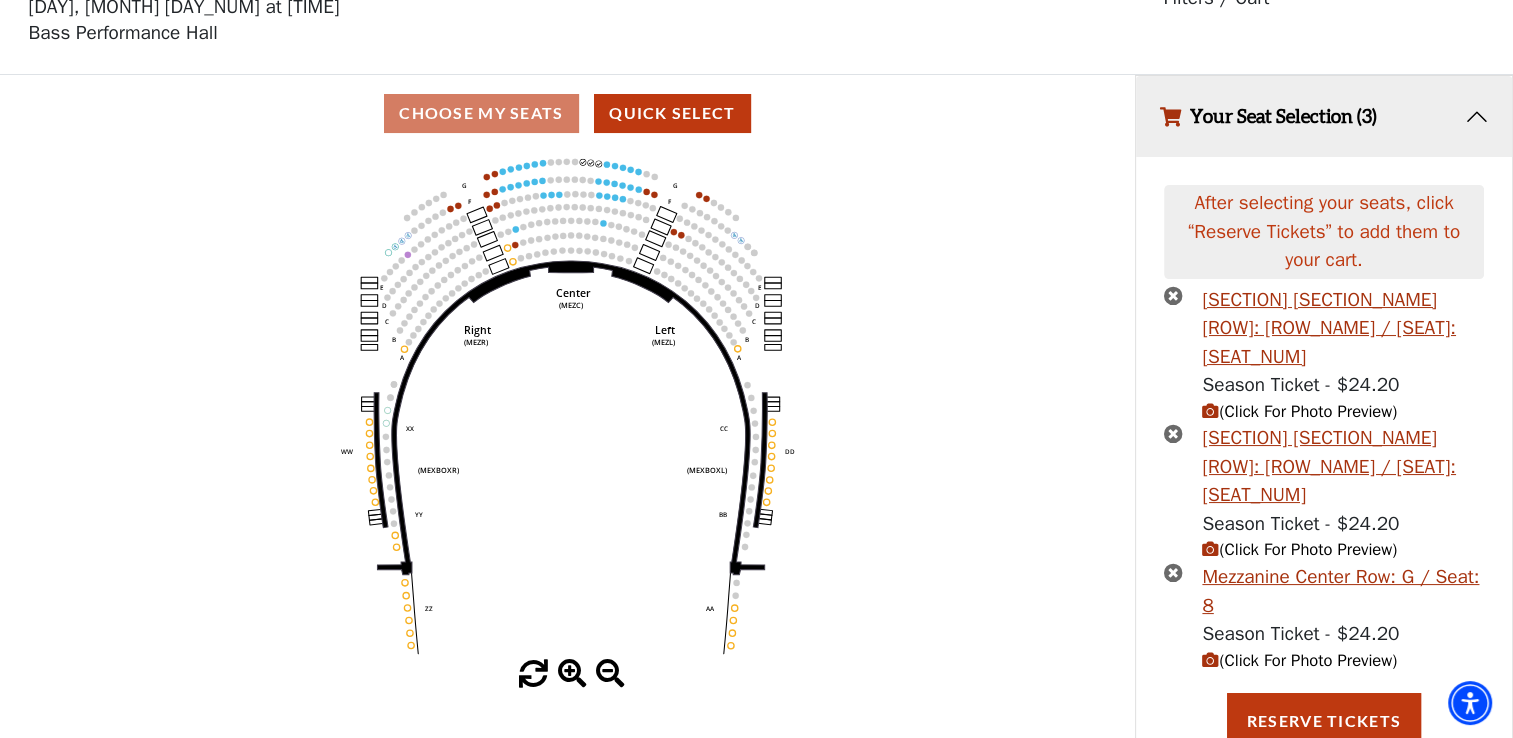 click on "(Click For Photo Preview)" at bounding box center (1299, 549) 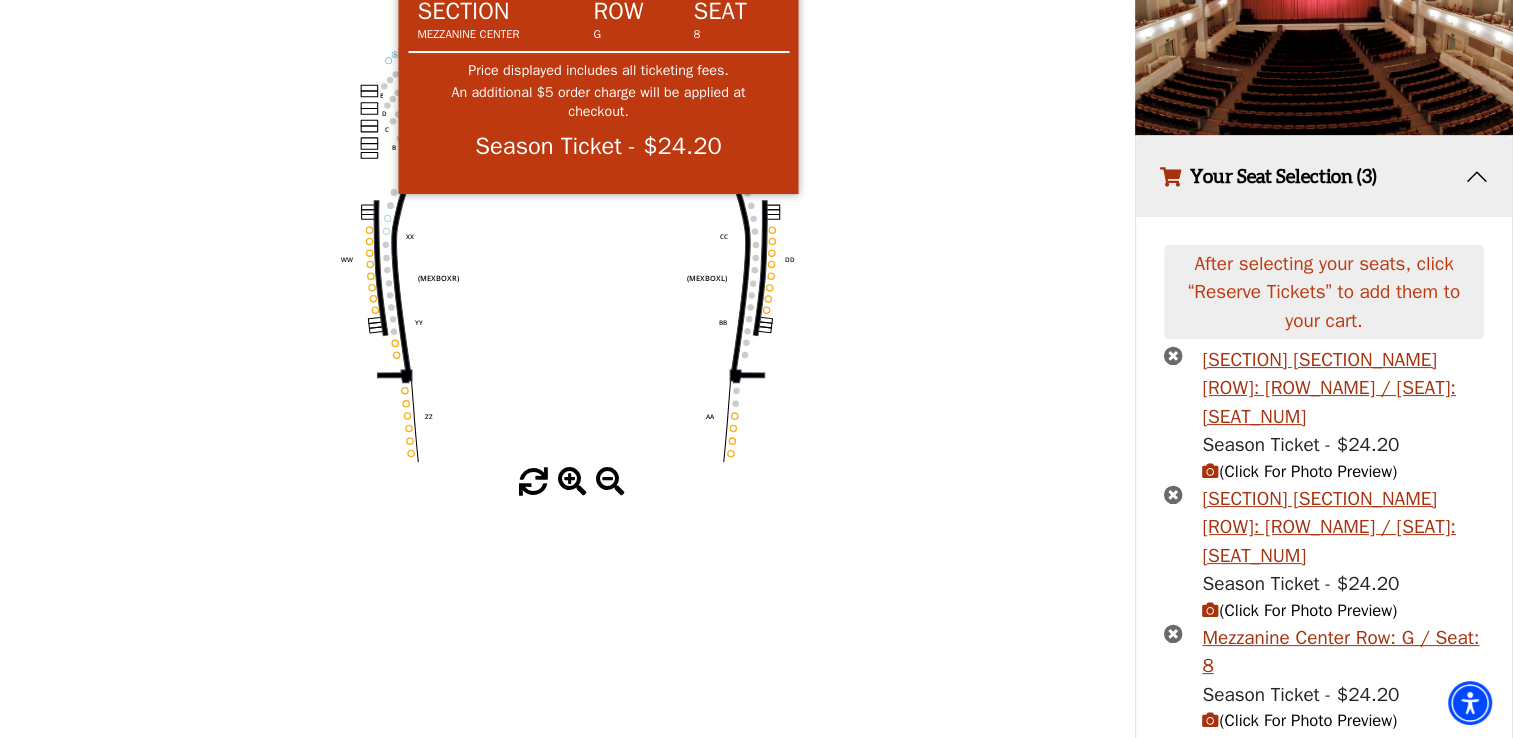 scroll, scrollTop: 351, scrollLeft: 0, axis: vertical 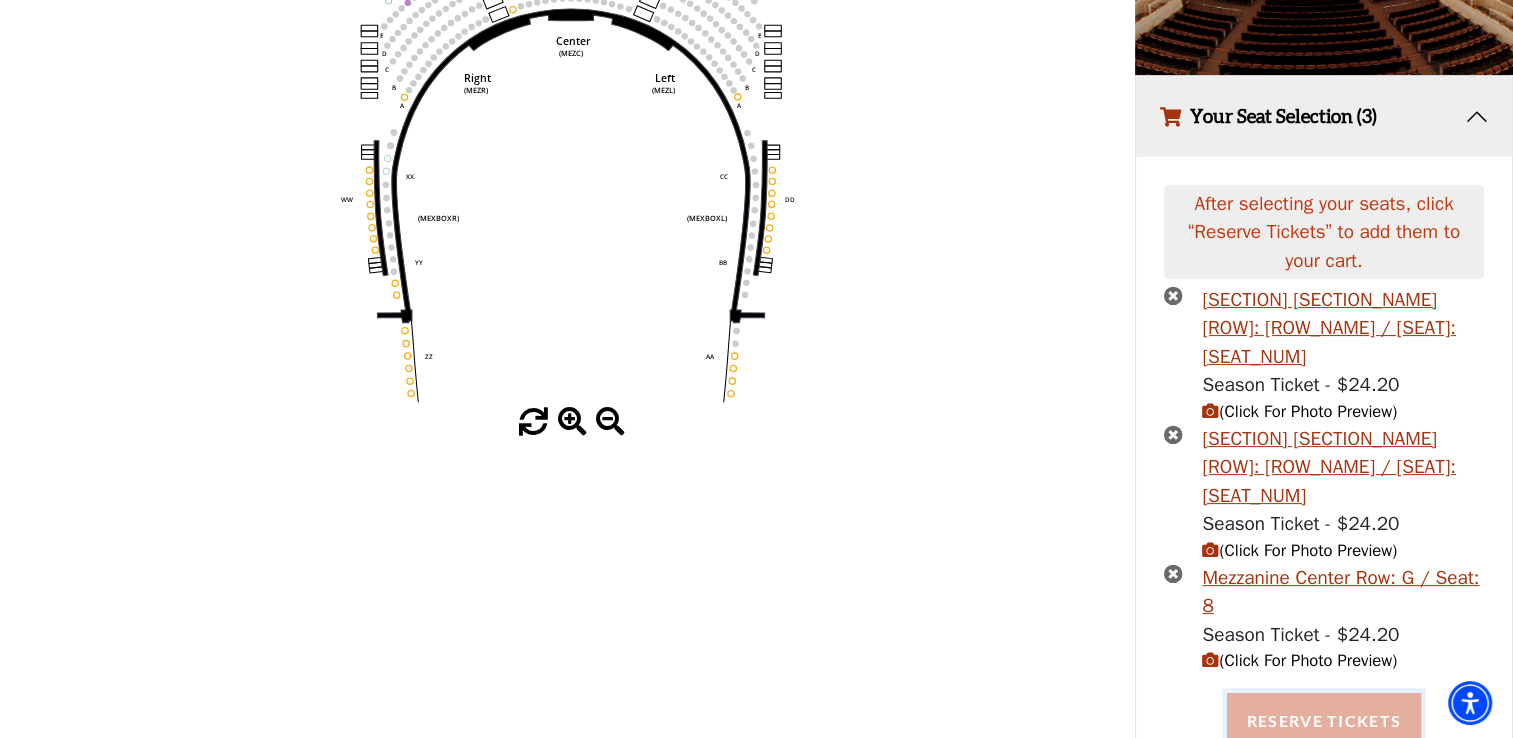 click on "Reserve Tickets" at bounding box center (1324, 721) 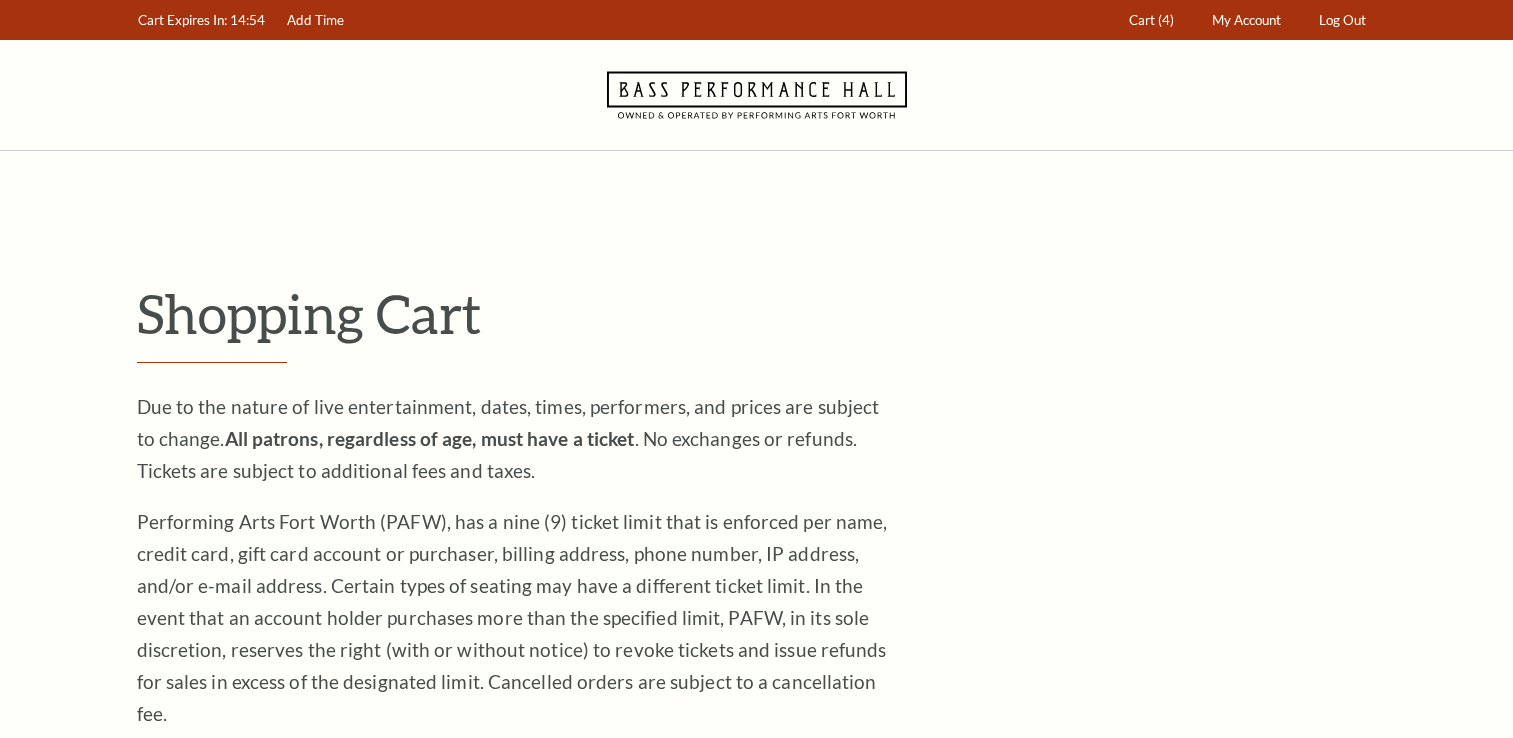 scroll, scrollTop: 0, scrollLeft: 0, axis: both 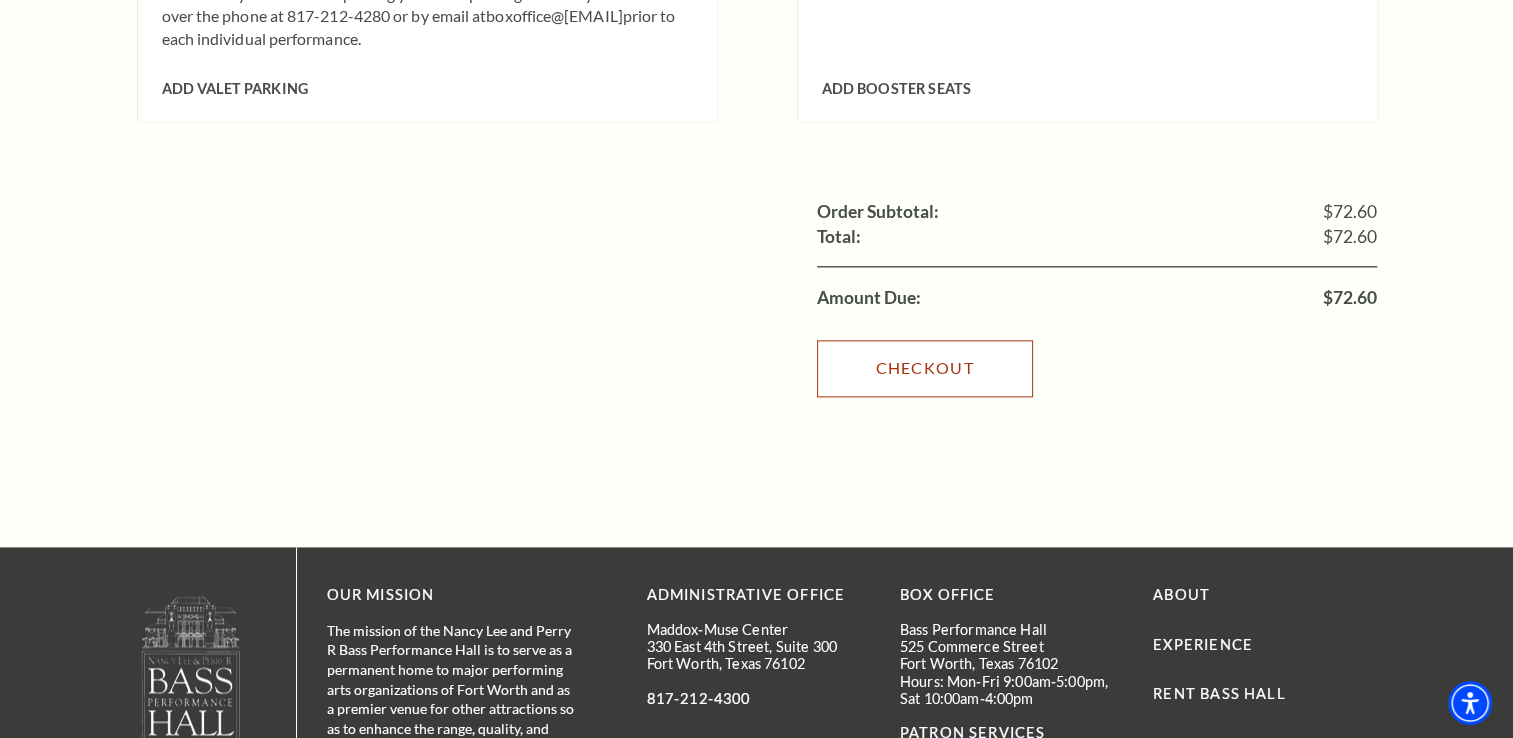 click on "Checkout" at bounding box center (925, 368) 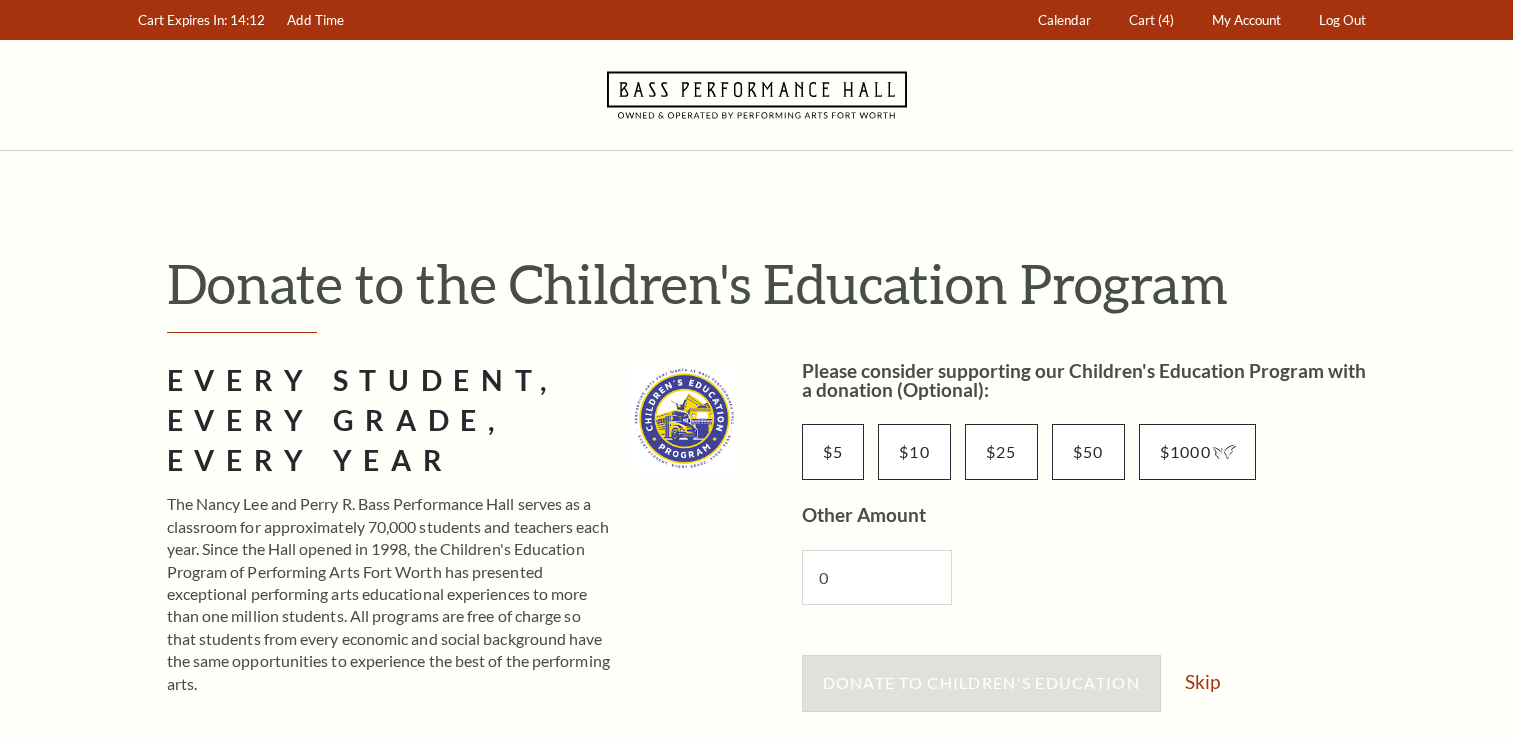 scroll, scrollTop: 0, scrollLeft: 0, axis: both 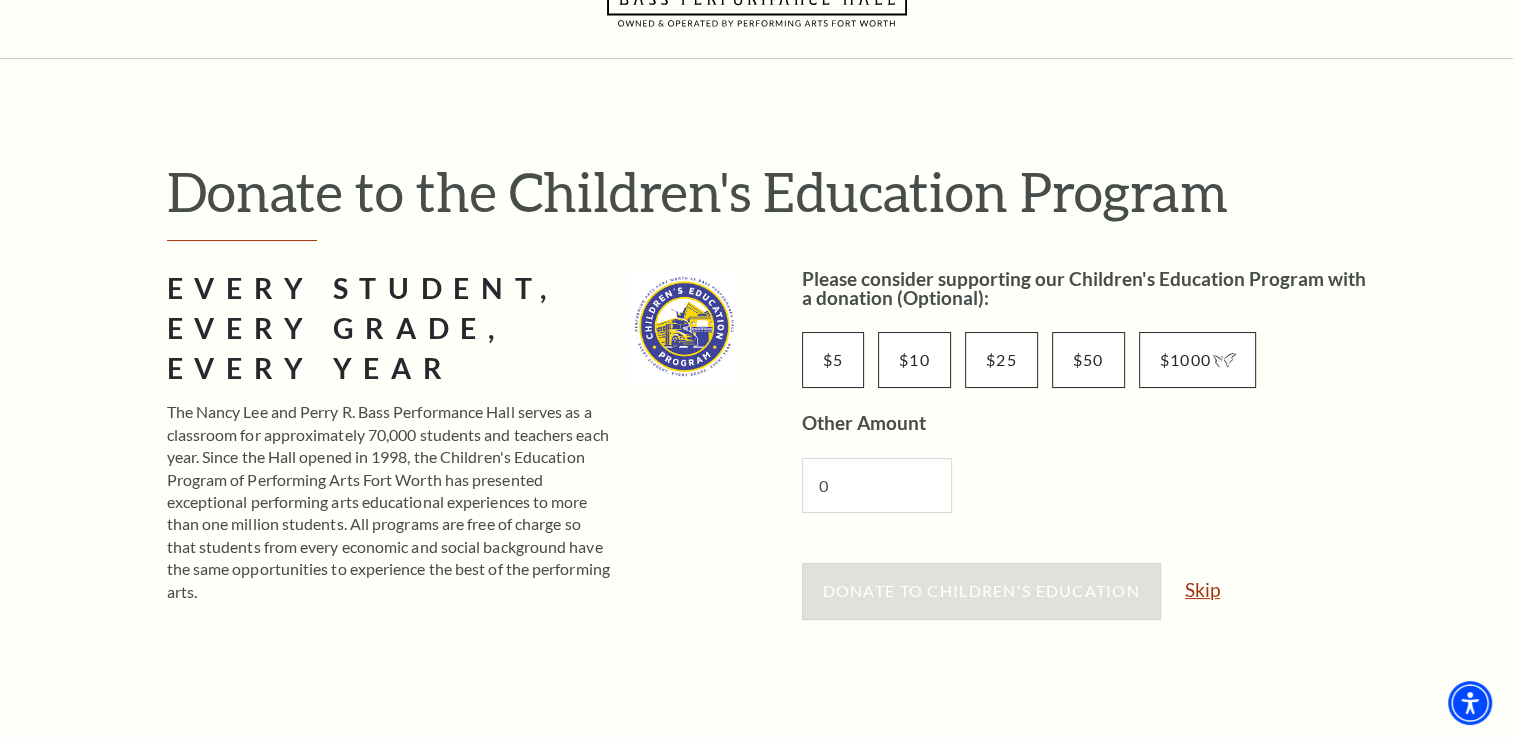 click on "Skip" at bounding box center [1202, 589] 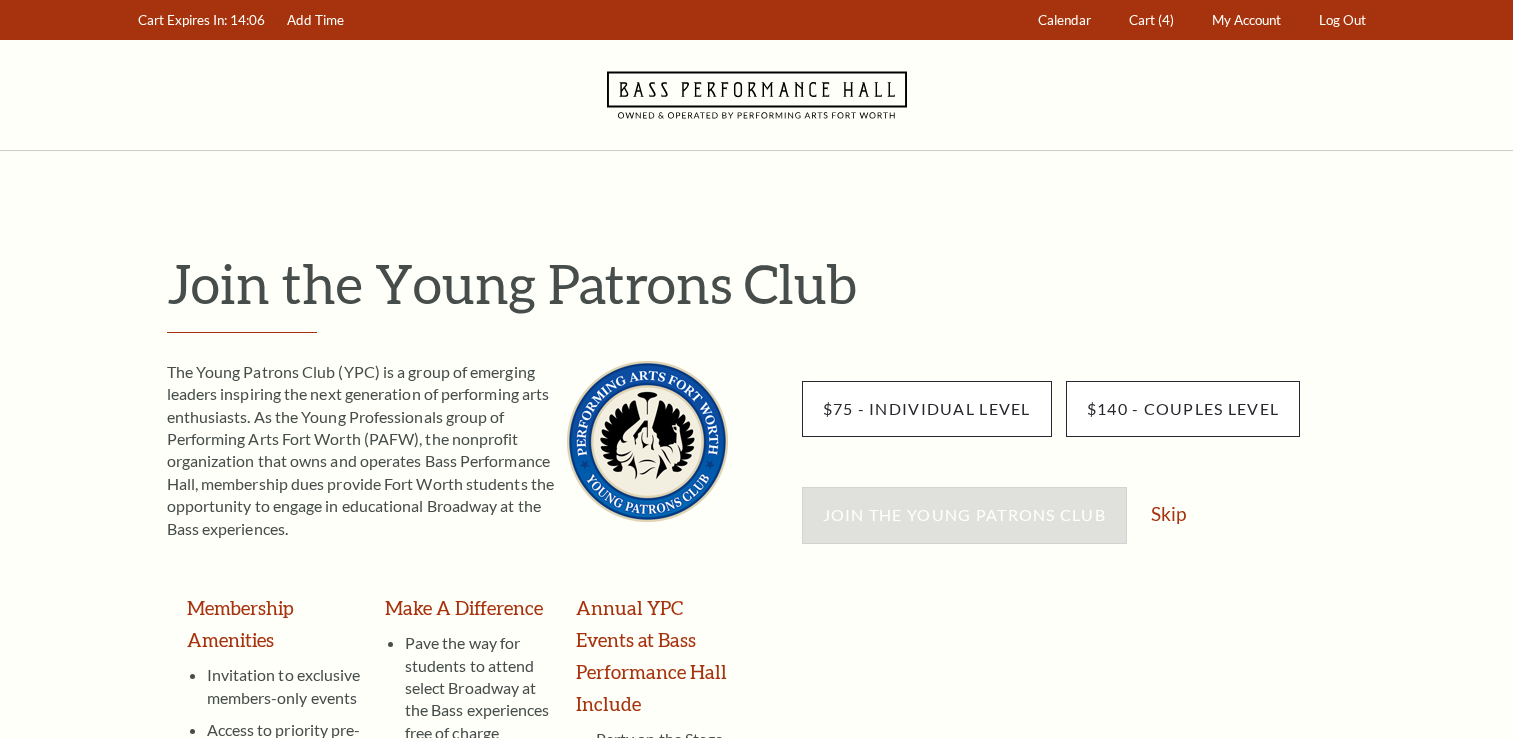 scroll, scrollTop: 0, scrollLeft: 0, axis: both 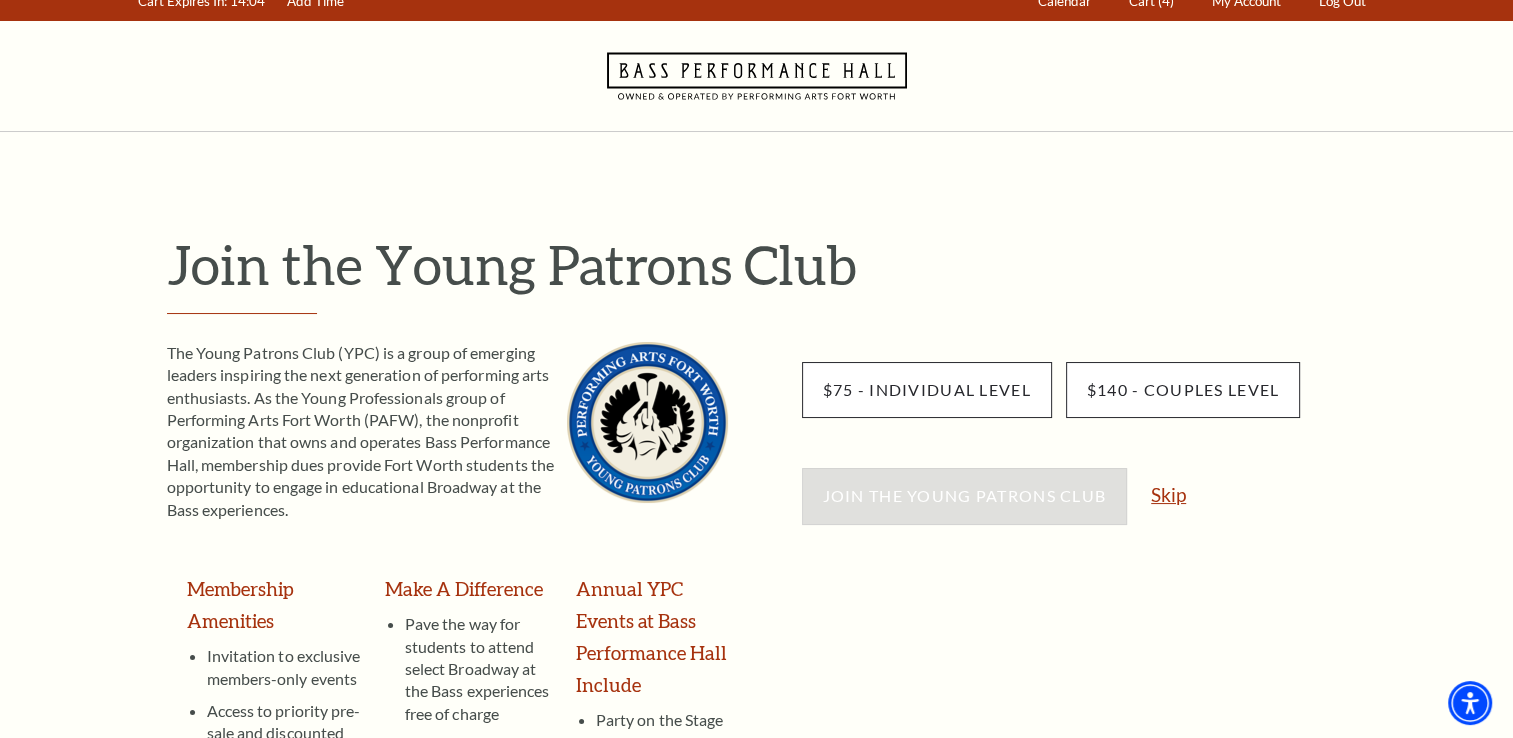 click on "Skip" at bounding box center (1168, 494) 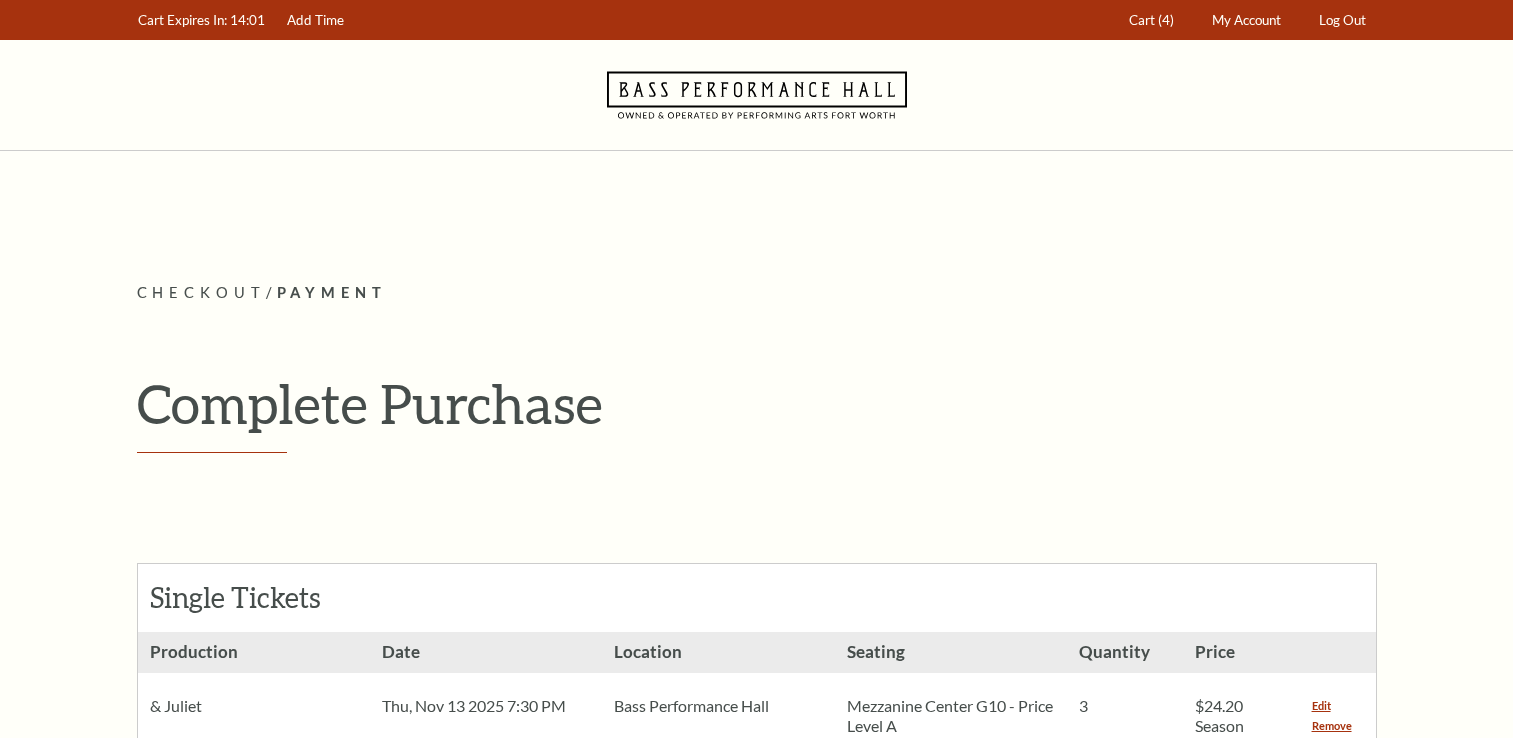 scroll, scrollTop: 0, scrollLeft: 0, axis: both 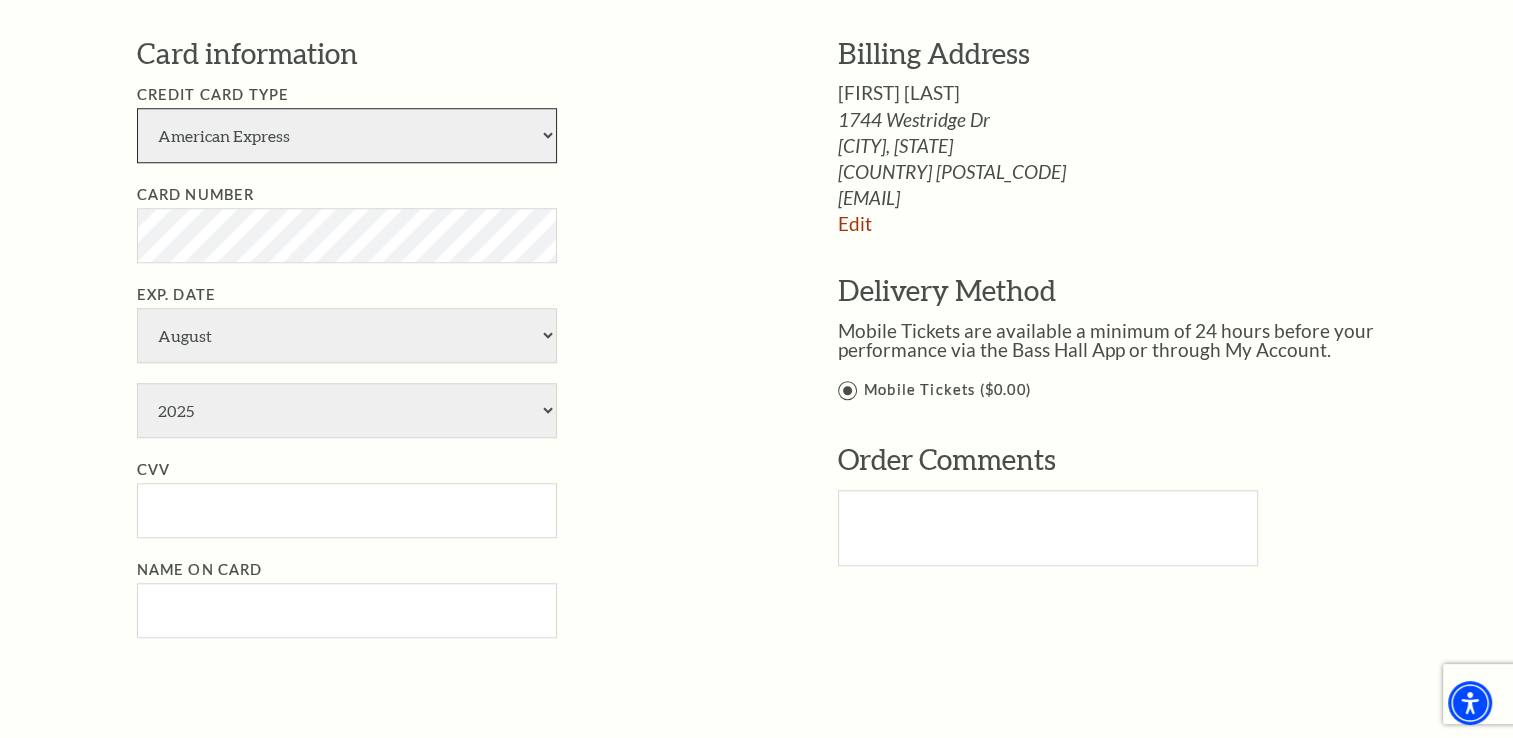 click on "American Express
Visa
Master Card
Discover" at bounding box center (347, 135) 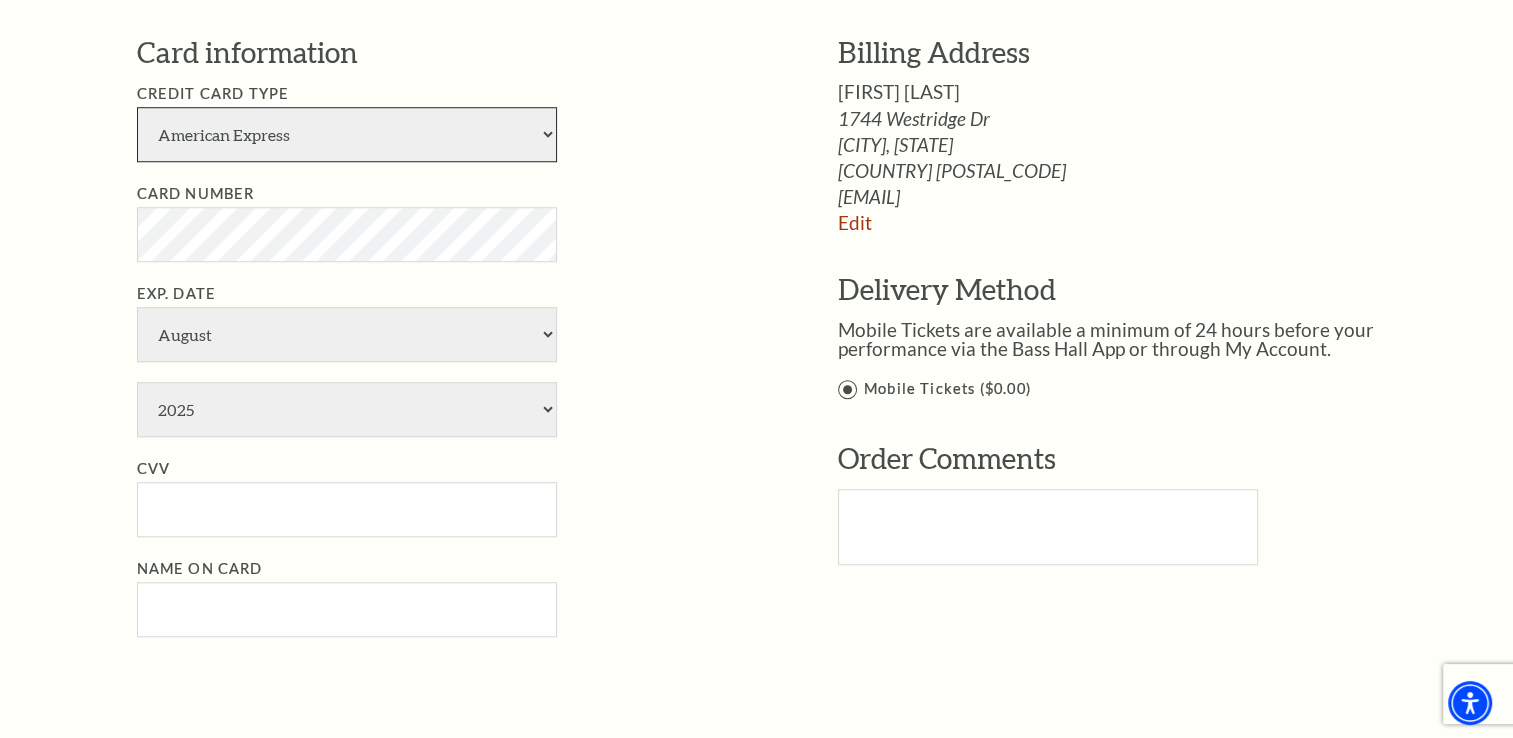 scroll, scrollTop: 1660, scrollLeft: 0, axis: vertical 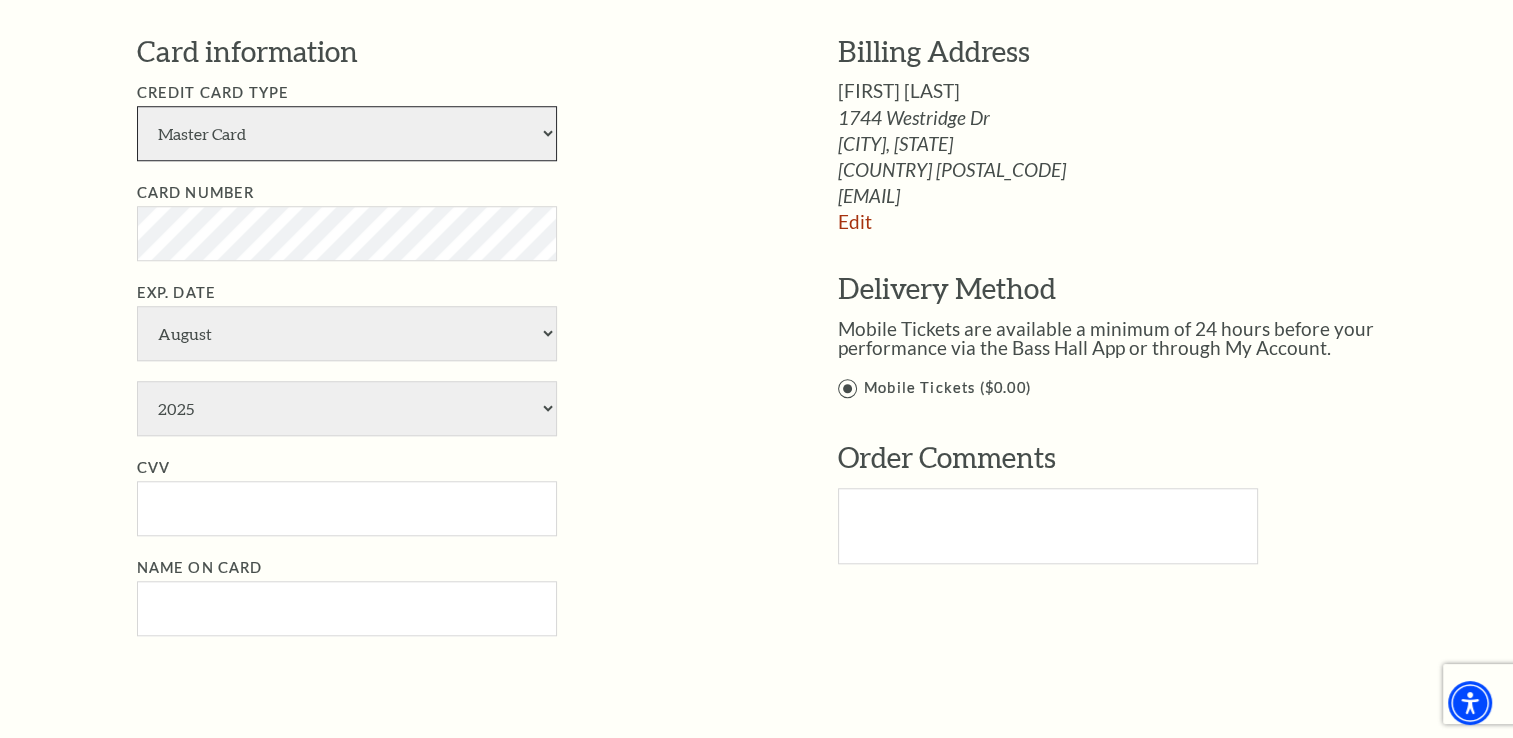 select on "24" 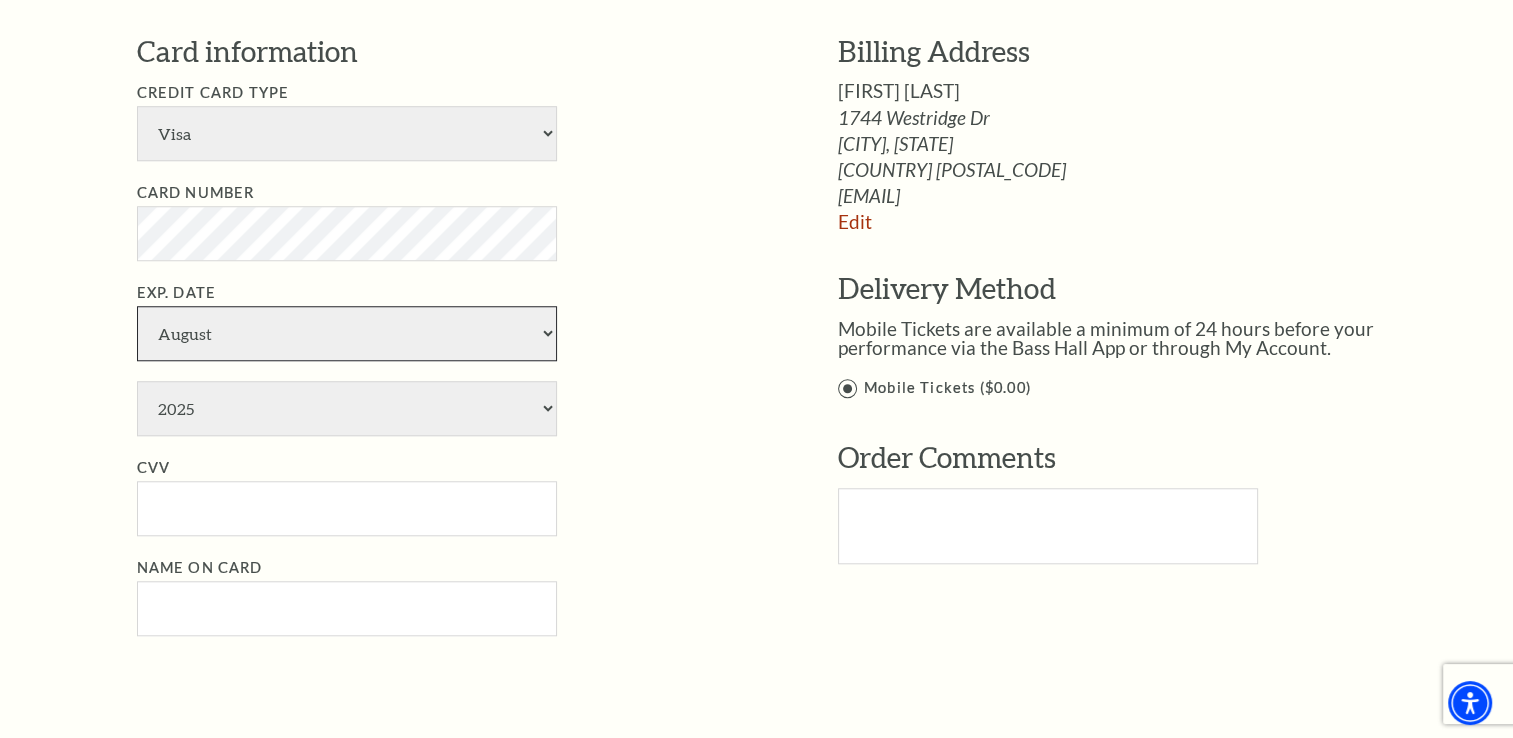 select on "6" 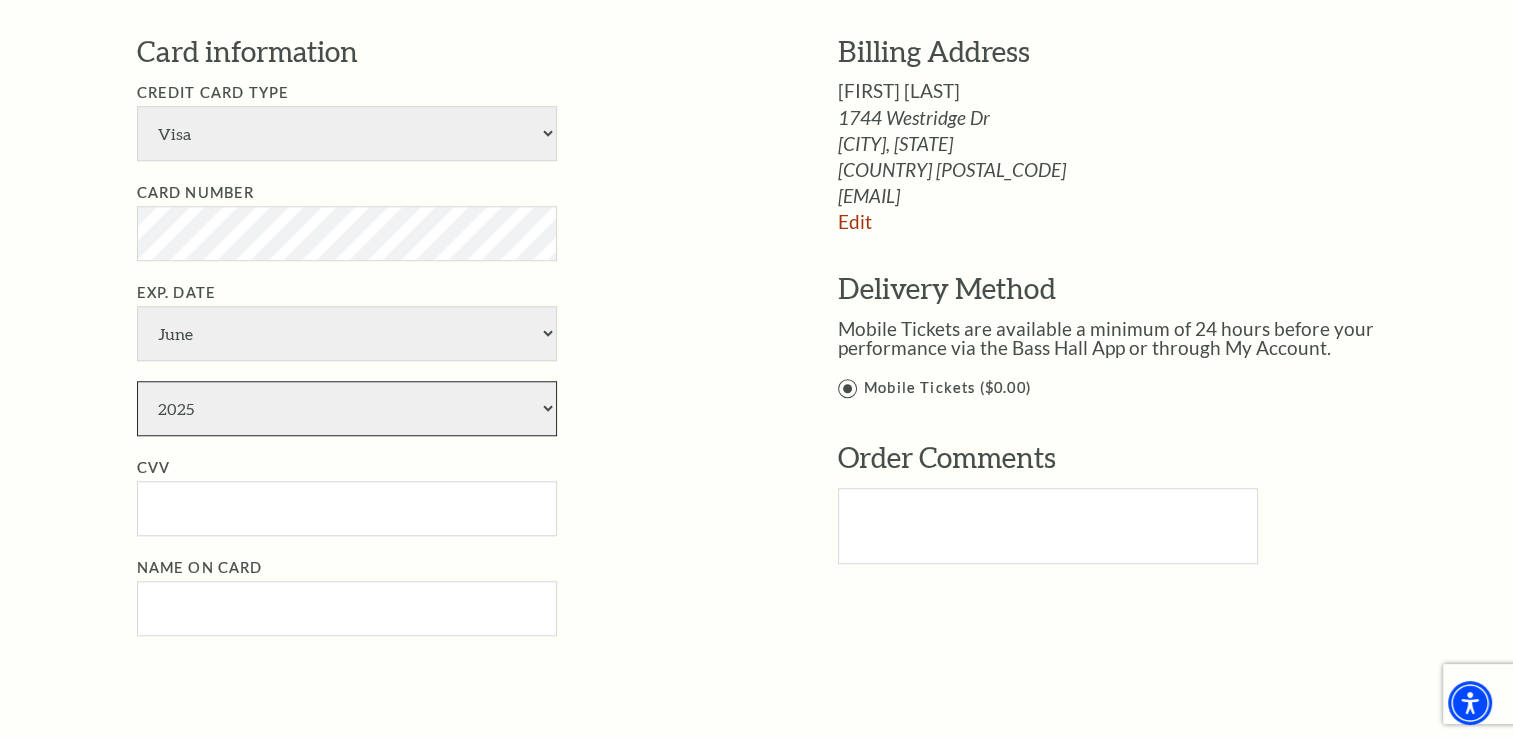 select on "2028" 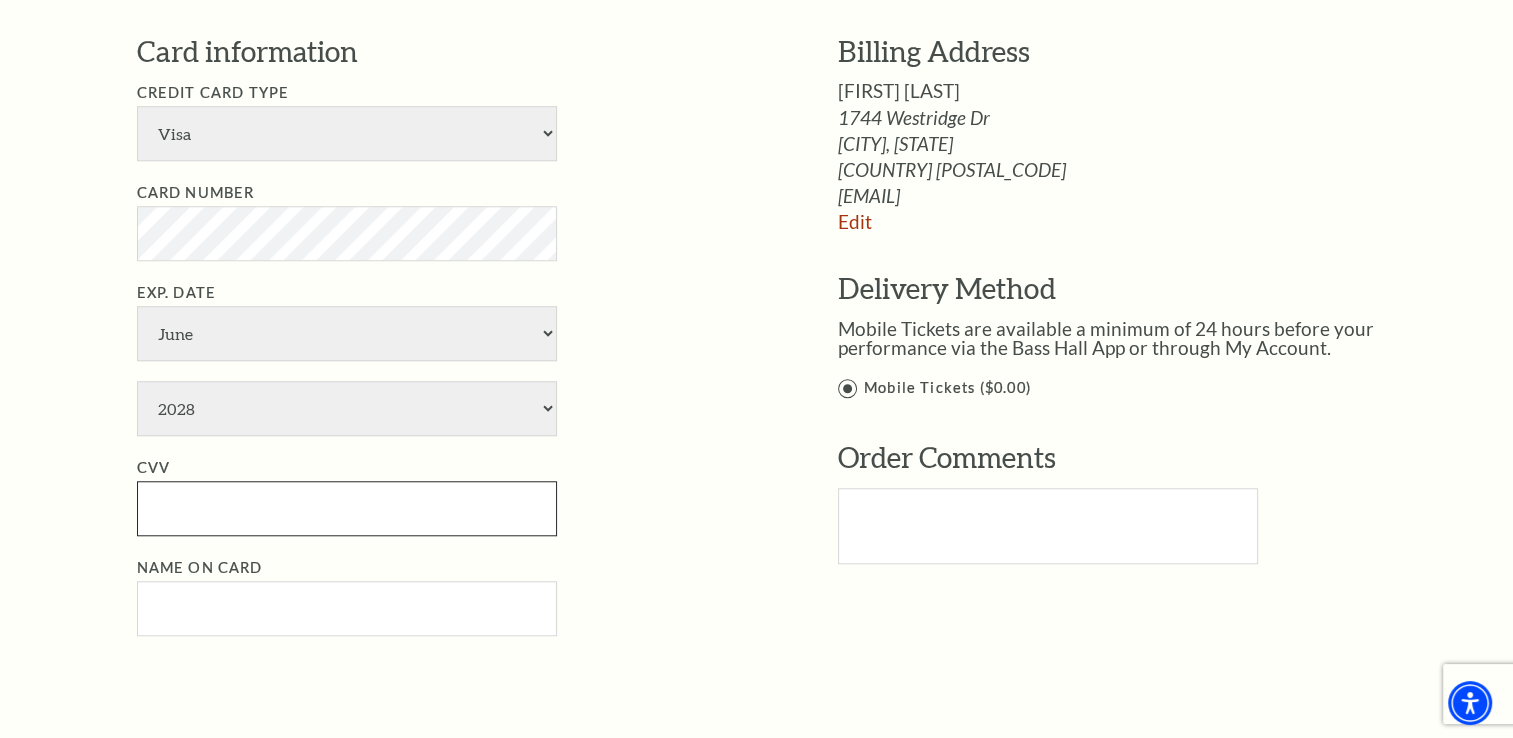 type on "388" 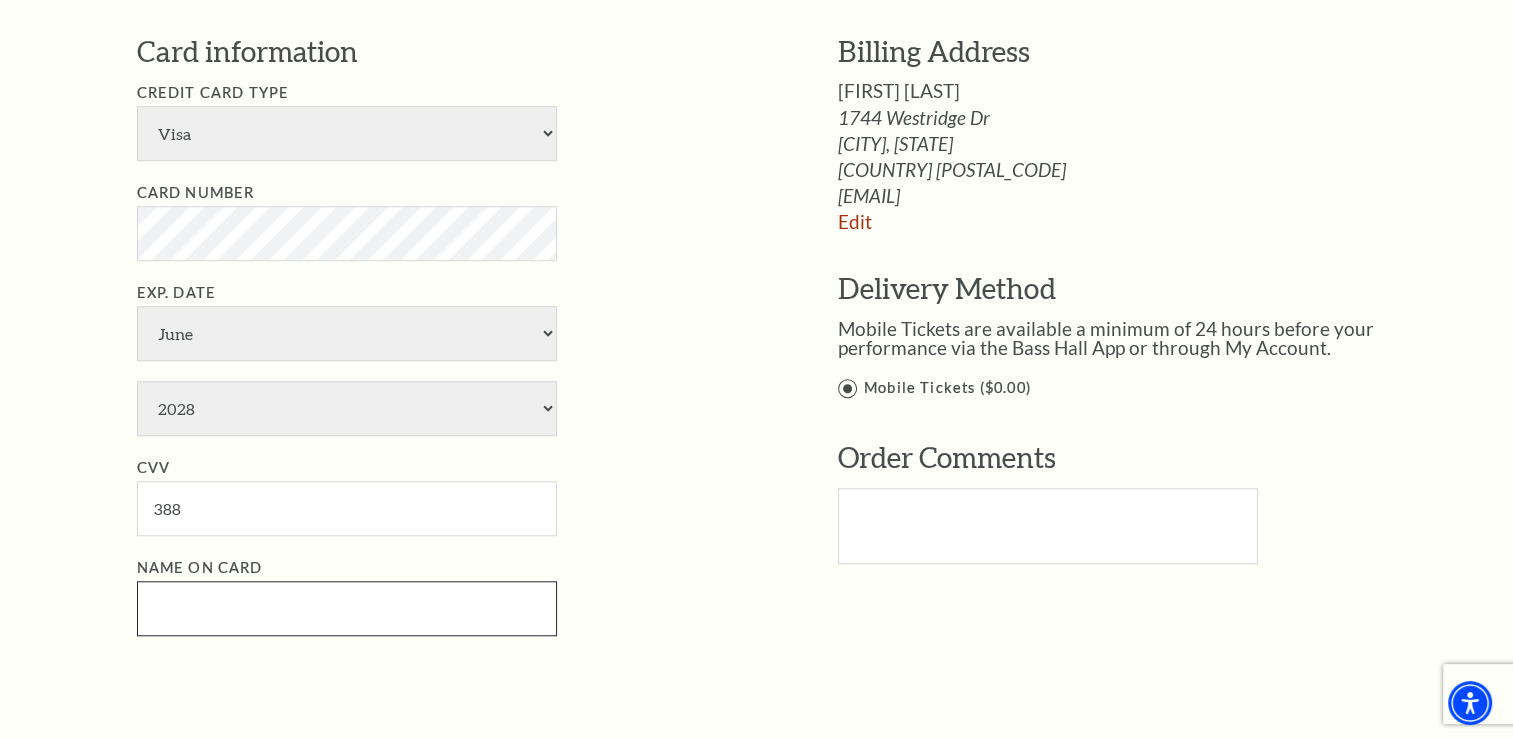 type on "[FIRST] [LAST]" 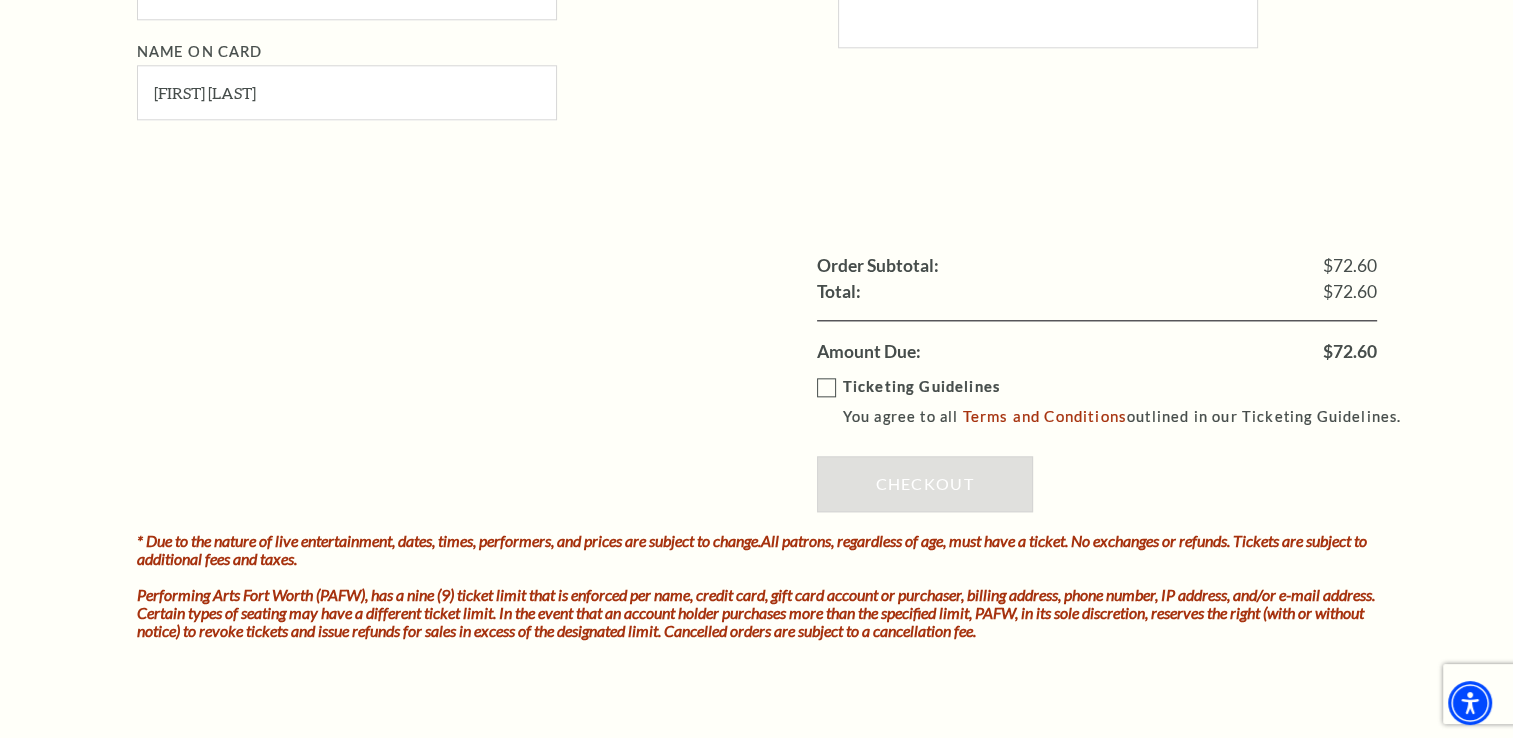 scroll, scrollTop: 2178, scrollLeft: 0, axis: vertical 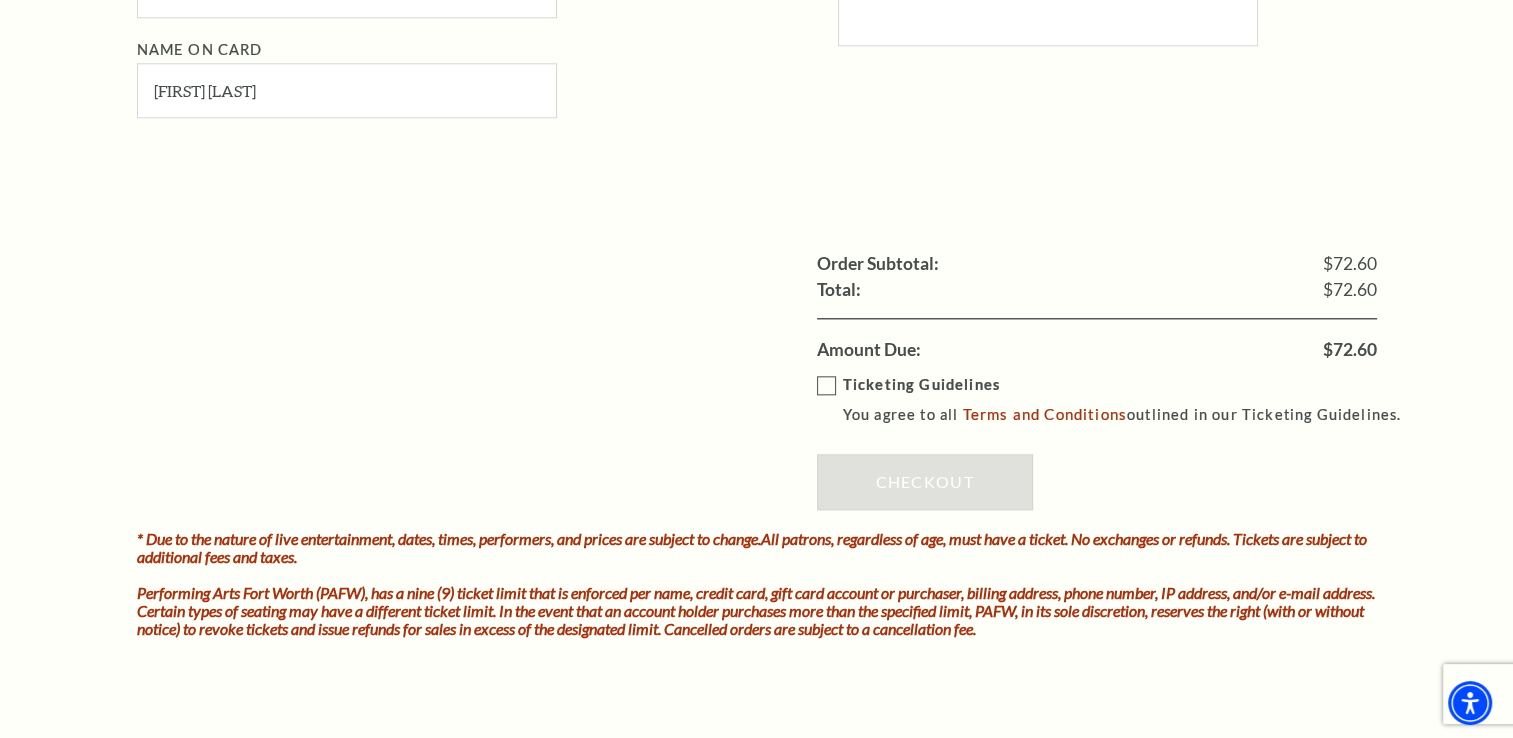 click on "Ticketing Guidelines
You agree to all   Terms and Conditions  outlined in our Ticketing Guidelines." at bounding box center (1118, 400) 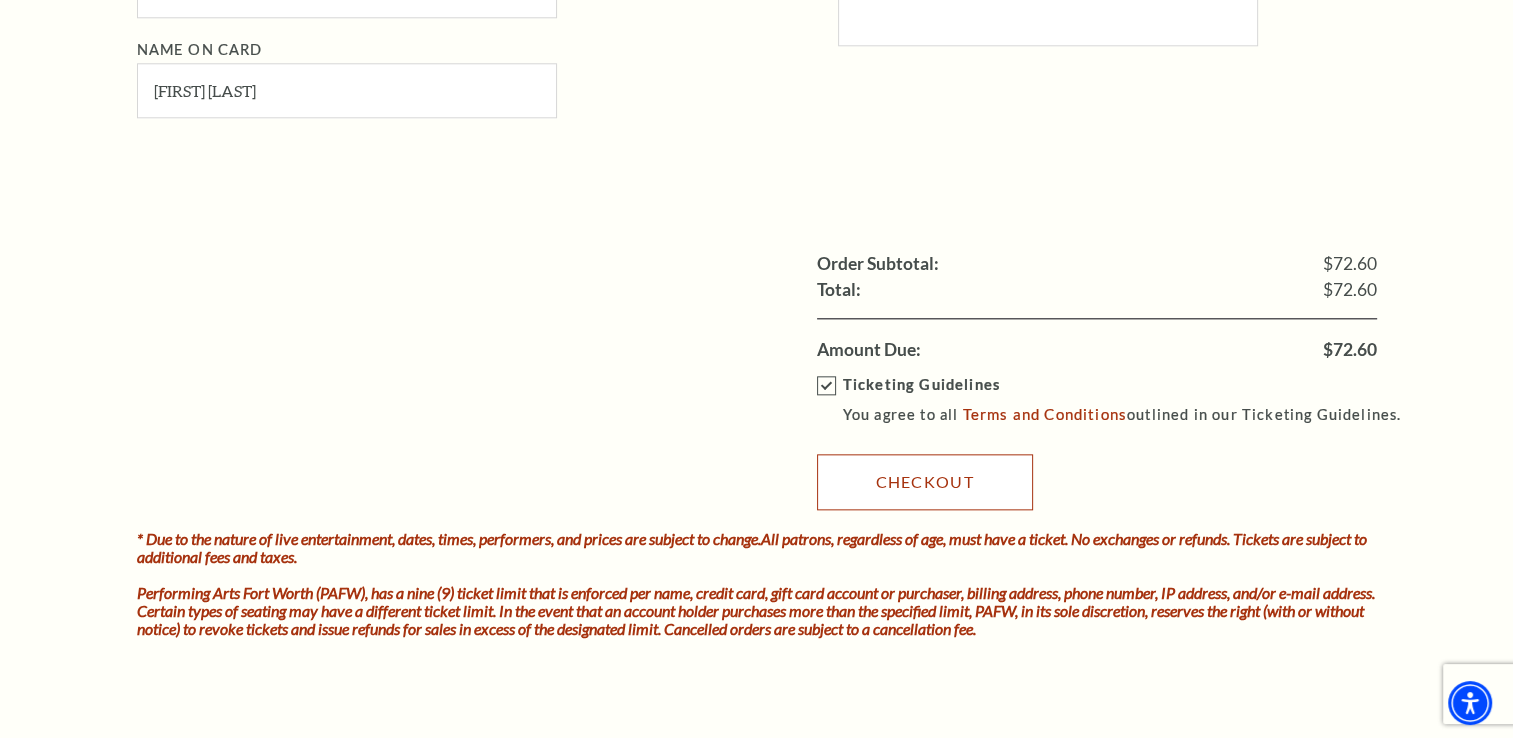 click on "Checkout" at bounding box center (925, 482) 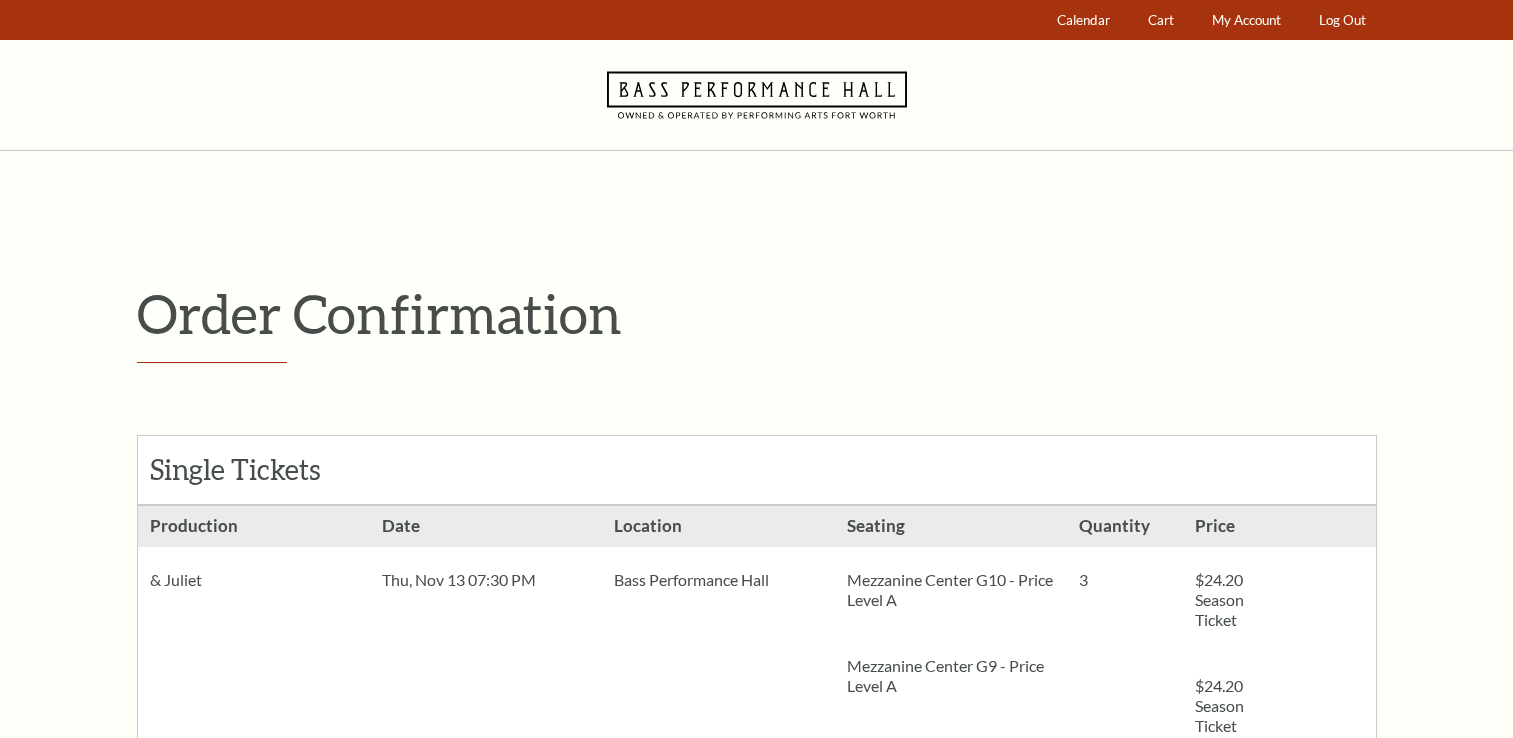 scroll, scrollTop: 0, scrollLeft: 0, axis: both 